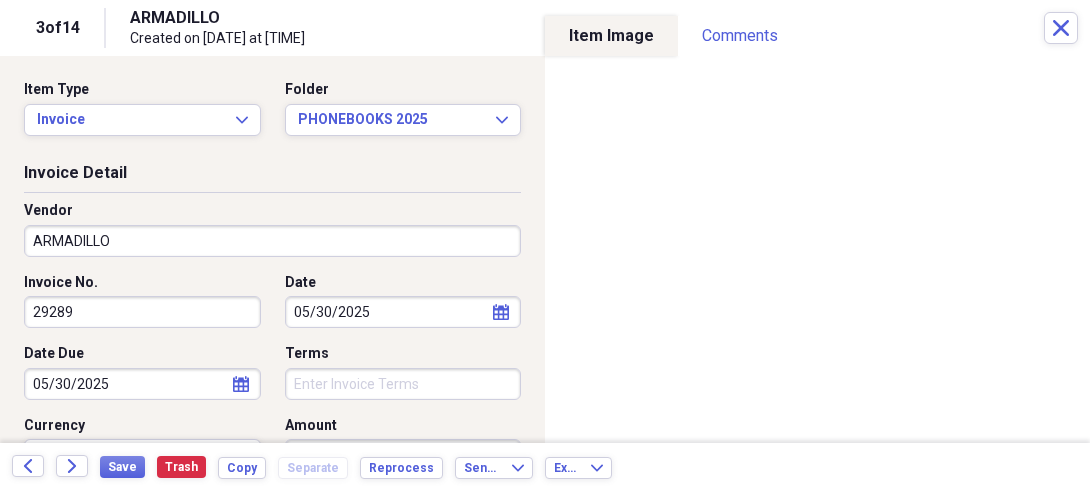 scroll, scrollTop: 0, scrollLeft: 0, axis: both 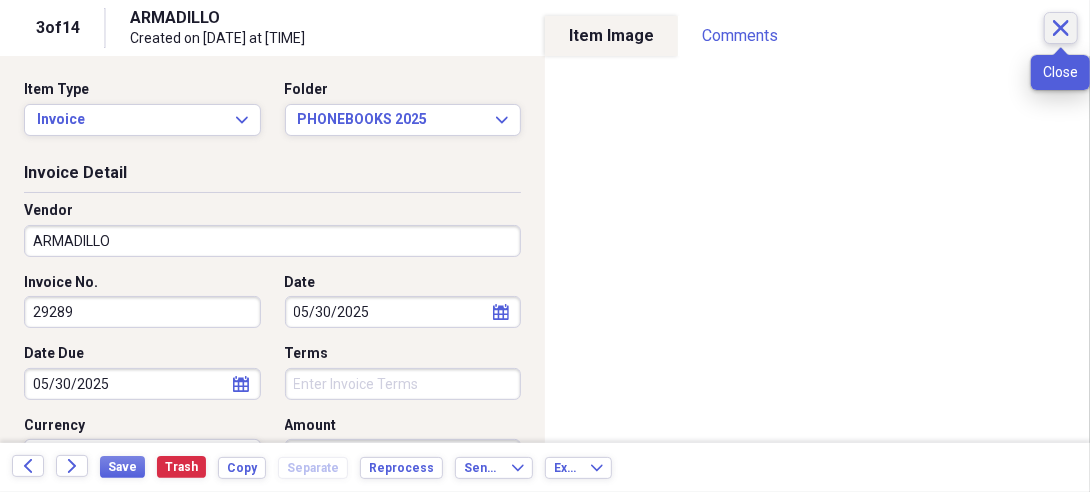 click on "Close" at bounding box center (1061, 28) 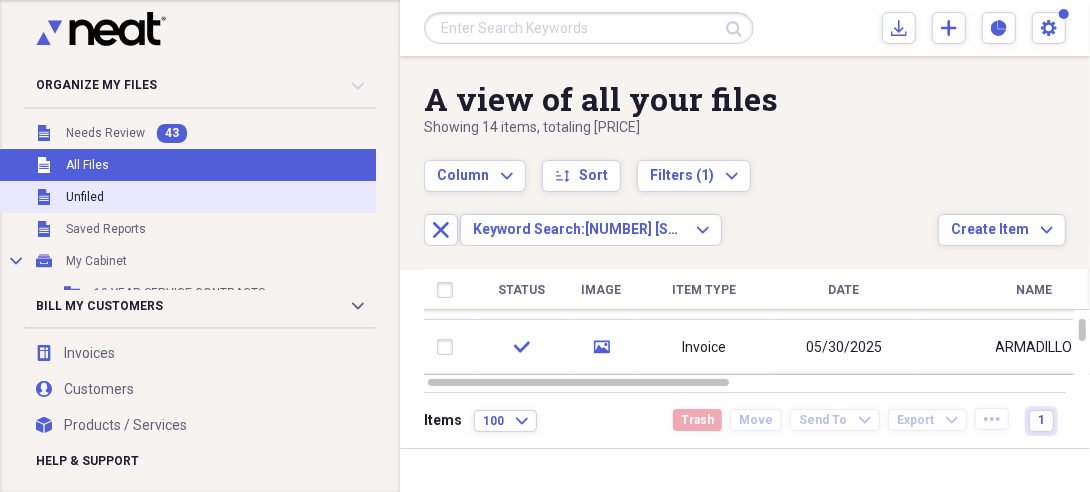 click on "Unfiled Unfiled" at bounding box center [236, 197] 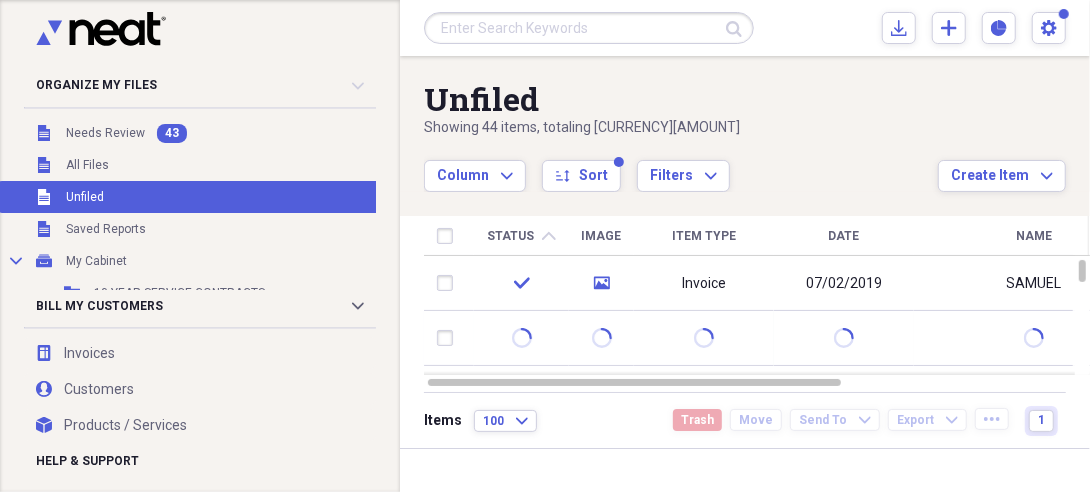 click on "Invoice" at bounding box center [704, 283] 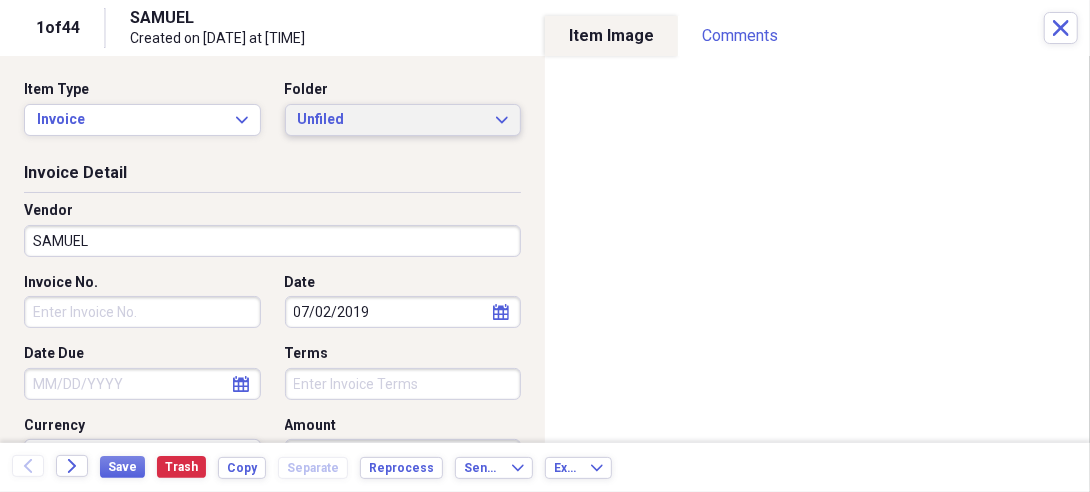click on "Unfiled Expand" at bounding box center [403, 120] 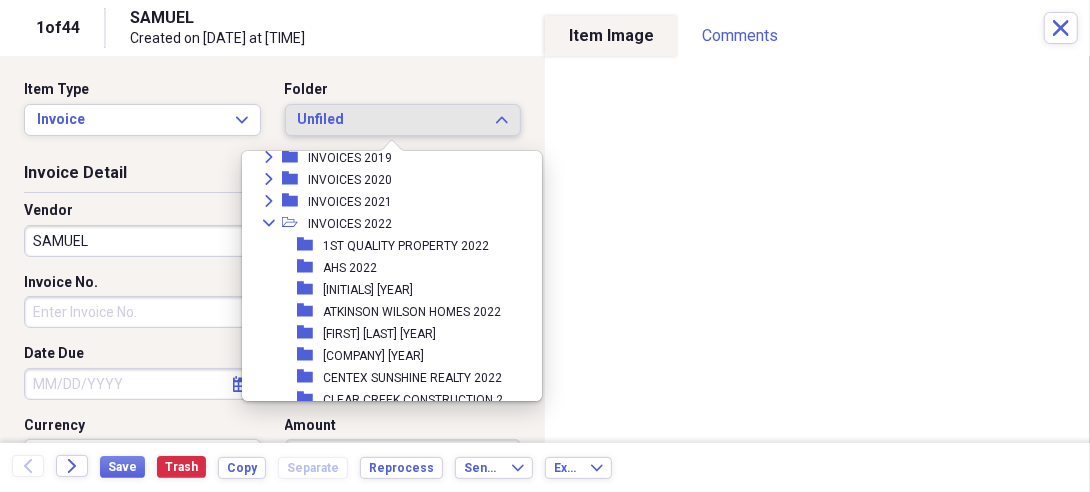 scroll, scrollTop: 656, scrollLeft: 0, axis: vertical 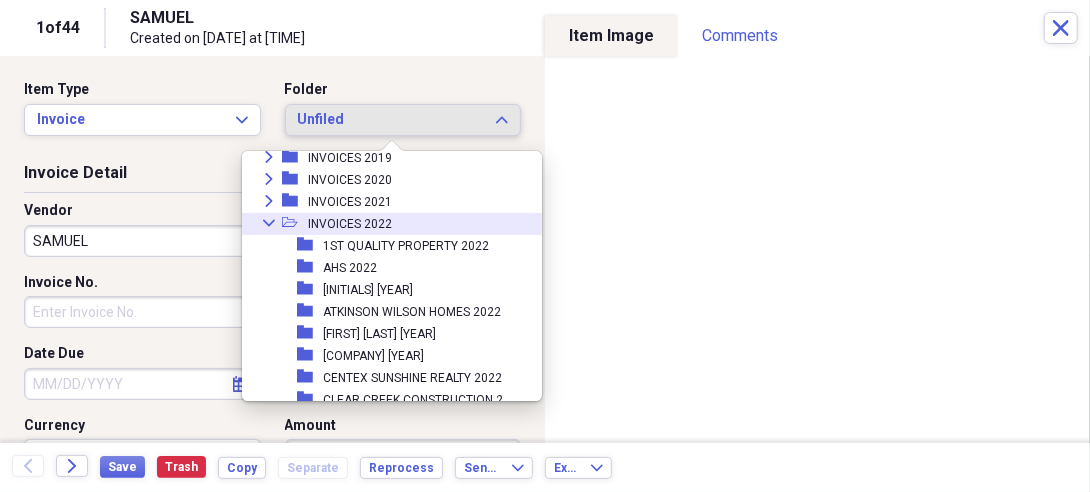 click on "Collapse" 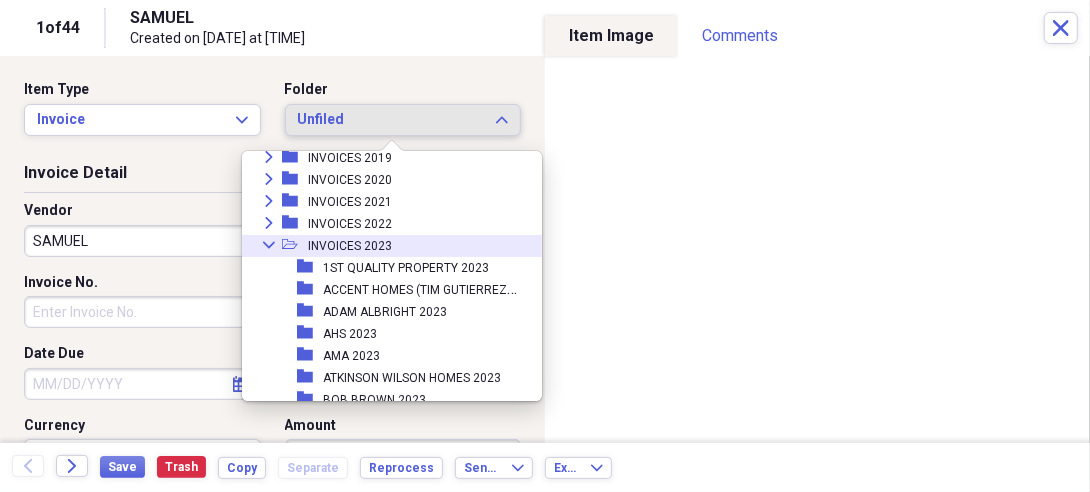click on "Collapse" 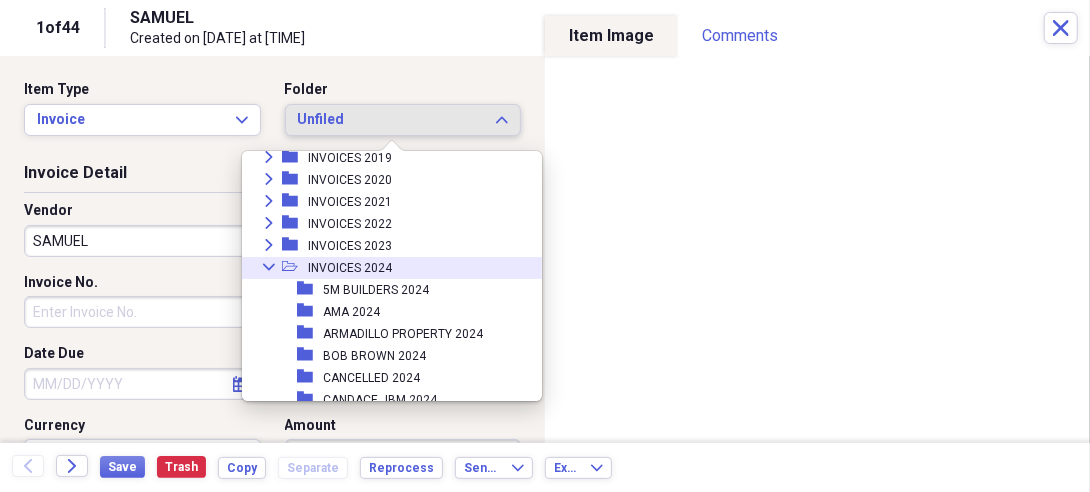 click on "Collapse" 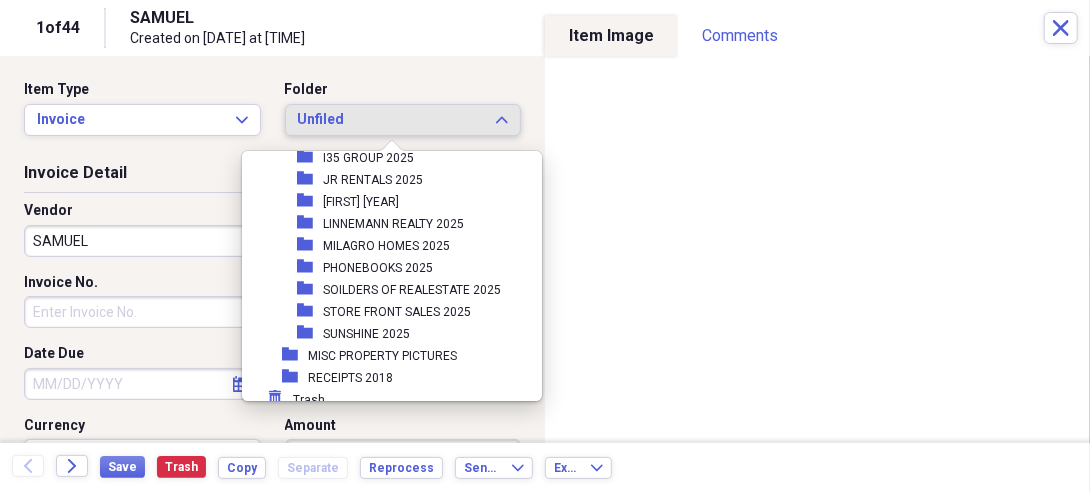 scroll, scrollTop: 842, scrollLeft: 0, axis: vertical 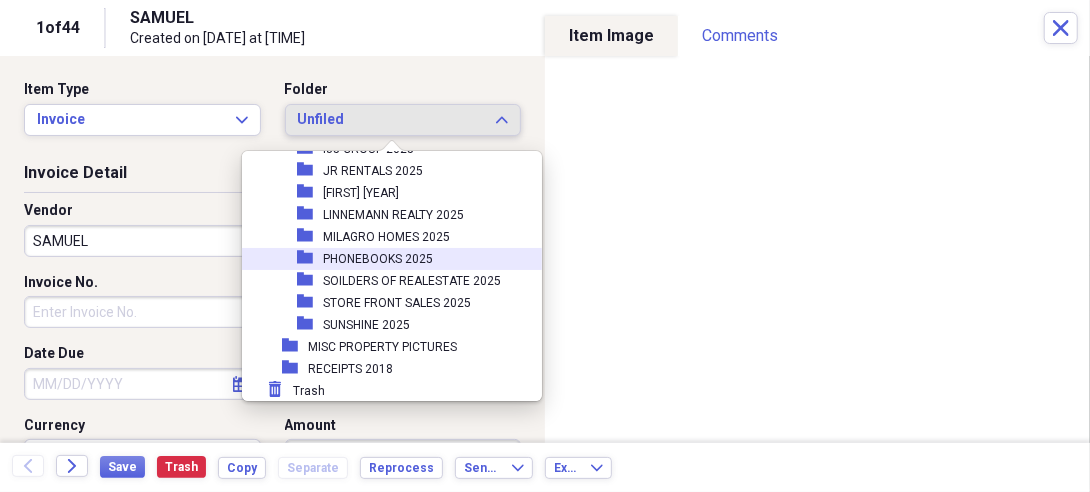 click on "PHONEBOOKS 2025" at bounding box center (378, 259) 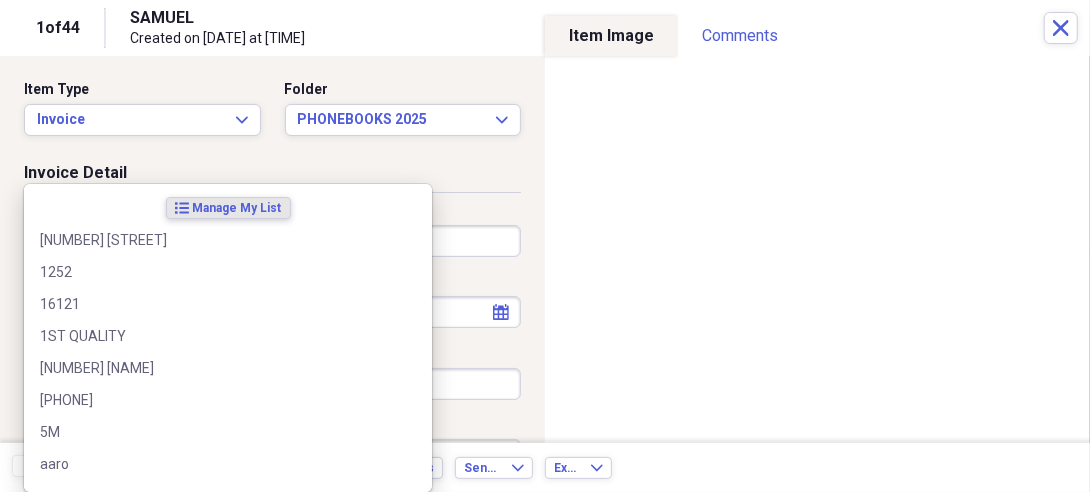 click on "Organize My Files 43 Collapse Unfiled Needs Review 43 Unfiled All Files Unfiled Unfiled Unfiled Saved Reports Collapse My Cabinet My Cabinet Add Folder Folder 10 YEAR SERVICE CONTRACTS Add Folder Folder 2016 1099'S Add Folder Folder 2016 SERVICE CONTRACTS Add Folder Folder 2017 SERVICE CONTRACTS Add Folder Folder 2018 SERVICE CONTRACTS Add Folder Folder 2019 SERVICE CONTRACTS Add Folder Folder 2020 SERVICE CONTRACTS Add Folder Folder 2021 SERVICE CONTRACTS Add Folder Folder 2022 SERVICE CONTRACTS Add Folder Folder 2023 SERVICE CONTRACTS Add Folder Folder 2024 SERVICE CONTRACTS Add Folder Folder 2025 SERVICE CONTRACTS Add Folder Folder DNF 2019 Add Folder Expand Folder INVOICES 2015 Add Folder Expand Folder INVOICES 2016 Add Folder Expand Folder INVOICES 2017 Add Folder Expand Folder INVOICES 2018 Add Folder Expand Folder INVOICES 2019 Add Folder Expand Folder INVOICES 2020 Add Folder Collapse Open Folder INVOICES 2021 Add Folder Folder AHS 2021 Add Folder Folder AMA 2021 Add Folder Folder BOB BROWN 2021 Trash" at bounding box center (545, 246) 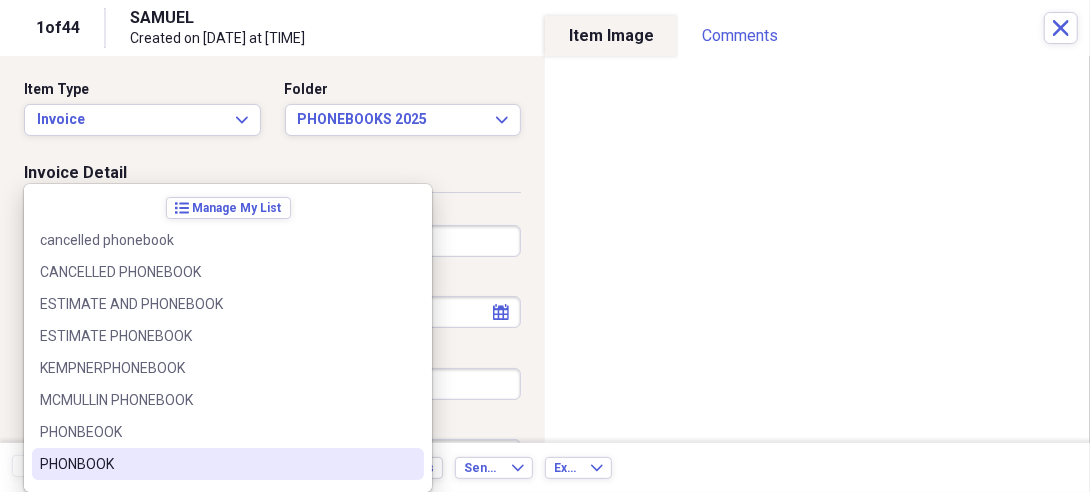 click on "PHONBOOK" at bounding box center (228, 464) 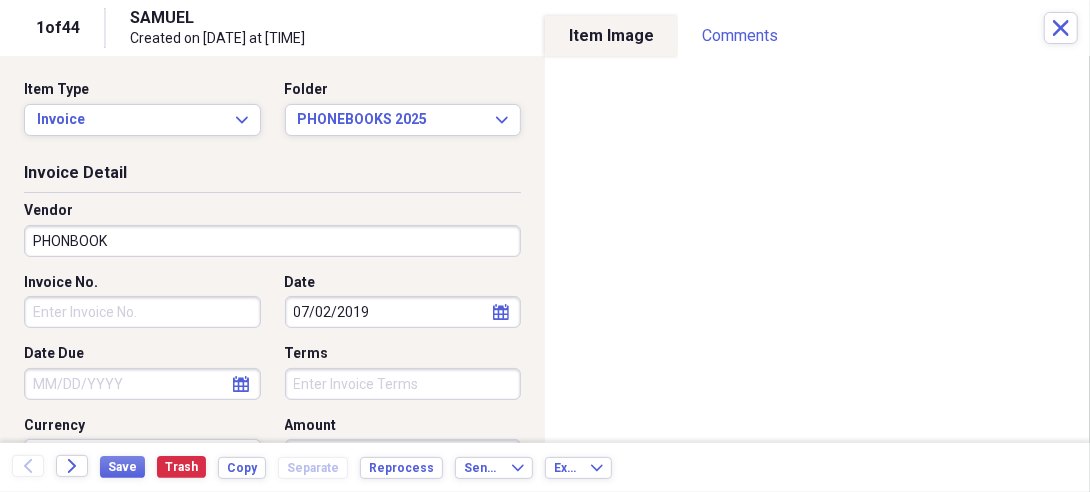 type on "NONE" 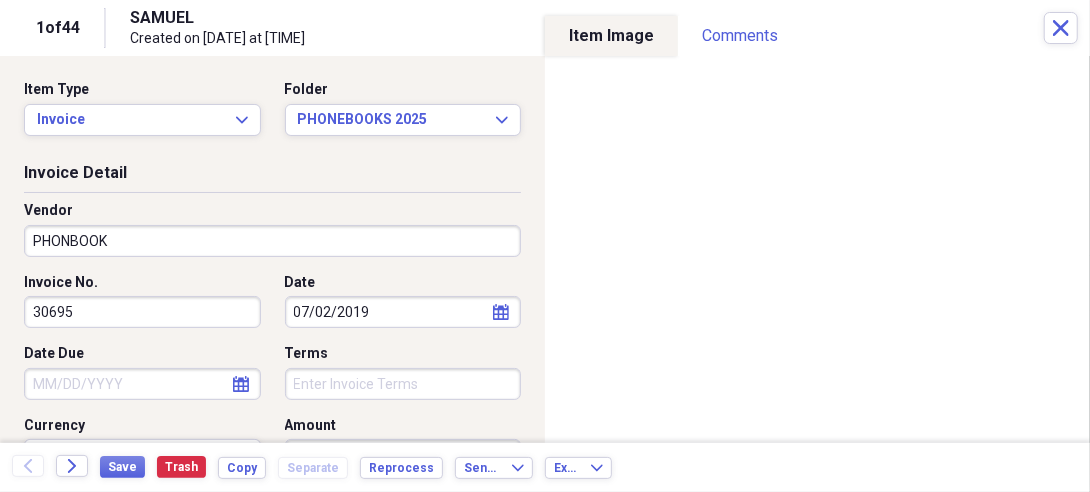 type on "30695" 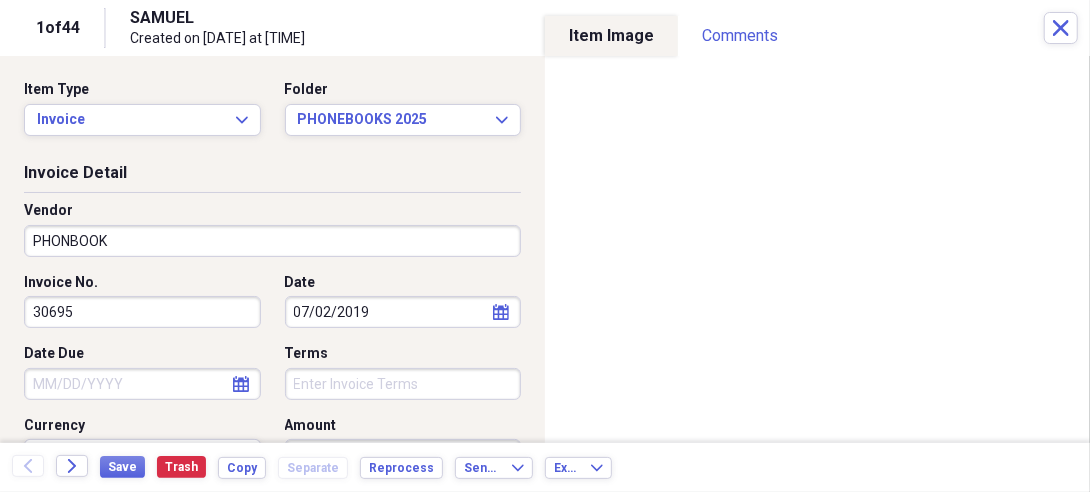 select on "6" 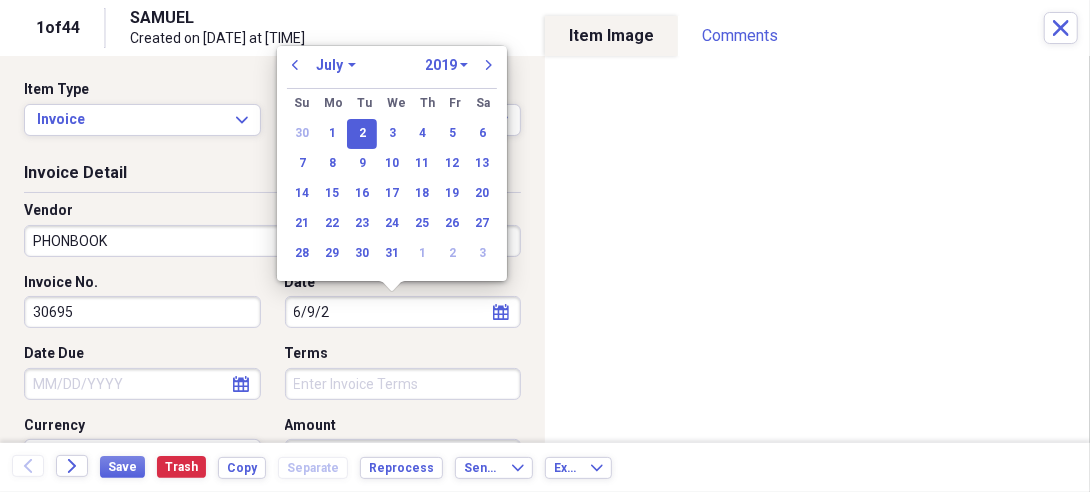 type on "[DATE]" 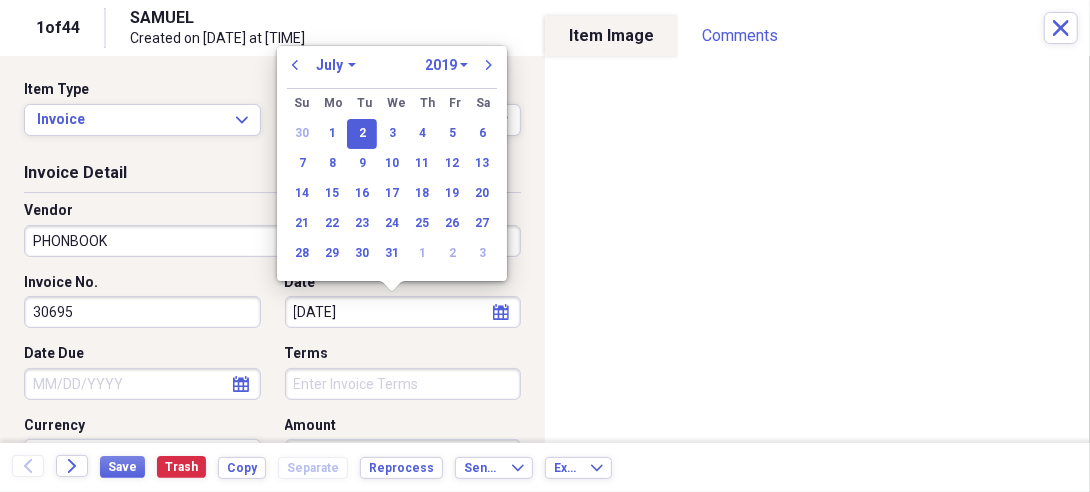 select on "5" 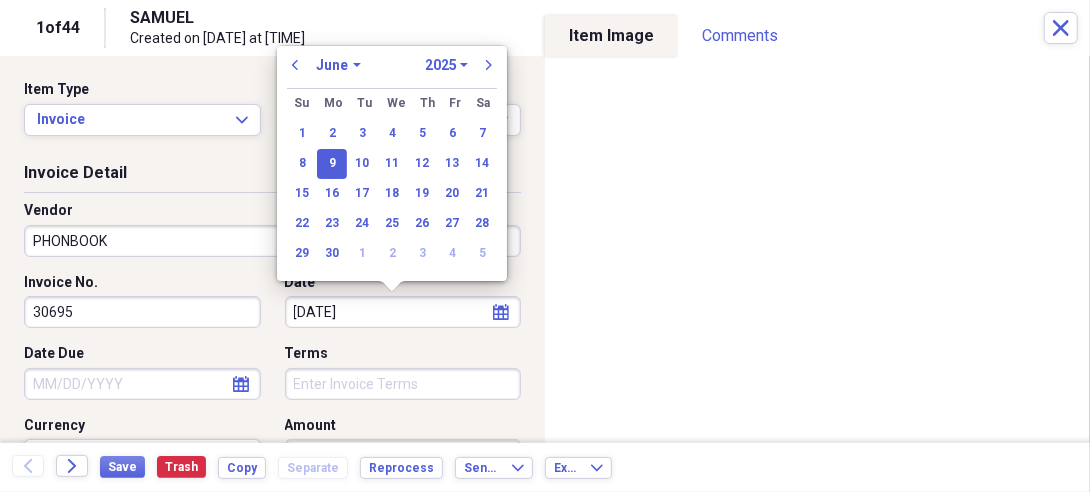 type on "06/09/2025" 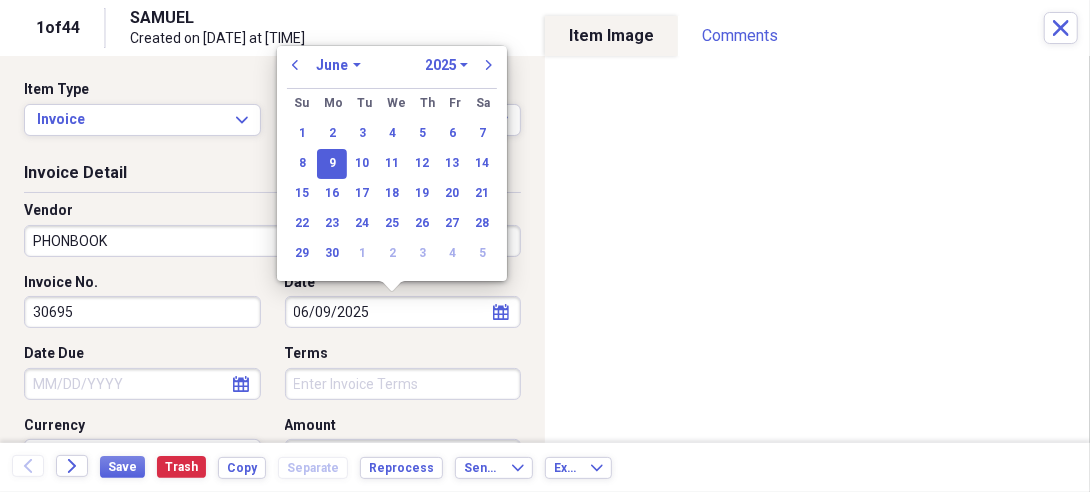 click on "Date Due" at bounding box center [142, 384] 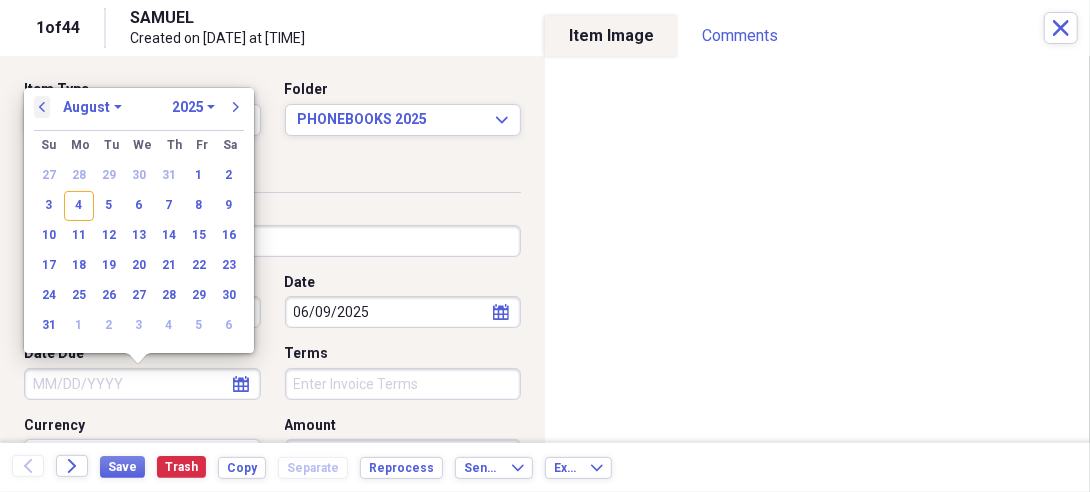 click on "previous" at bounding box center (42, 107) 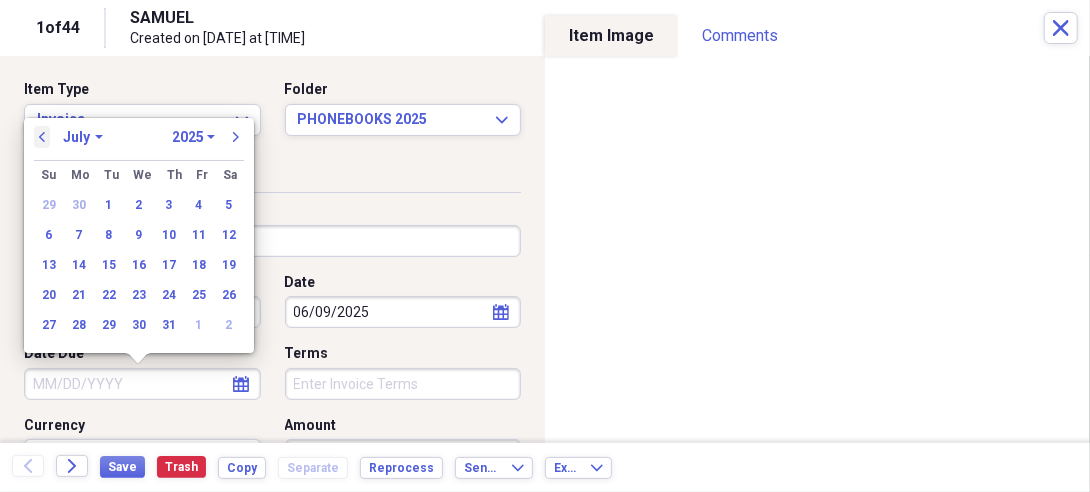 click on "previous" at bounding box center (42, 137) 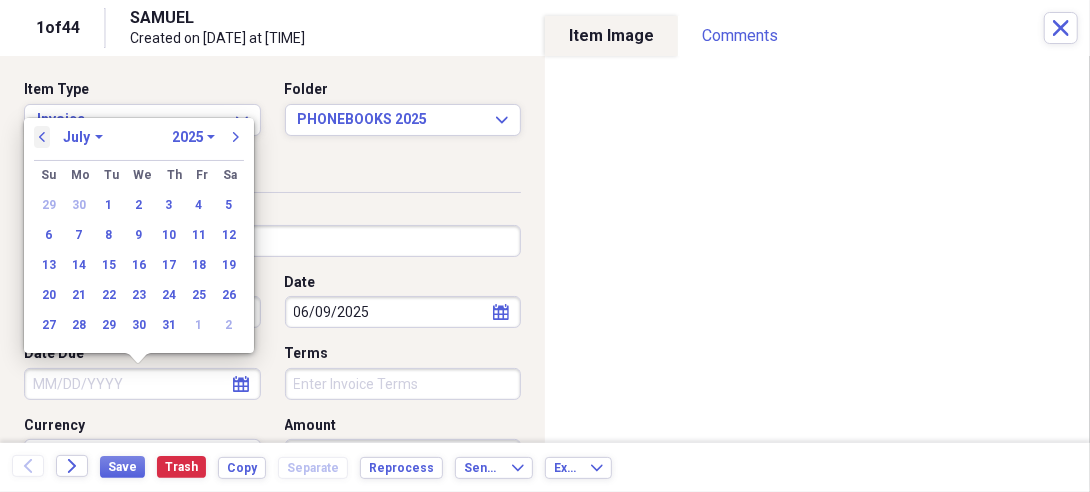 select on "5" 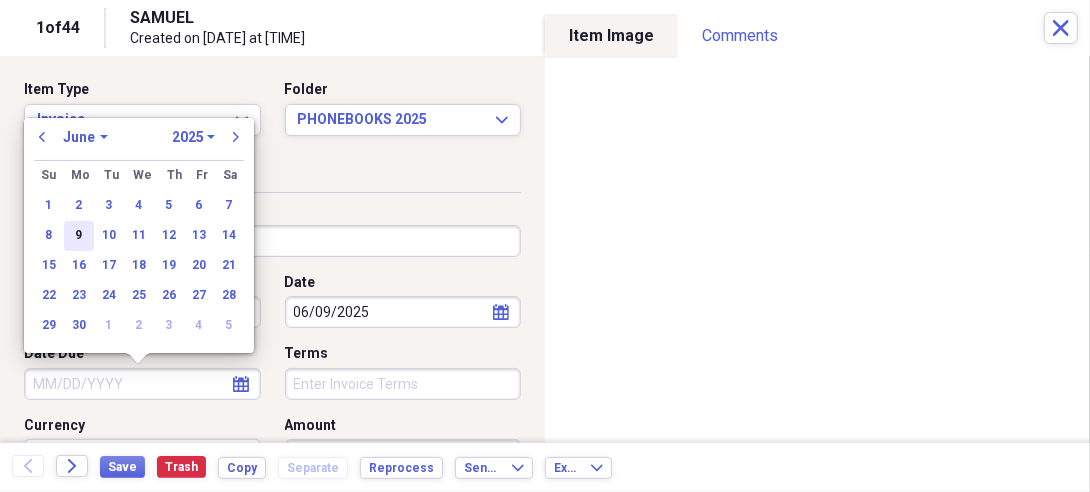 click on "9" at bounding box center (79, 236) 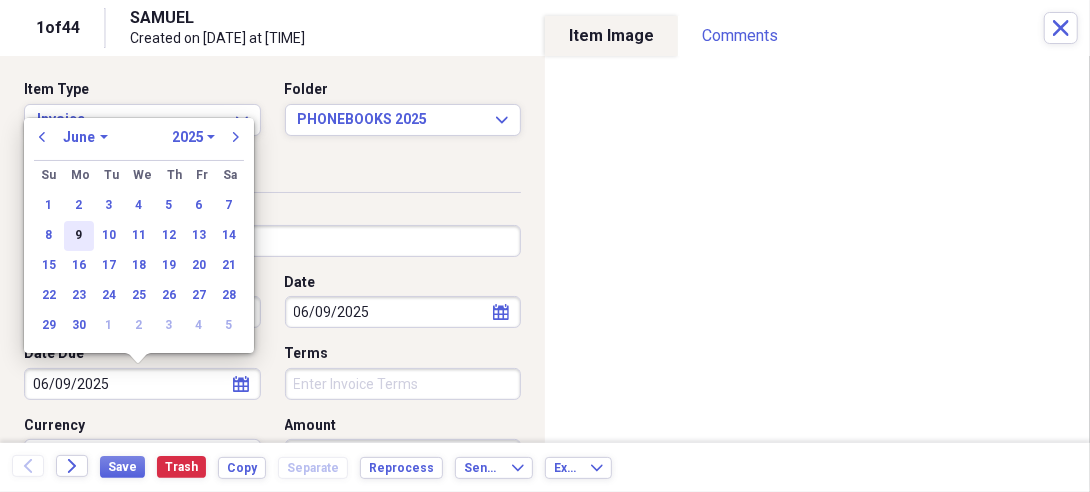 type on "06/09/2025" 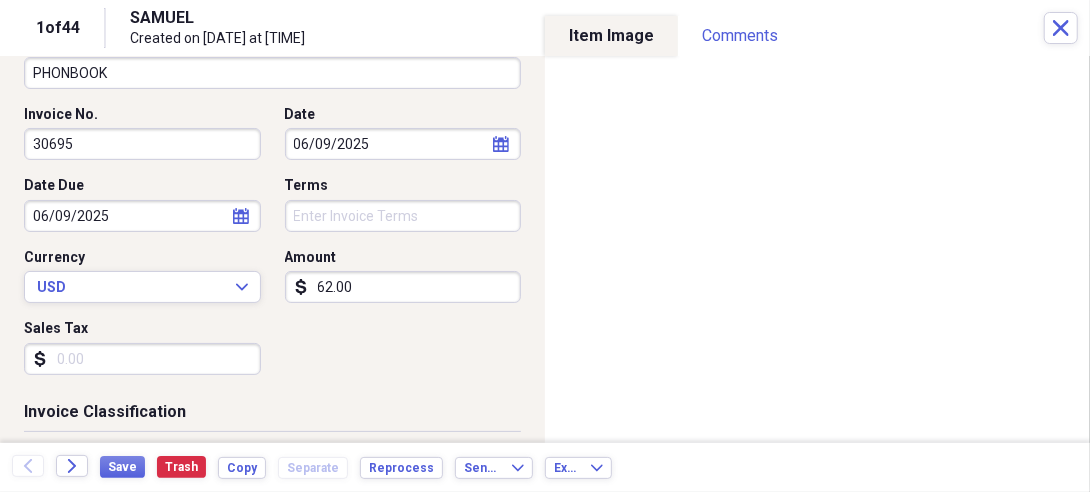 scroll, scrollTop: 166, scrollLeft: 0, axis: vertical 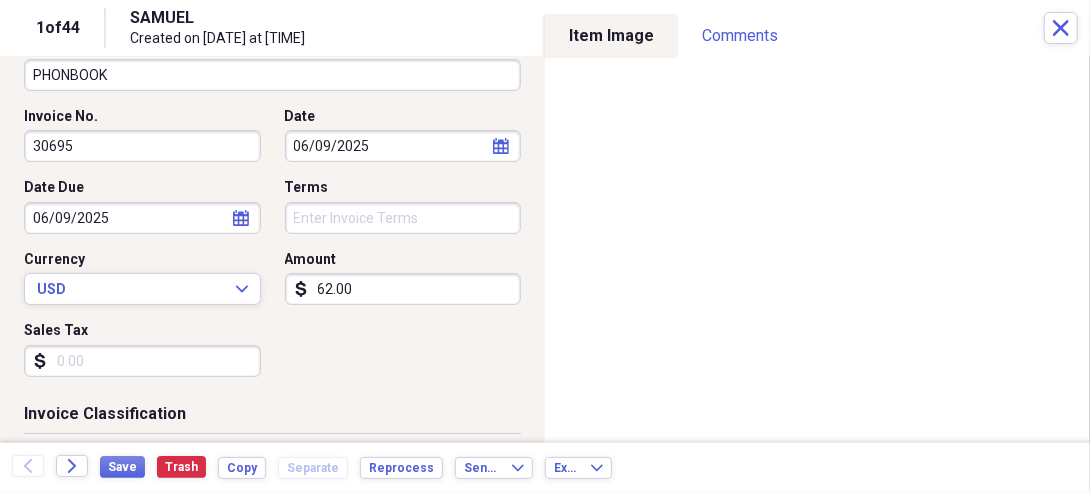 click on "62.00" at bounding box center [403, 289] 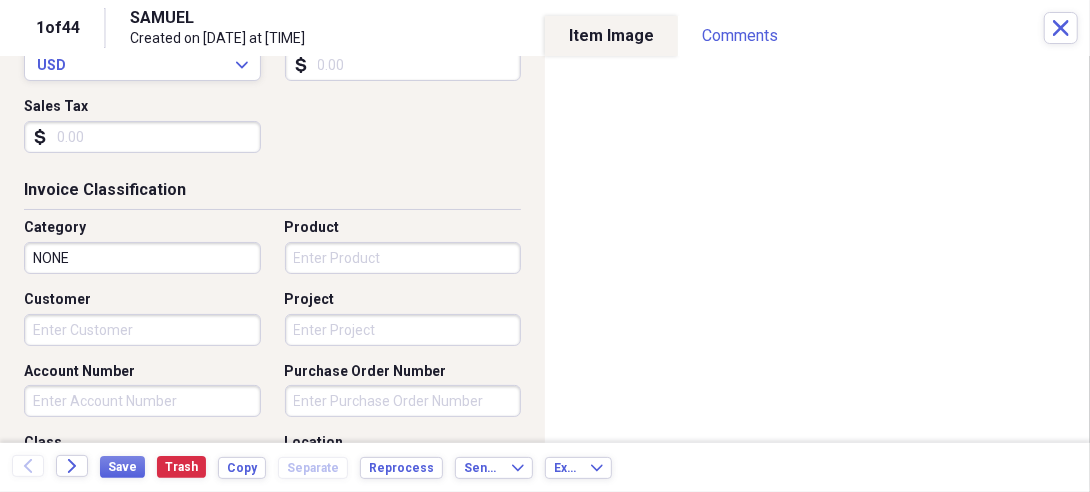 scroll, scrollTop: 453, scrollLeft: 0, axis: vertical 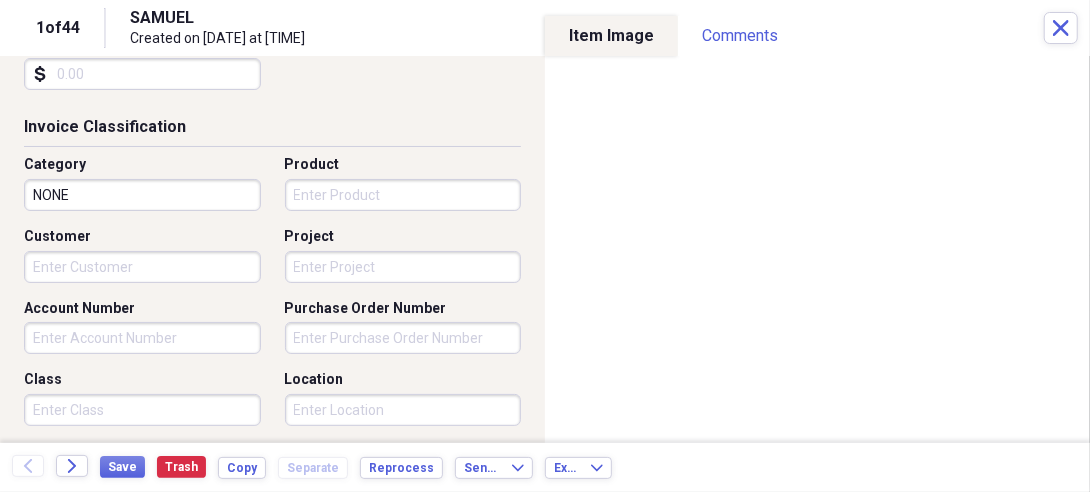 type 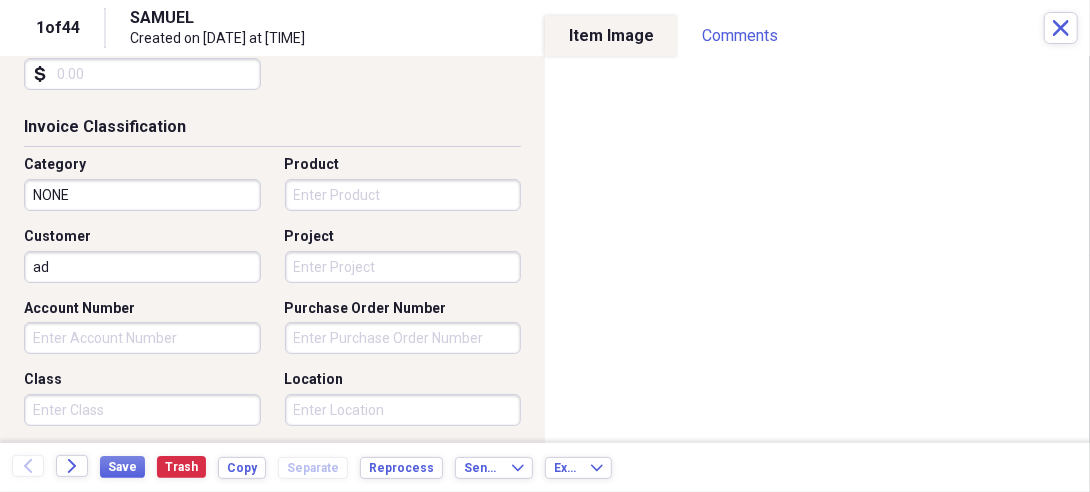 type on "a" 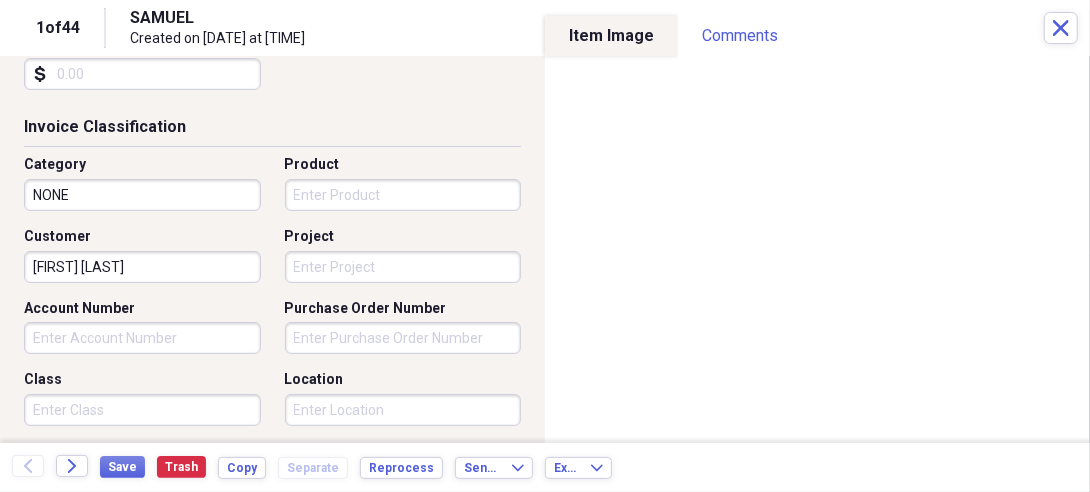 type on "[FIRST] [LAST]" 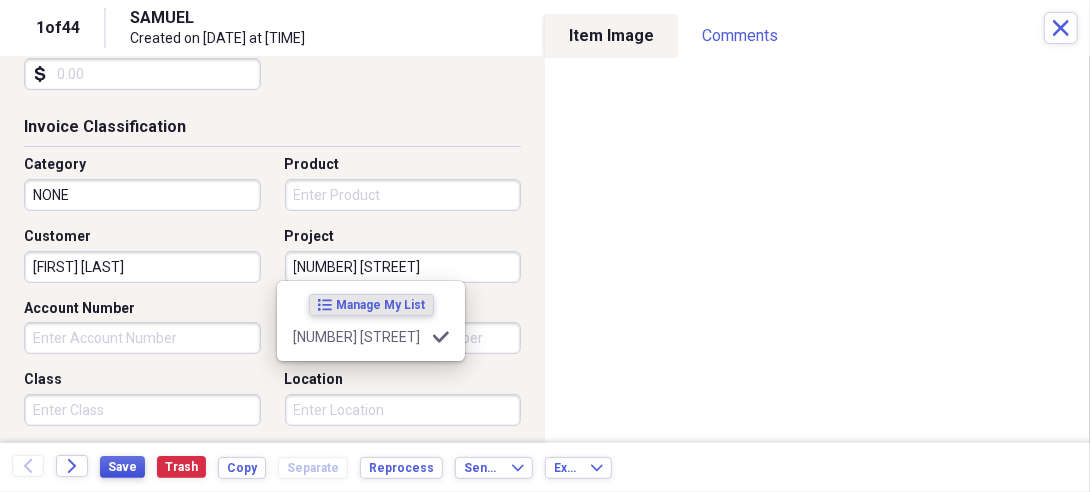 type on "[NUMBER] [STREET]" 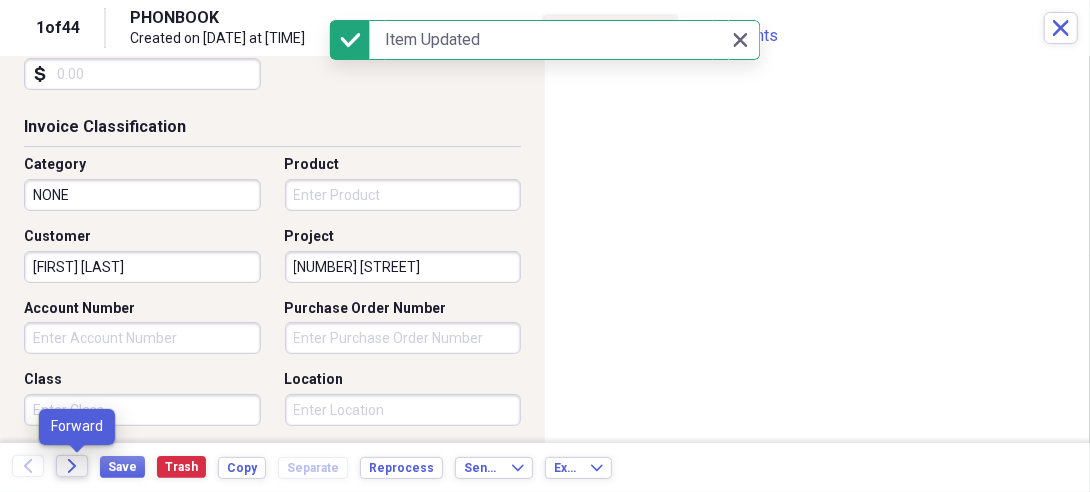 click on "Forward" 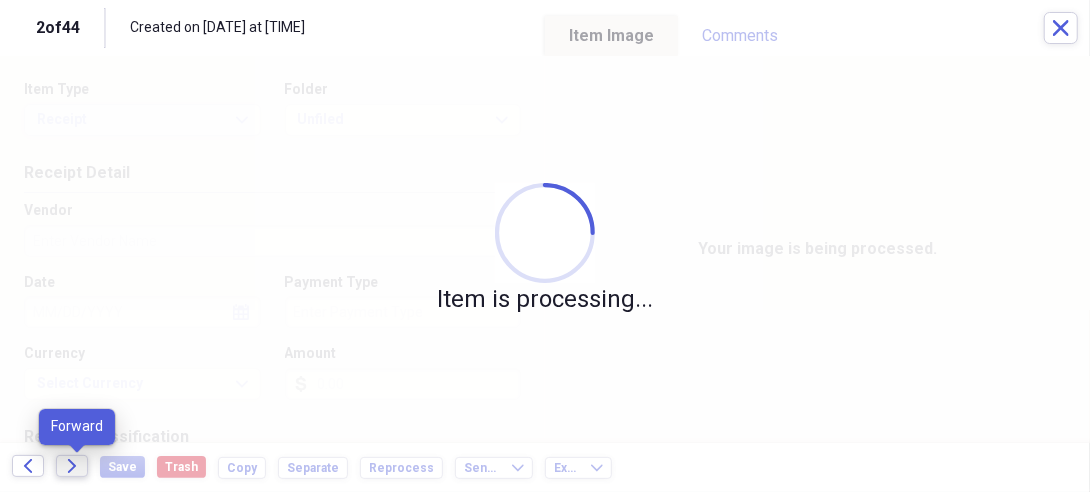 click on "Forward" 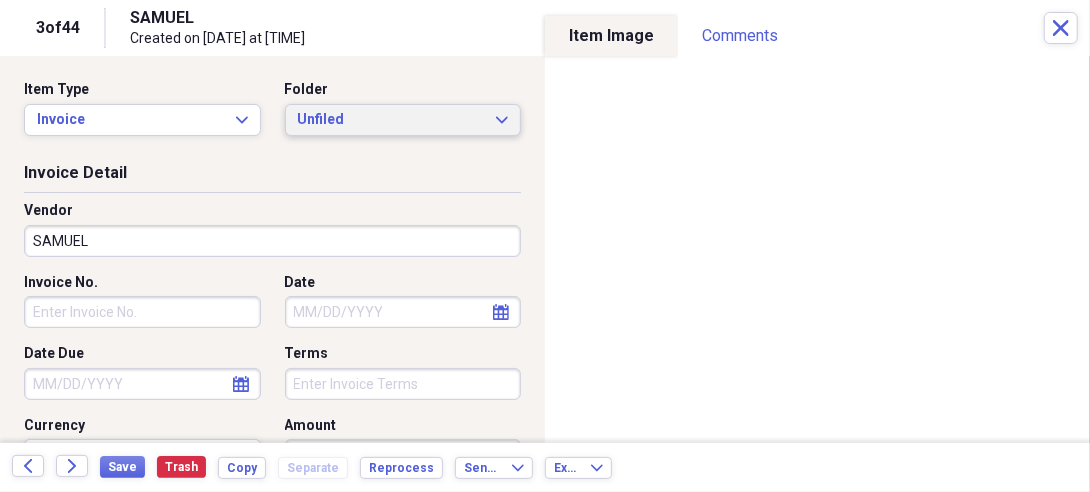 click on "Unfiled Expand" at bounding box center [403, 120] 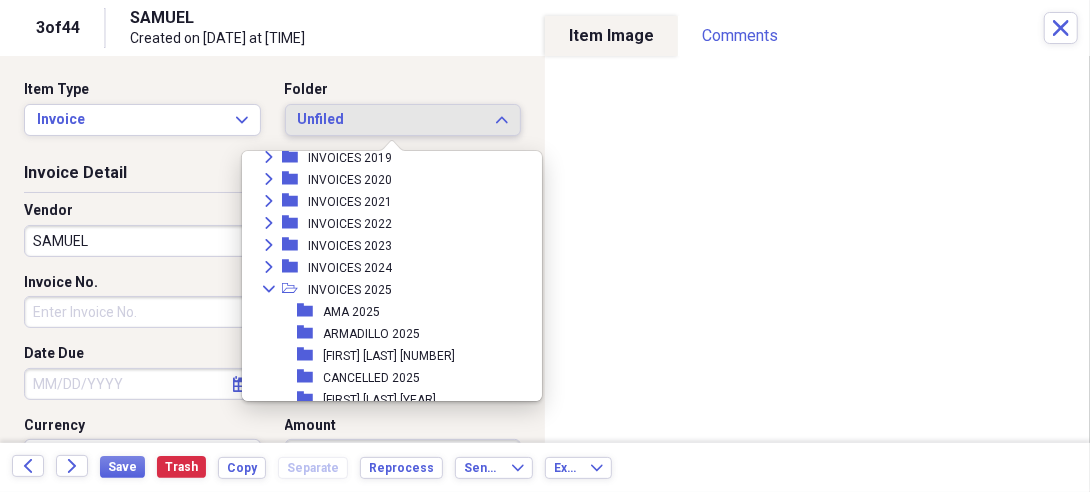 scroll, scrollTop: 656, scrollLeft: 0, axis: vertical 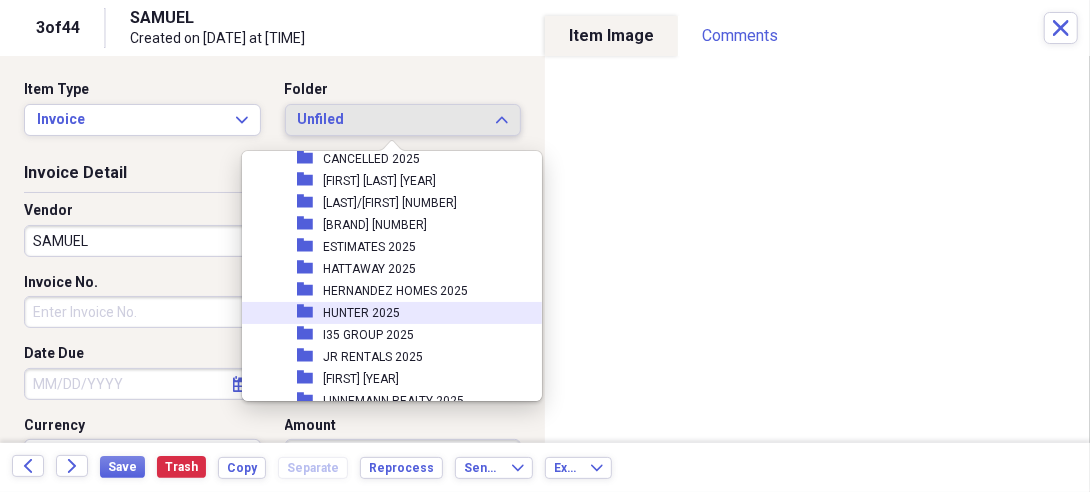 click on "HUNTER 2025" at bounding box center [361, 313] 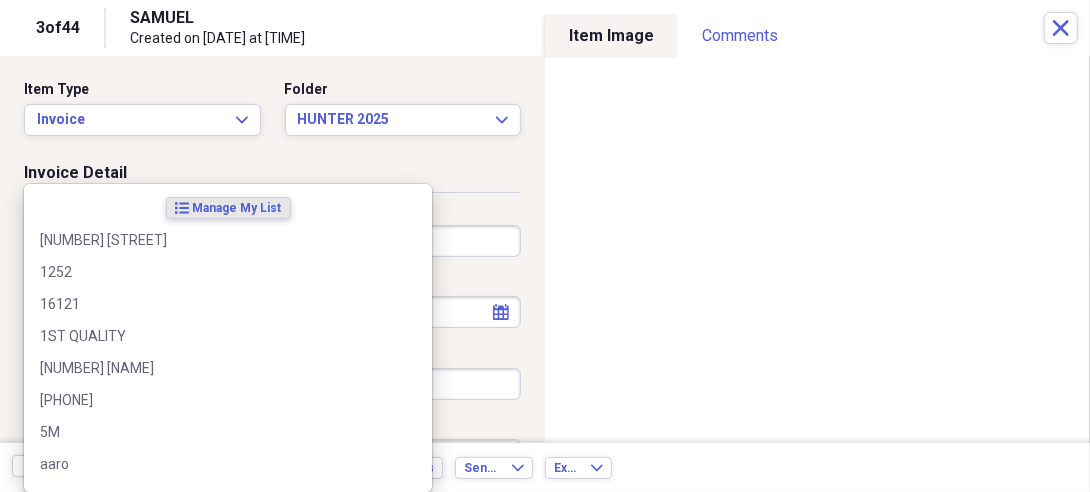 click on "Organize My Files 43 Collapse Unfiled Needs Review 43 Unfiled All Files Unfiled Unfiled Unfiled Saved Reports Collapse My Cabinet My Cabinet Add Folder Folder 10 YEAR SERVICE CONTRACTS Add Folder Folder 2016 1099'S Add Folder Folder 2016 SERVICE CONTRACTS Add Folder Folder 2017 SERVICE CONTRACTS Add Folder Folder 2018 SERVICE CONTRACTS Add Folder Folder 2019 SERVICE CONTRACTS Add Folder Folder 2020 SERVICE CONTRACTS Add Folder Folder 2021 SERVICE CONTRACTS Add Folder Folder 2022 SERVICE CONTRACTS Add Folder Folder 2023 SERVICE CONTRACTS Add Folder Folder 2024 SERVICE CONTRACTS Add Folder Folder 2025 SERVICE CONTRACTS Add Folder Folder DNF 2019 Add Folder Expand Folder INVOICES 2015 Add Folder Expand Folder INVOICES 2016 Add Folder Expand Folder INVOICES 2017 Add Folder Expand Folder INVOICES 2018 Add Folder Expand Folder INVOICES 2019 Add Folder Expand Folder INVOICES 2020 Add Folder Collapse Open Folder INVOICES 2021 Add Folder Folder AHS 2021 Add Folder Folder AMA 2021 Add Folder Folder BOB BROWN 2021 Trash" at bounding box center [545, 246] 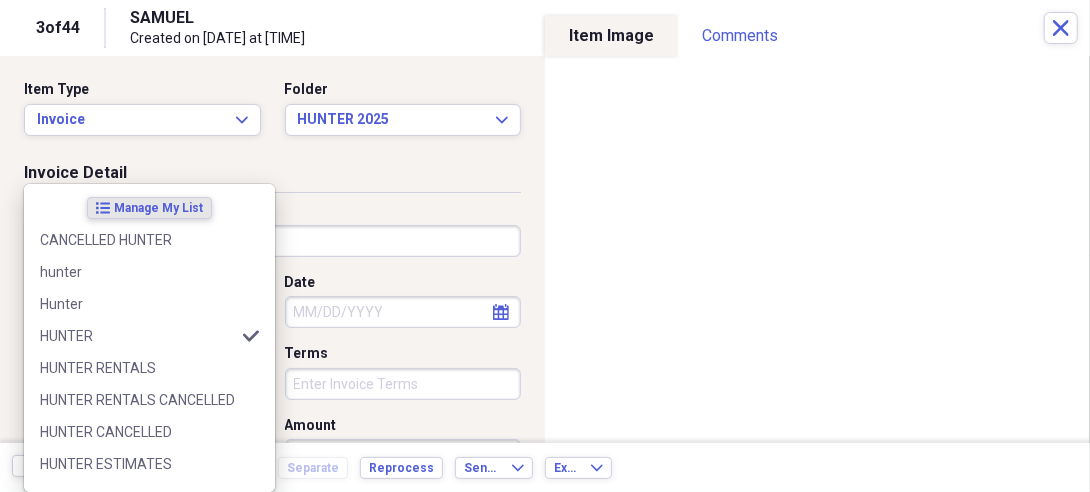 type on "HUNTER" 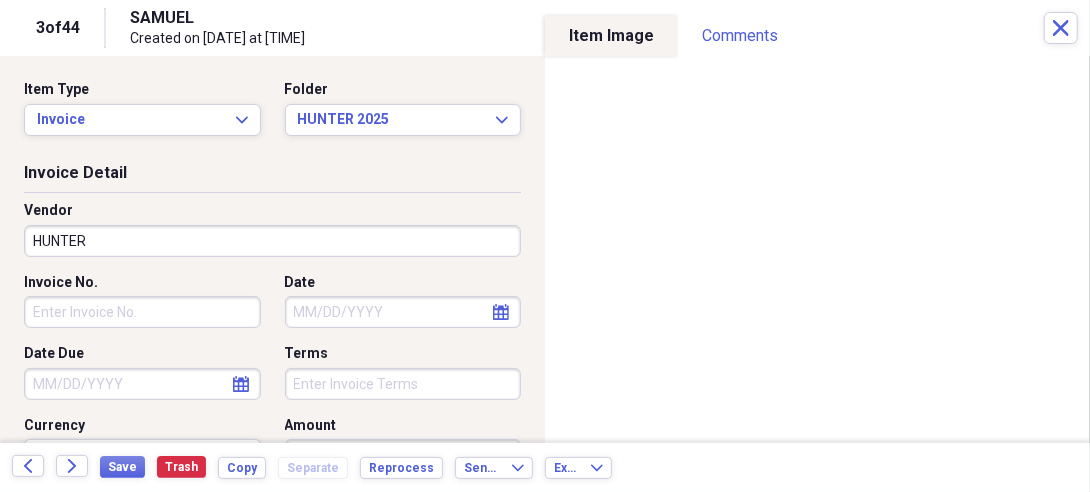 type on "NONE" 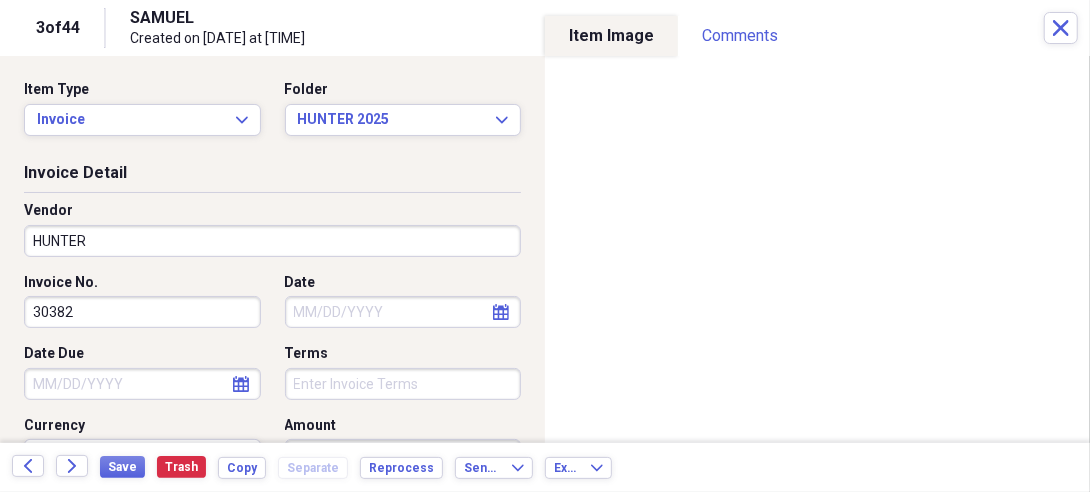 type on "30382" 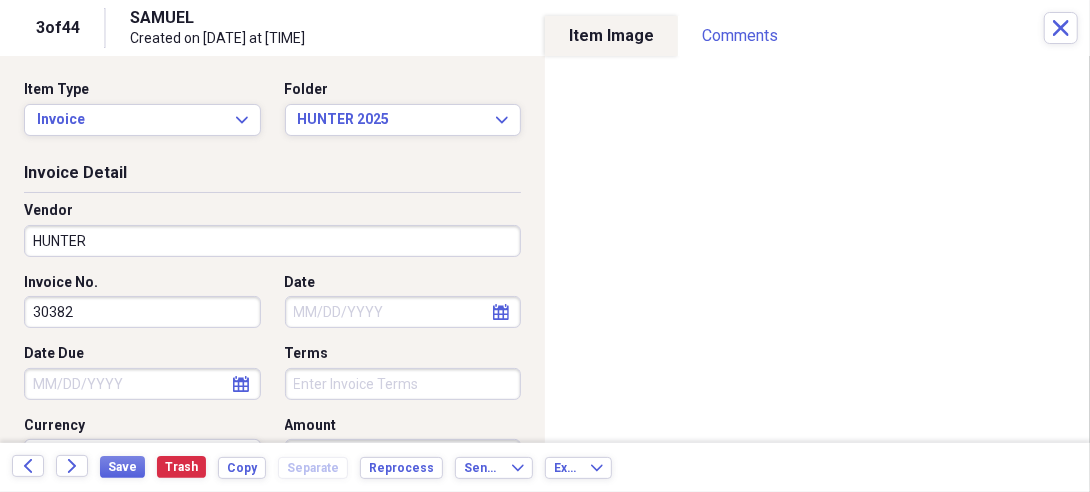 select on "7" 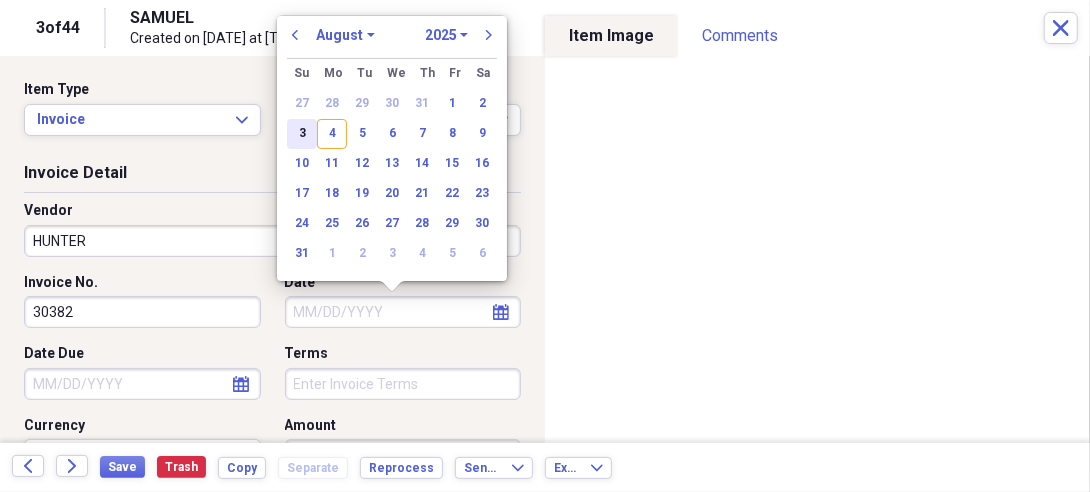 click on "3" at bounding box center [302, 134] 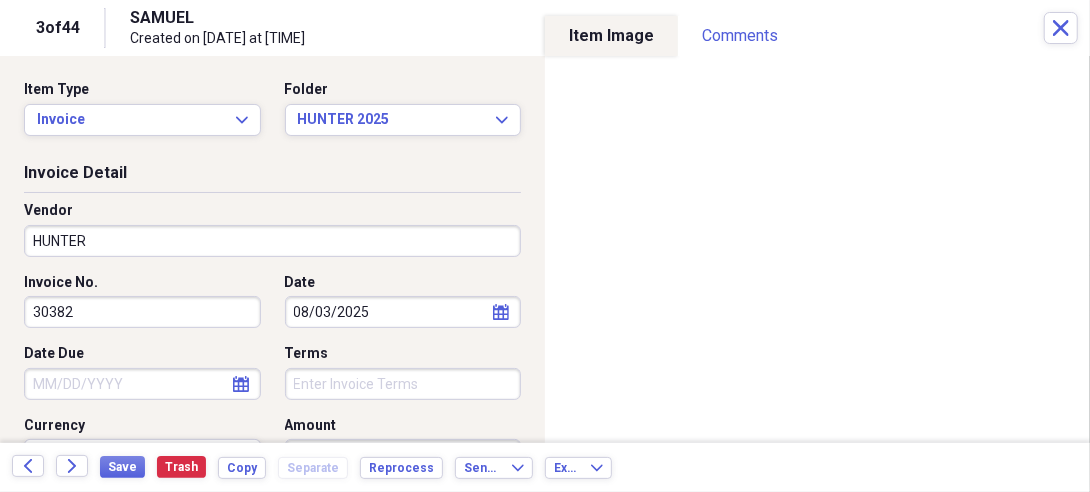 select on "7" 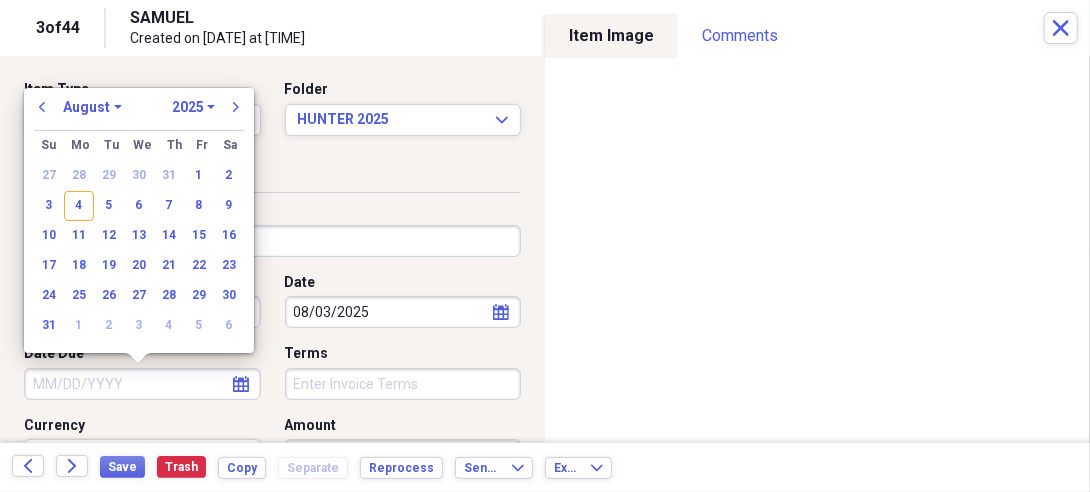 click on "Date Due" at bounding box center (142, 384) 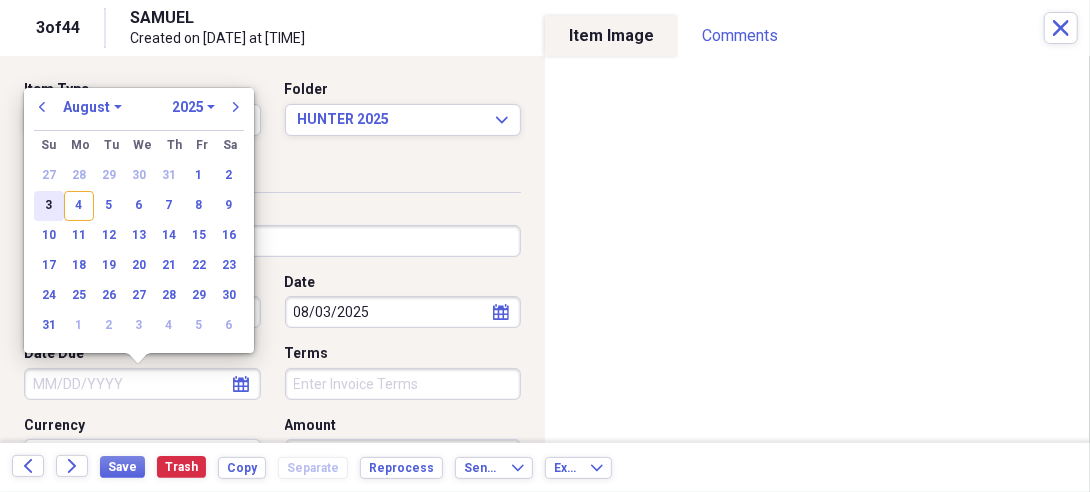 click on "3" at bounding box center [49, 206] 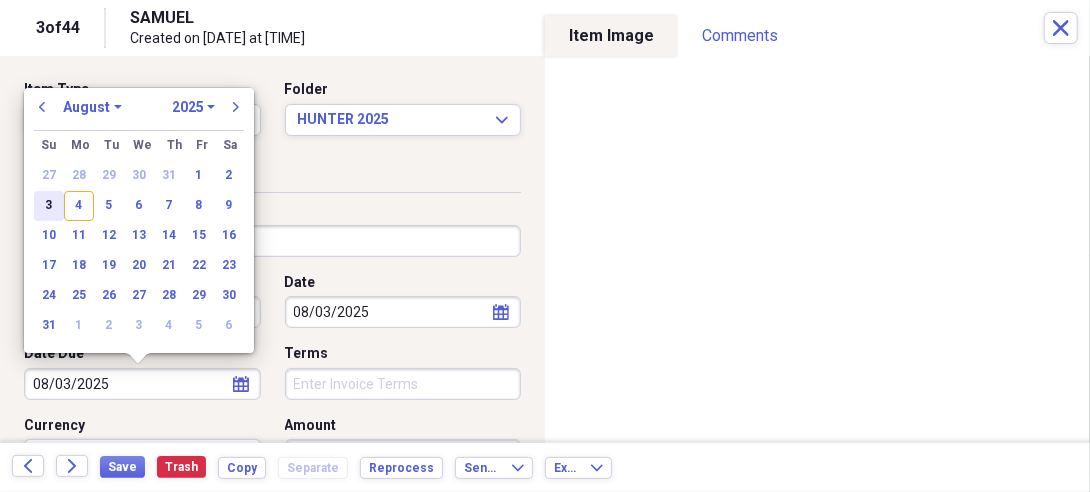 type on "08/03/2025" 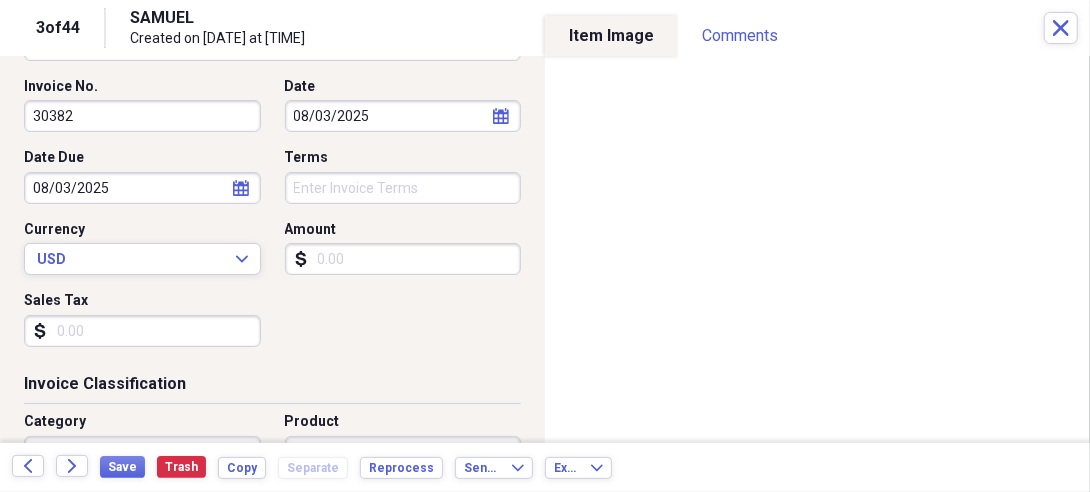 scroll, scrollTop: 198, scrollLeft: 0, axis: vertical 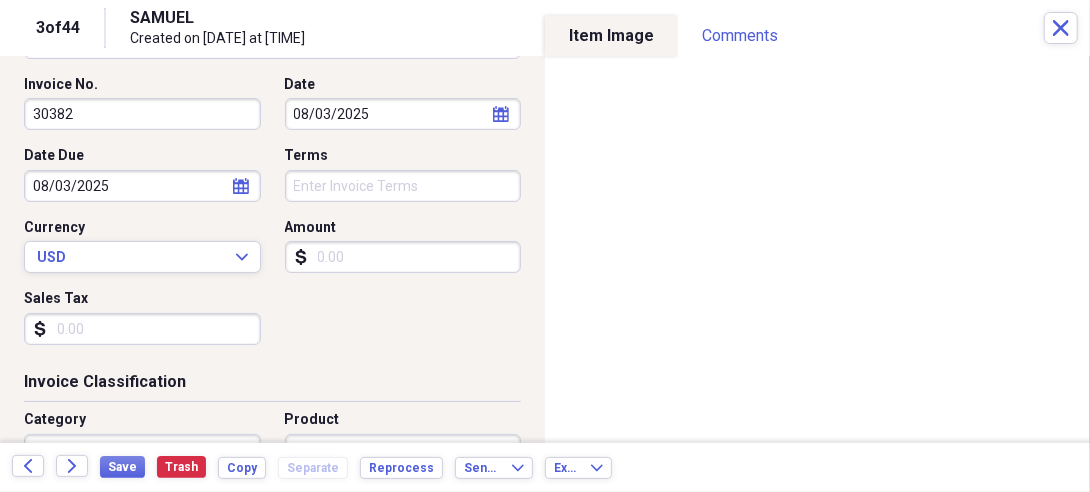 click on "Amount" at bounding box center [403, 257] 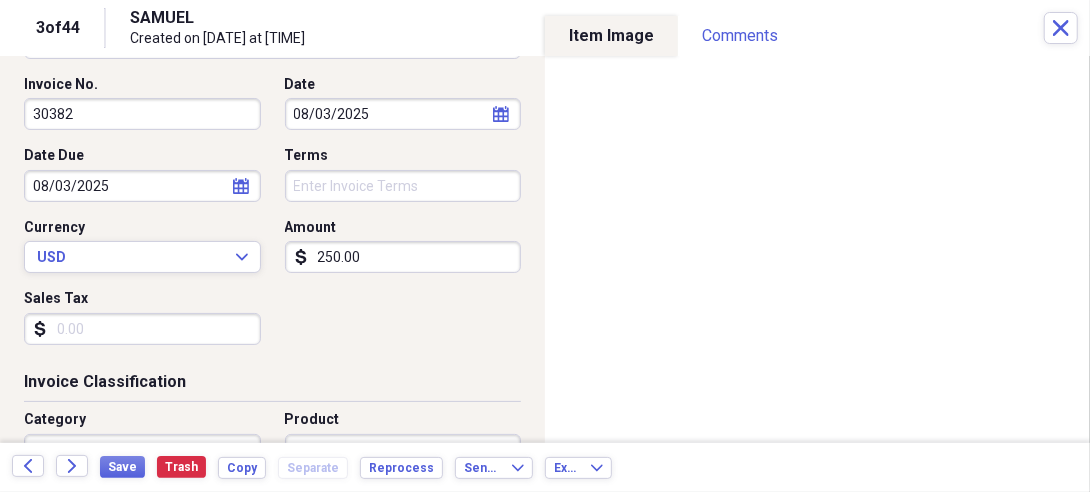 type on "250.00" 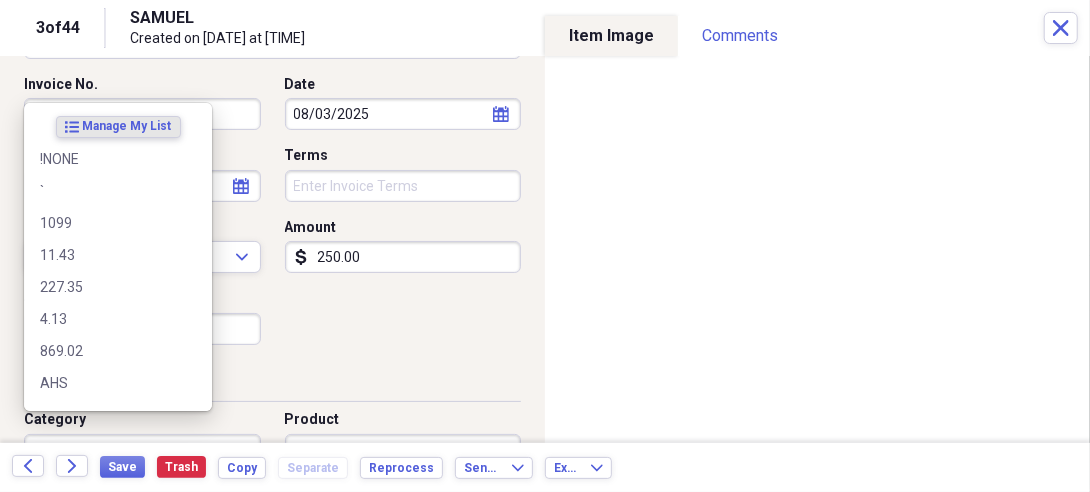 scroll, scrollTop: 220, scrollLeft: 0, axis: vertical 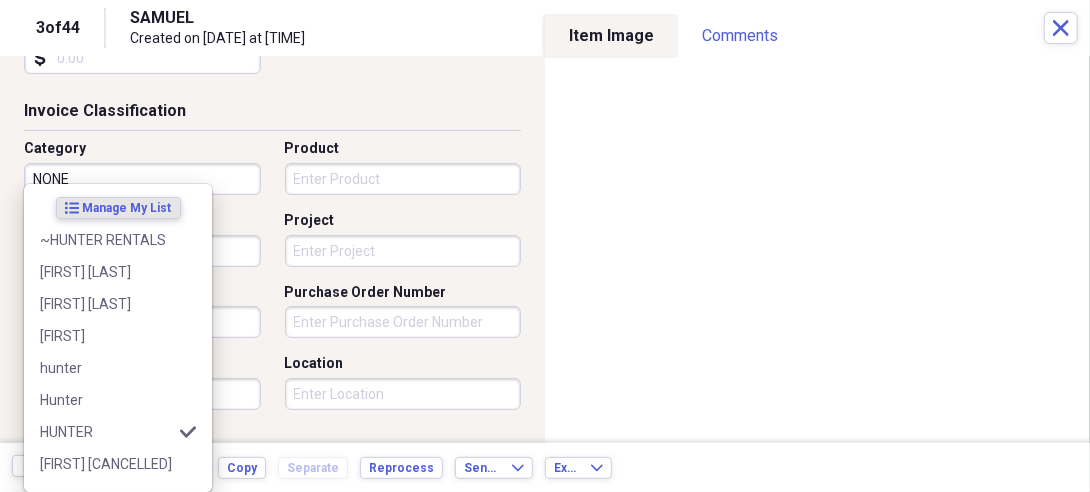 type on "HUNTER" 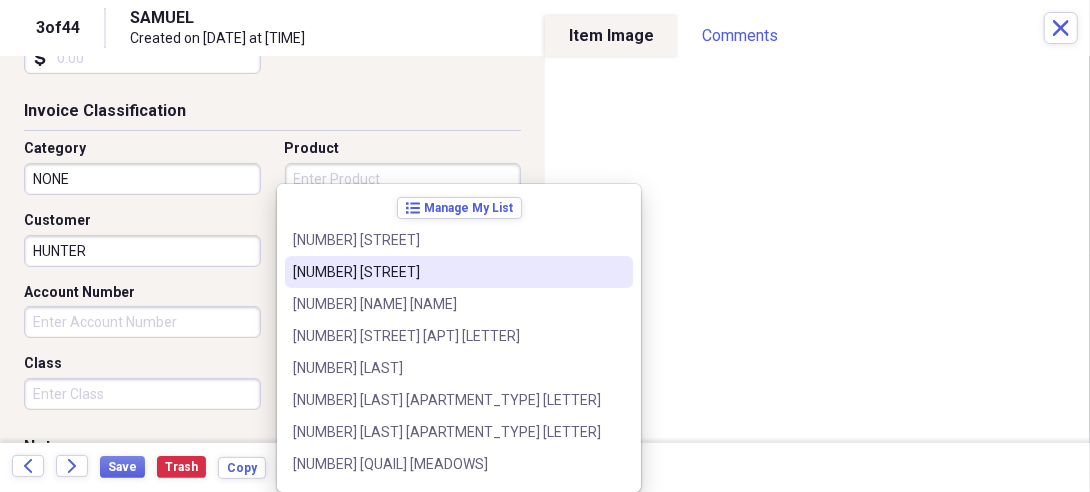 click on "[NUMBER] [STREET]" at bounding box center (447, 272) 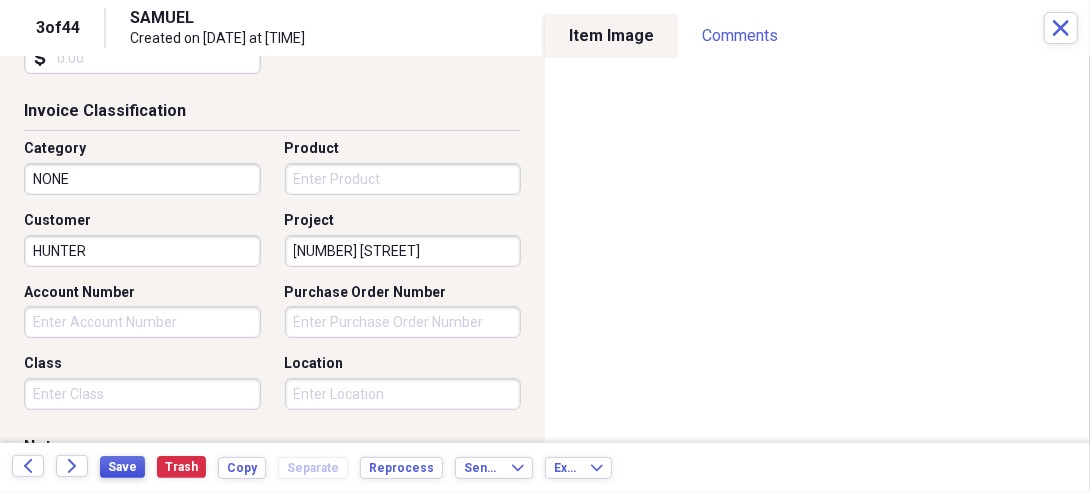 click on "Save" at bounding box center [122, 467] 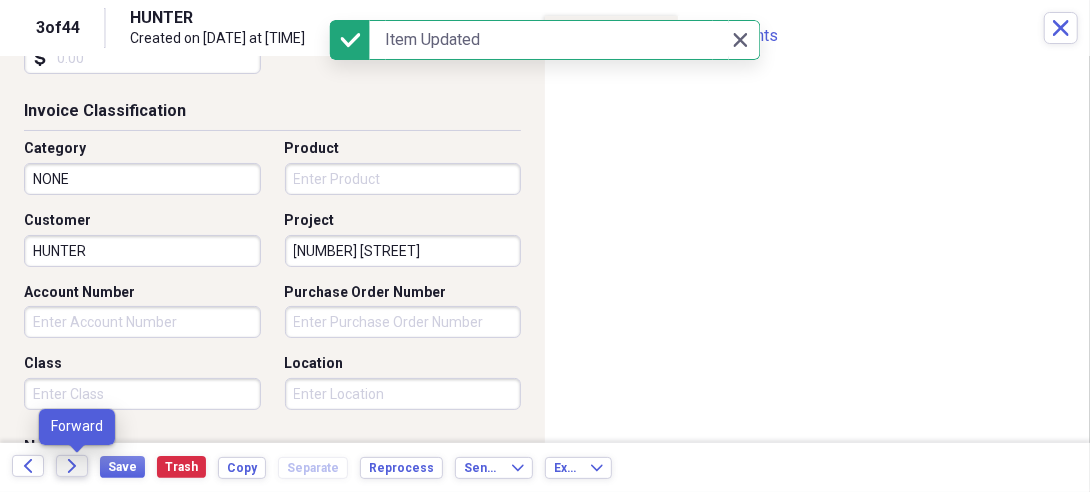 click 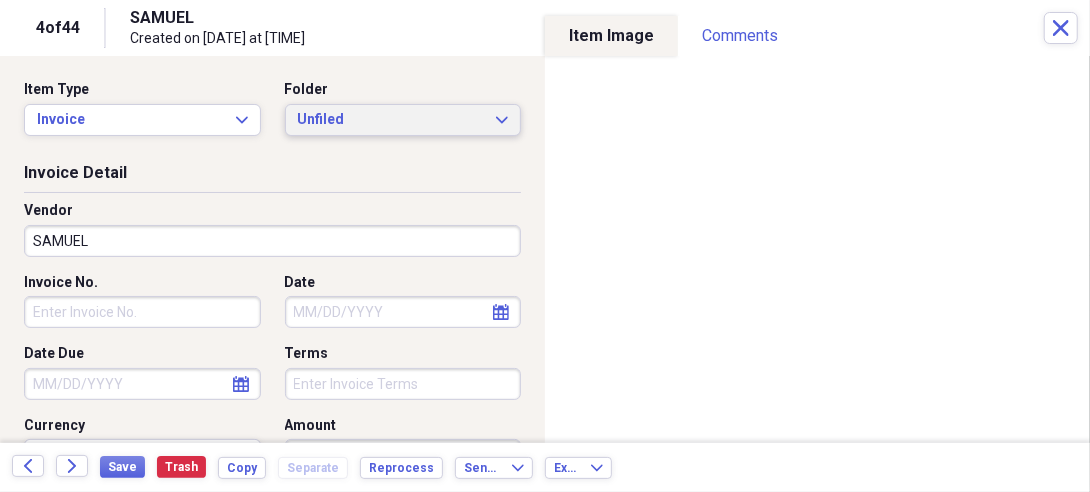 click on "Unfiled" at bounding box center (391, 120) 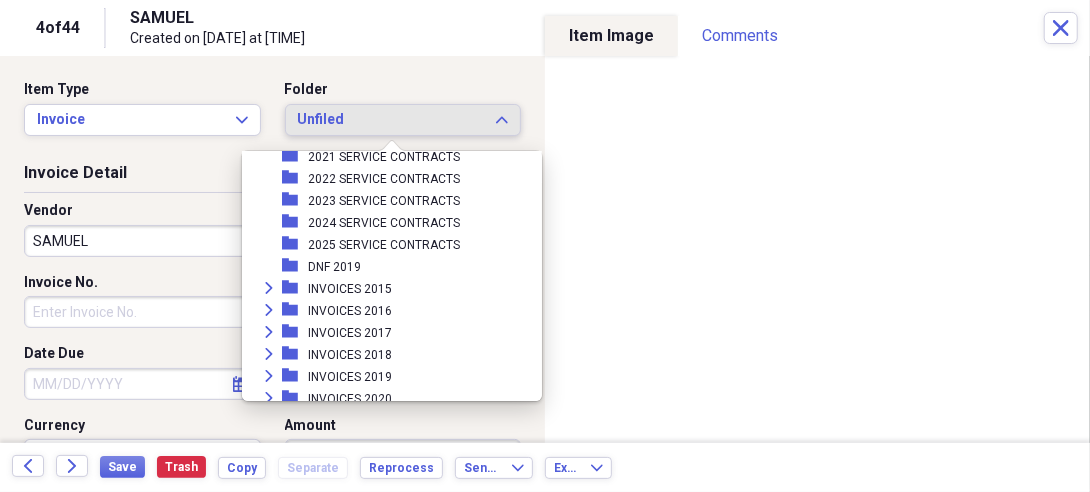 scroll, scrollTop: 437, scrollLeft: 0, axis: vertical 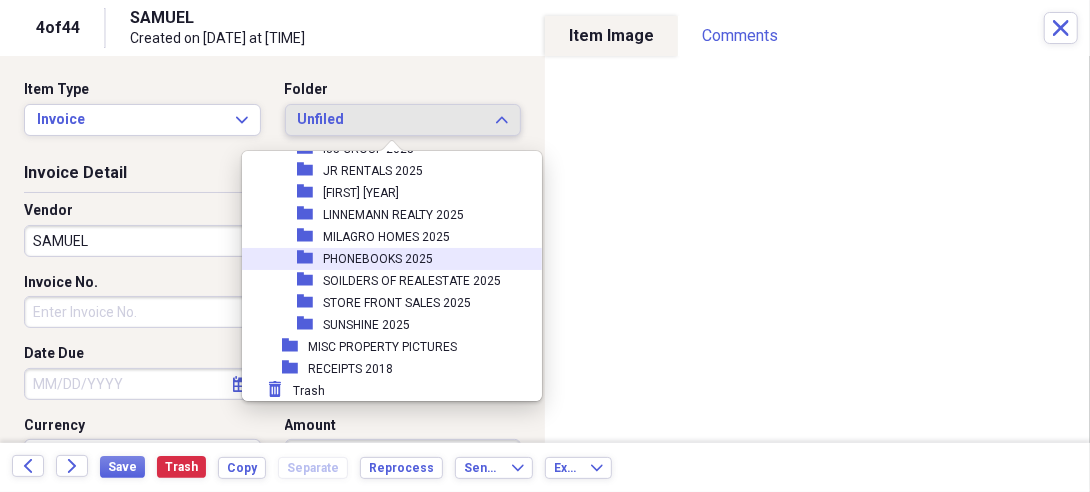 click on "PHONEBOOKS 2025" at bounding box center (378, 259) 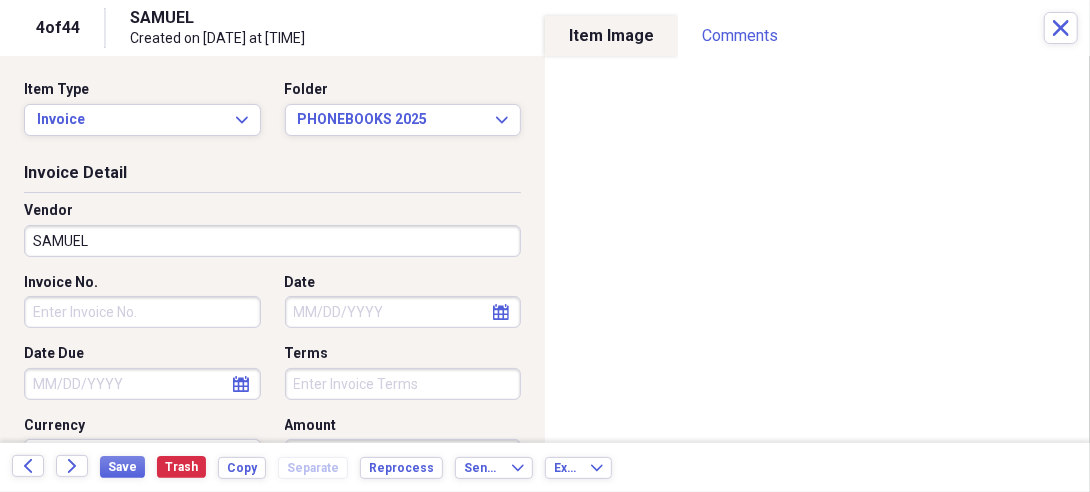 click on "Organize My Files 43 Collapse Unfiled Needs Review 43 Unfiled All Files Unfiled Unfiled Unfiled Saved Reports Collapse My Cabinet My Cabinet Add Folder Folder 10 YEAR SERVICE CONTRACTS Add Folder Folder 2016 1099'S Add Folder Folder 2016 SERVICE CONTRACTS Add Folder Folder 2017 SERVICE CONTRACTS Add Folder Folder 2018 SERVICE CONTRACTS Add Folder Folder 2019 SERVICE CONTRACTS Add Folder Folder 2020 SERVICE CONTRACTS Add Folder Folder 2021 SERVICE CONTRACTS Add Folder Folder 2022 SERVICE CONTRACTS Add Folder Folder 2023 SERVICE CONTRACTS Add Folder Folder 2024 SERVICE CONTRACTS Add Folder Folder 2025 SERVICE CONTRACTS Add Folder Folder DNF 2019 Add Folder Expand Folder INVOICES 2015 Add Folder Expand Folder INVOICES 2016 Add Folder Expand Folder INVOICES 2017 Add Folder Expand Folder INVOICES 2018 Add Folder Expand Folder INVOICES 2019 Add Folder Expand Folder INVOICES 2020 Add Folder Collapse Open Folder INVOICES 2021 Add Folder Folder AHS 2021 Add Folder Folder AMA 2021 Add Folder Folder BOB BROWN 2021 Trash" at bounding box center (545, 246) 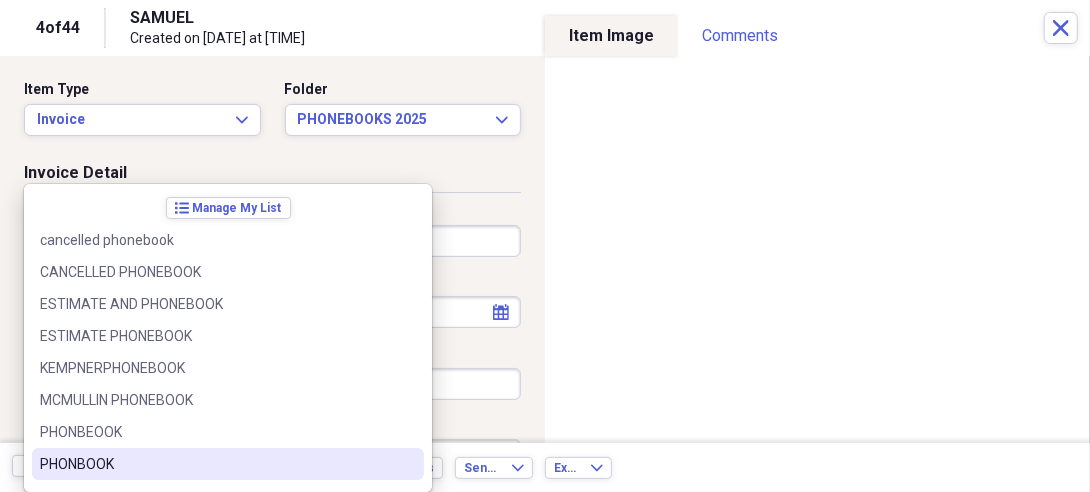 click on "PHONBOOK" at bounding box center [216, 464] 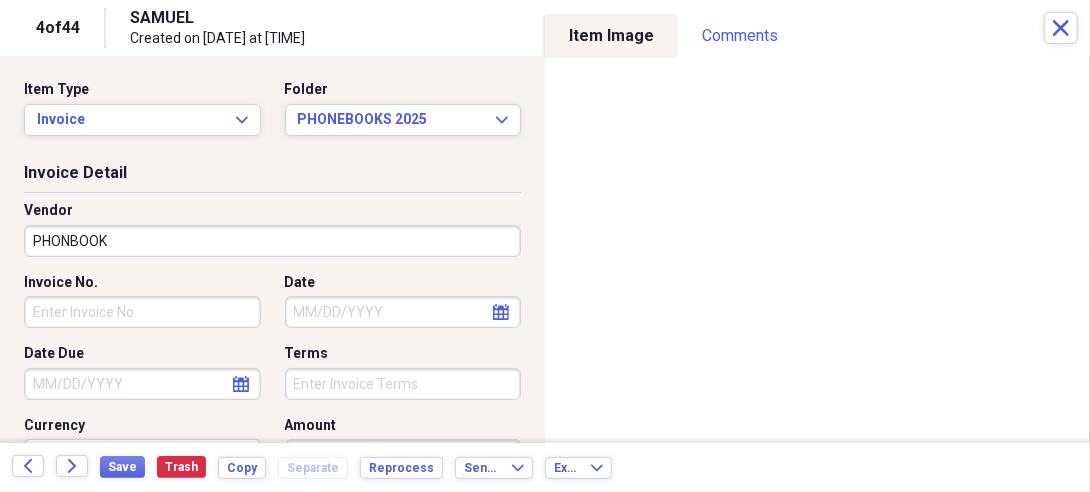 type on "NONE" 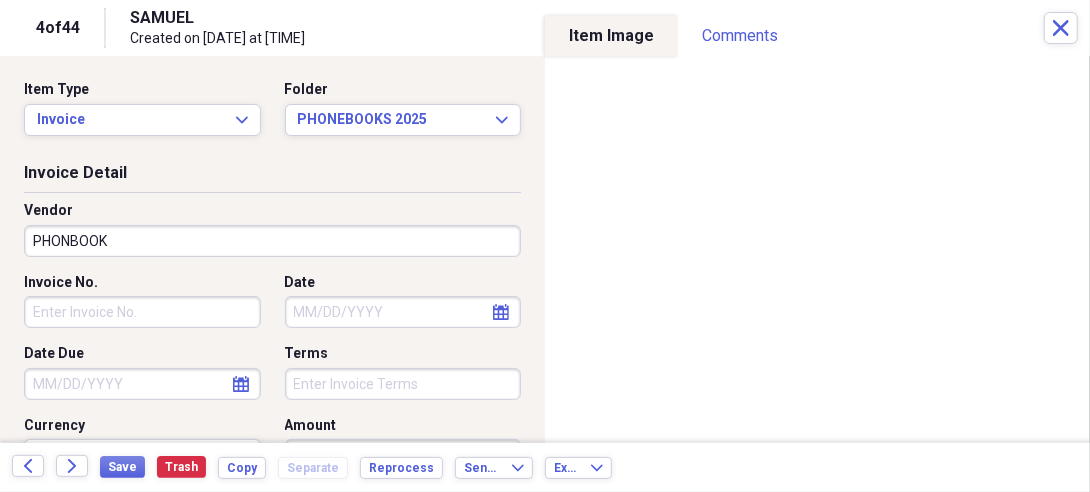 click on "Invoice No." at bounding box center (142, 312) 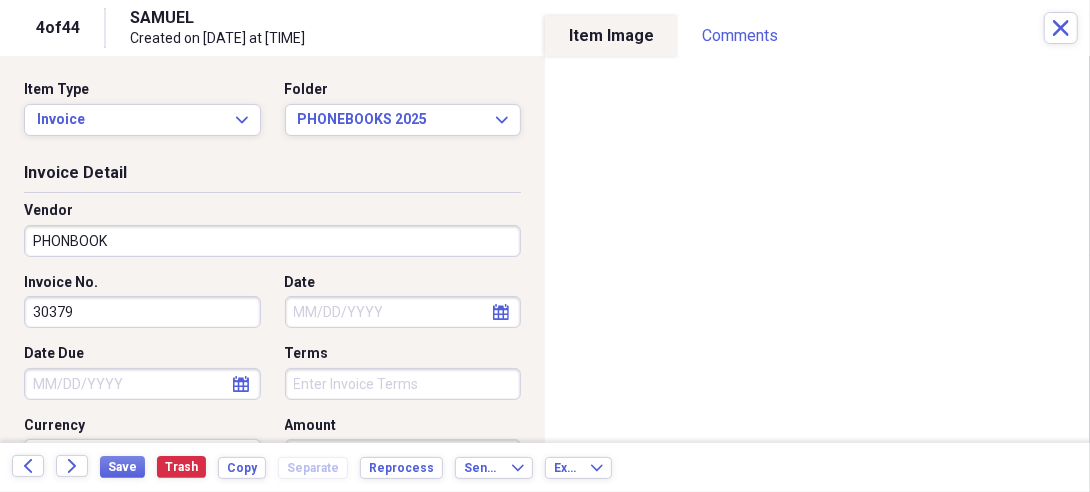 type on "30379" 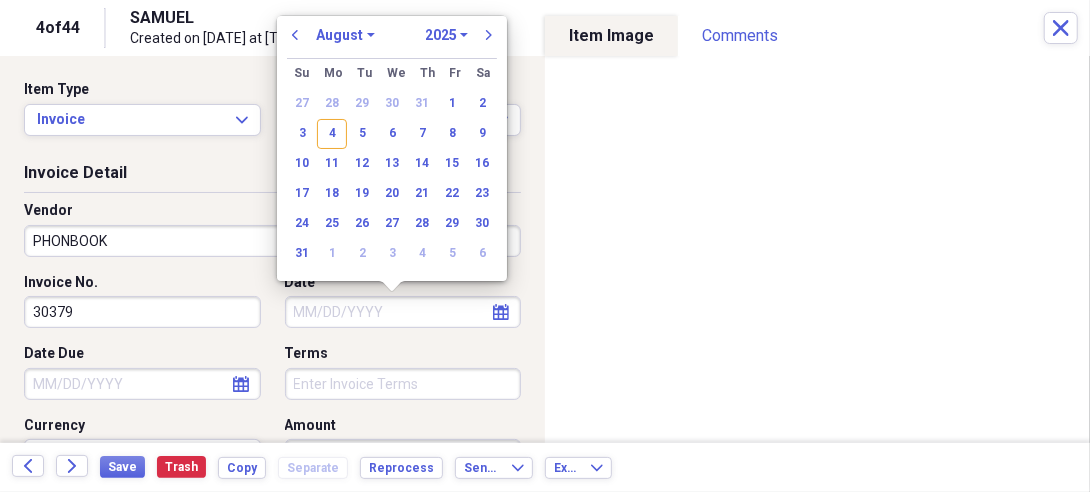 click on "Date" at bounding box center (403, 312) 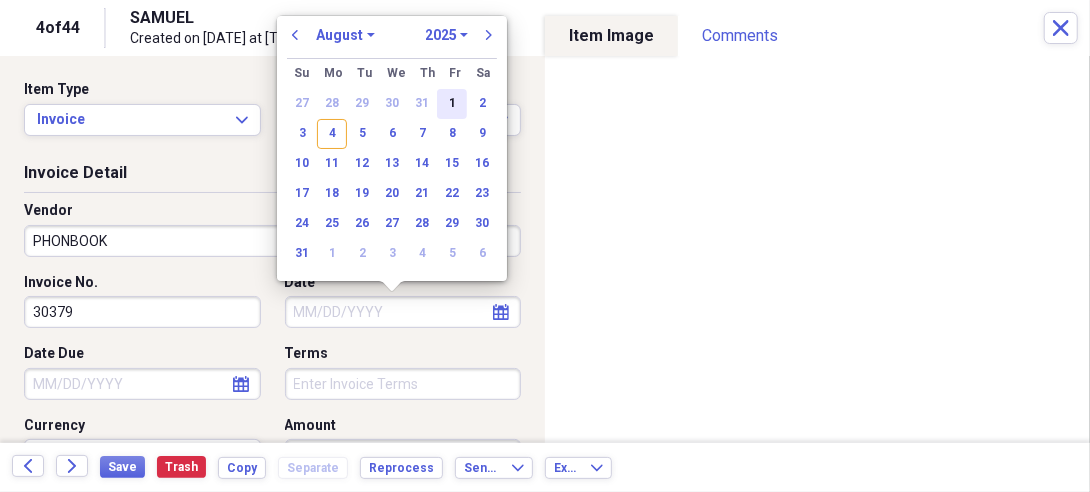 click on "1" at bounding box center (452, 104) 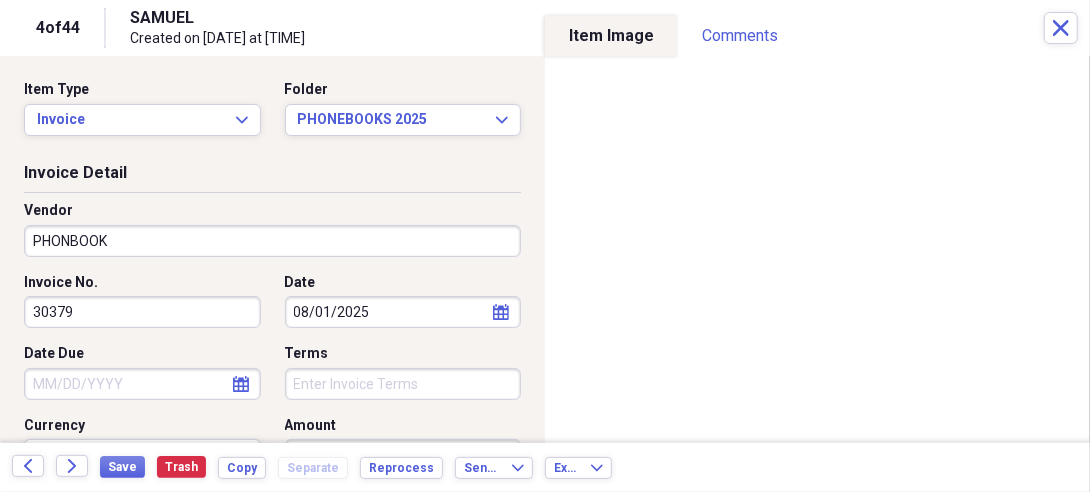 select on "7" 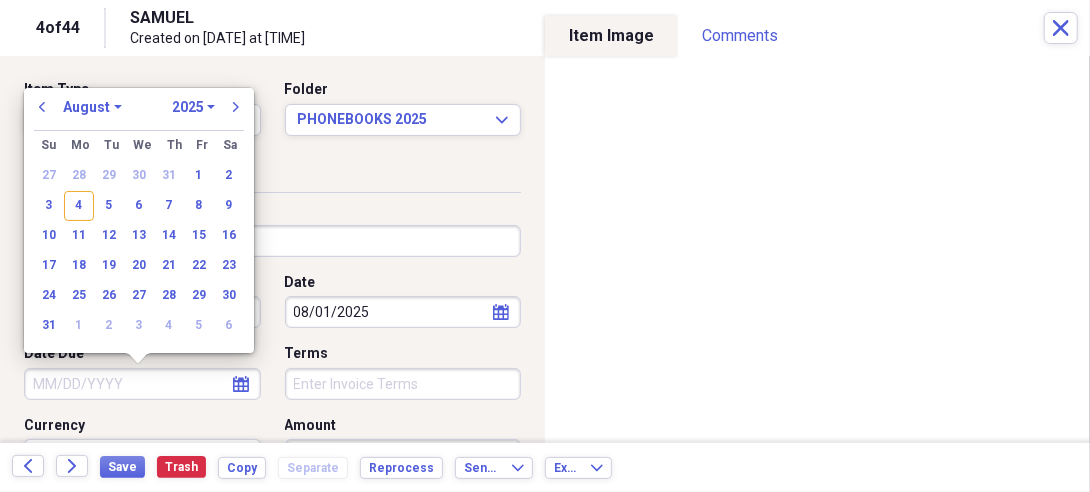 click on "Date Due" at bounding box center (142, 384) 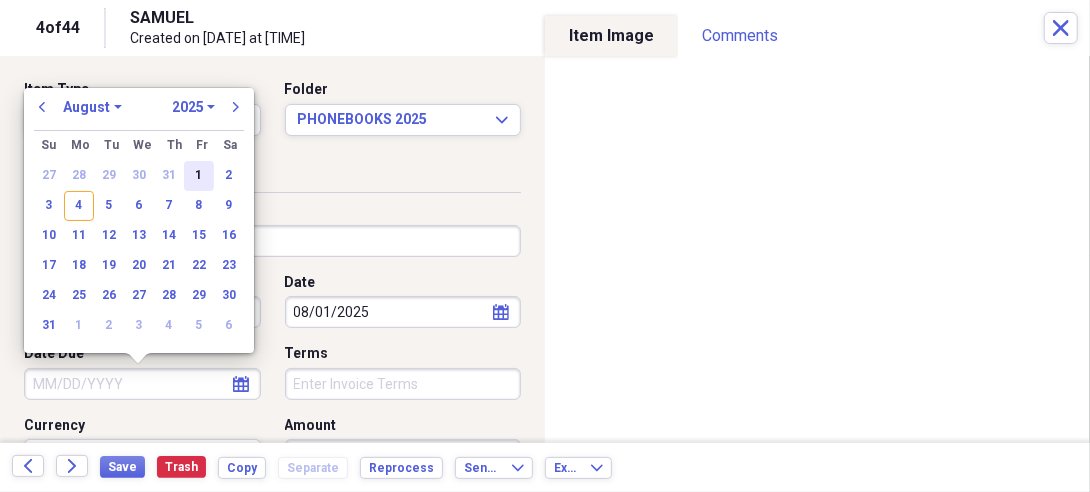 click on "1" at bounding box center (199, 176) 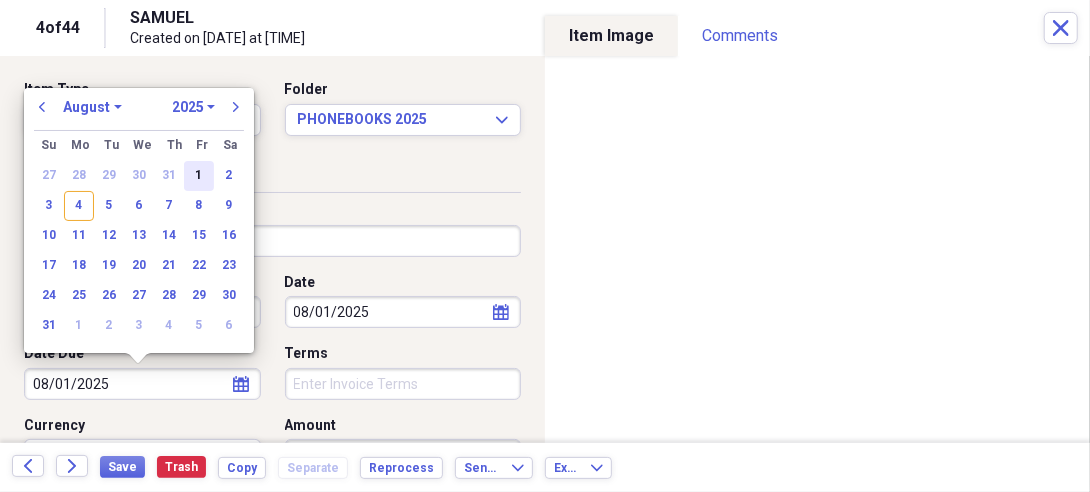 type on "08/01/2025" 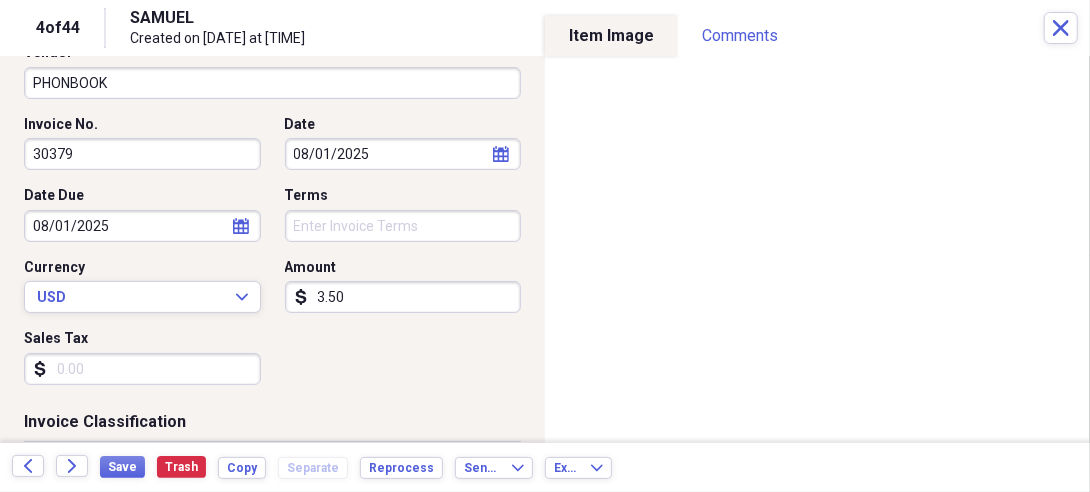 scroll, scrollTop: 212, scrollLeft: 0, axis: vertical 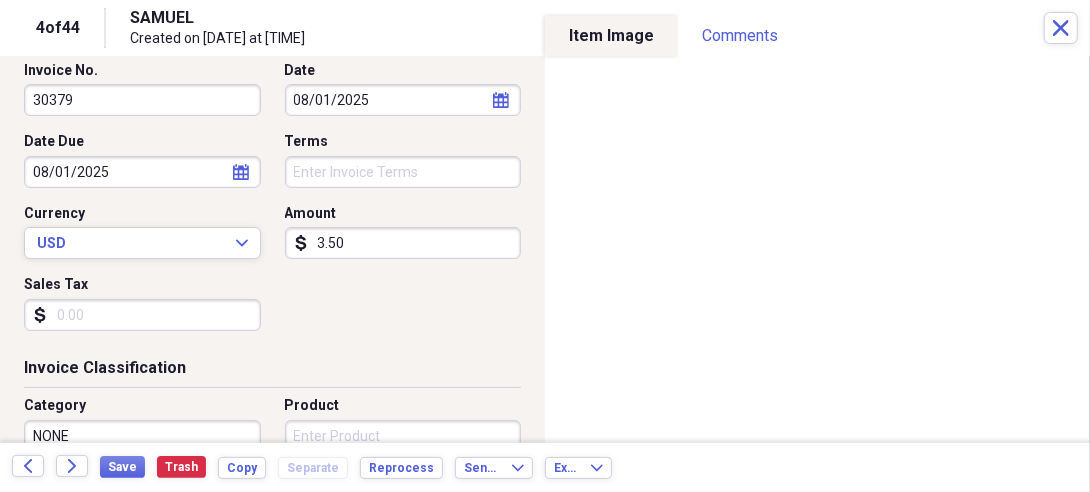 click on "3.50" at bounding box center [403, 243] 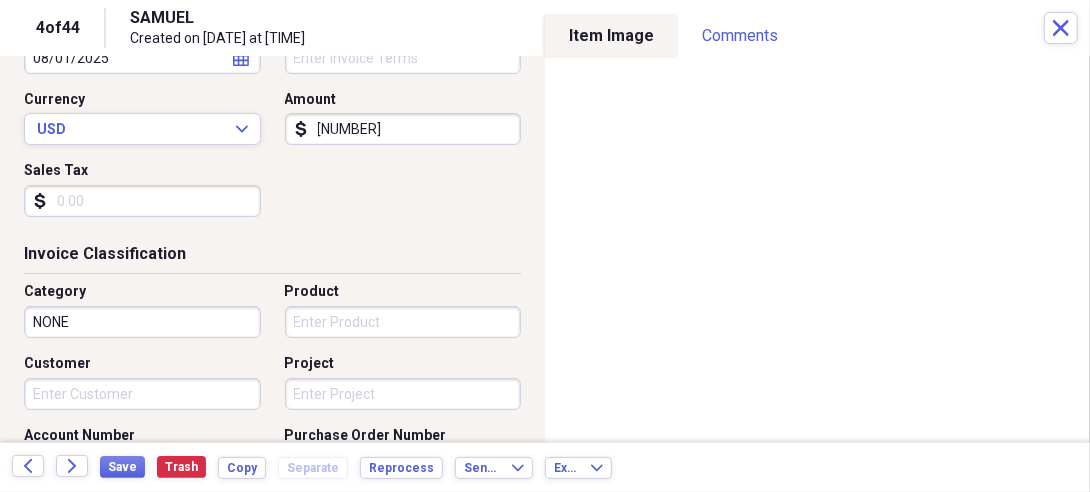 scroll, scrollTop: 354, scrollLeft: 0, axis: vertical 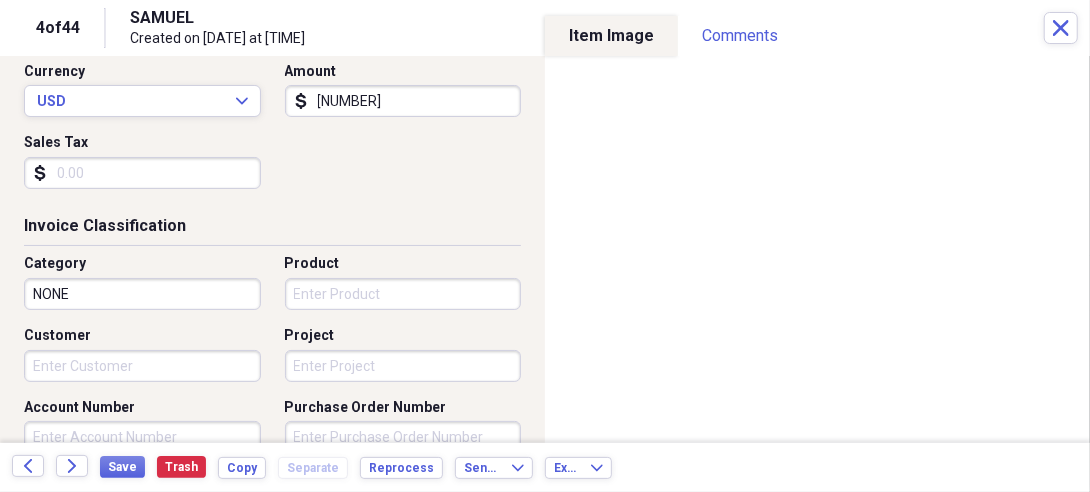 type on "[NUMBER]" 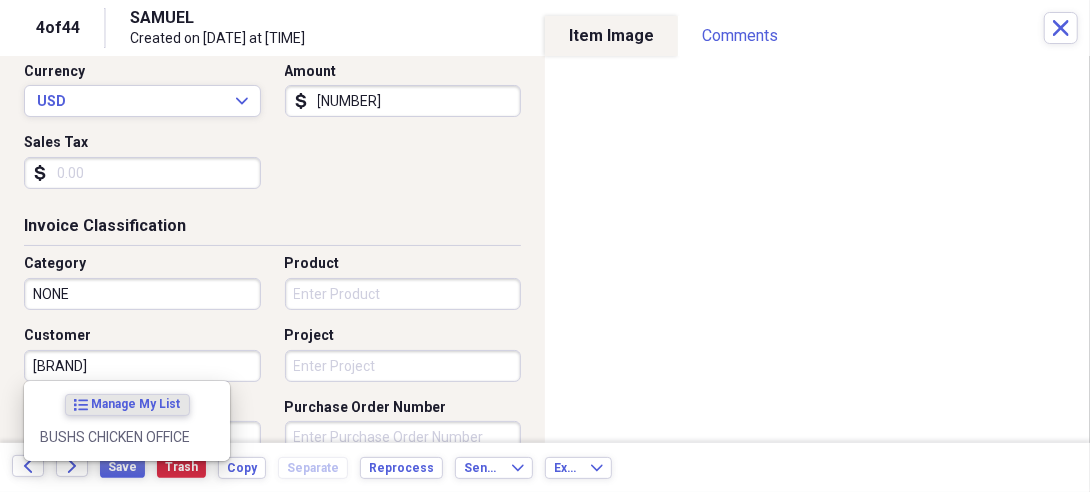 type on "[BRAND]" 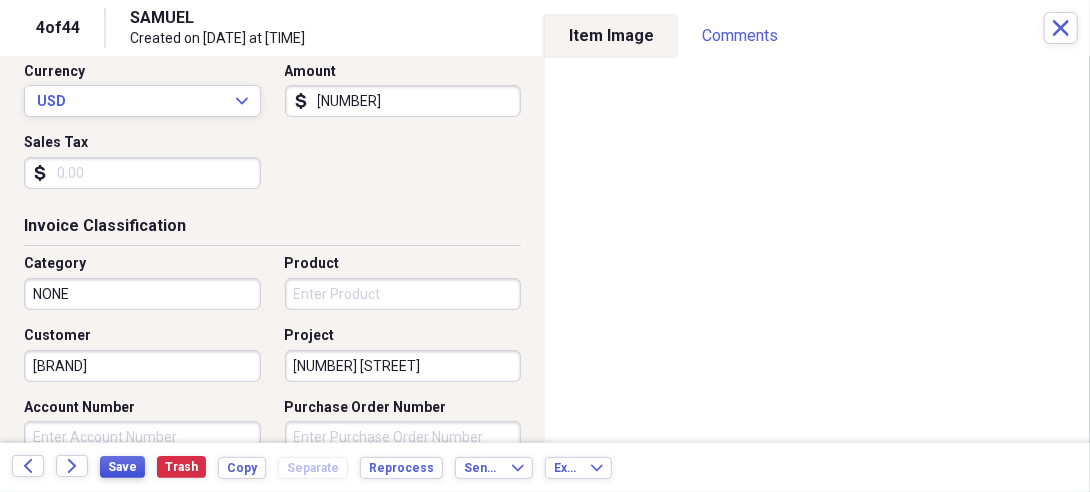 type on "[NUMBER] [STREET]" 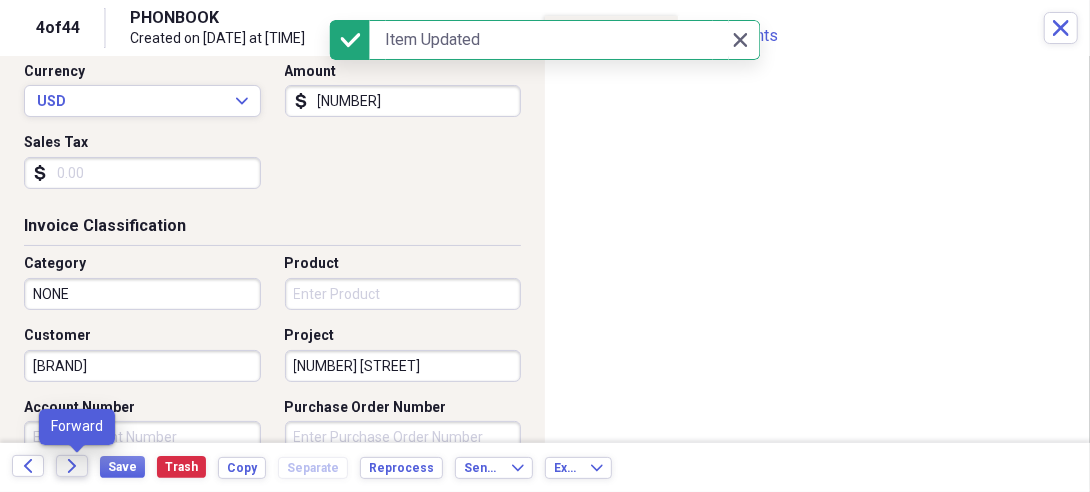click 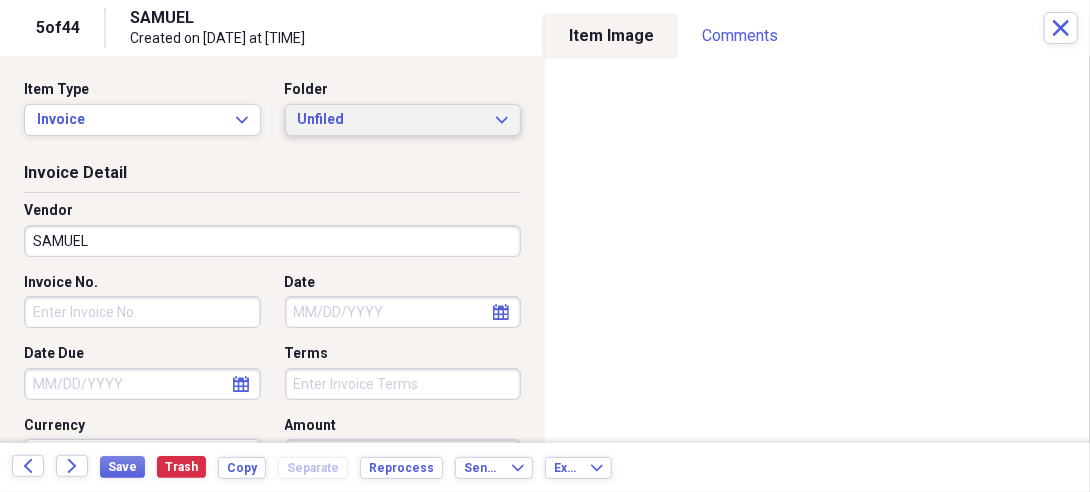 click on "Unfiled Expand" at bounding box center [403, 120] 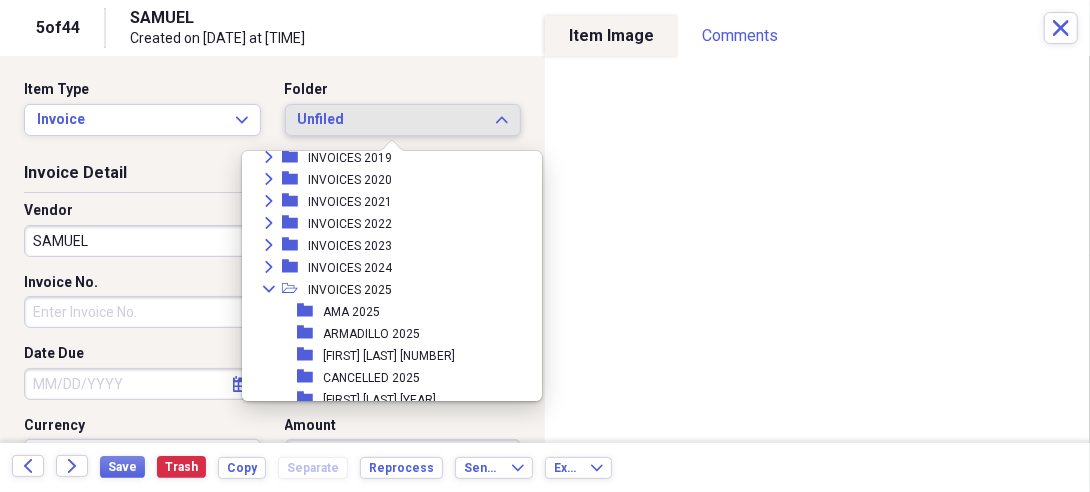 scroll, scrollTop: 656, scrollLeft: 0, axis: vertical 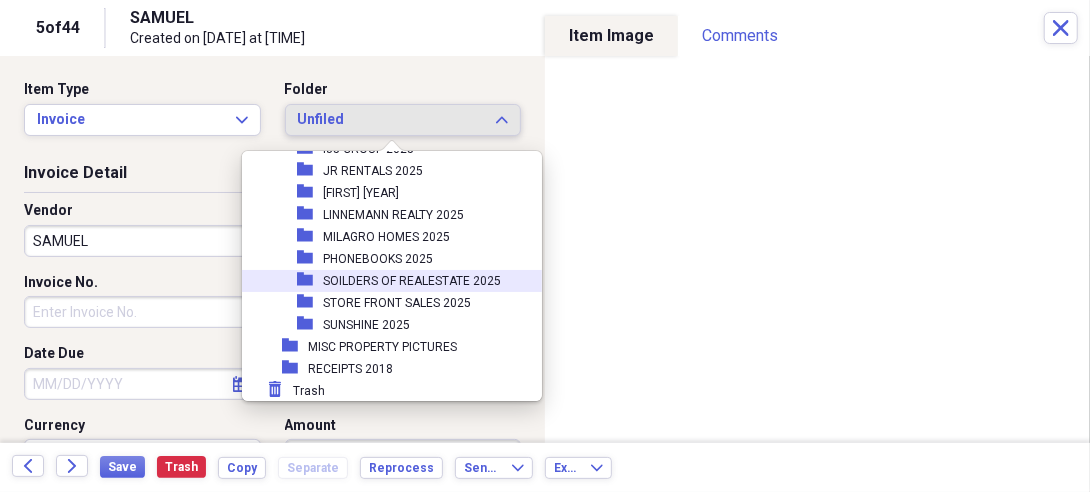 click on "SOILDERS OF REALESTATE 2025" at bounding box center [412, 281] 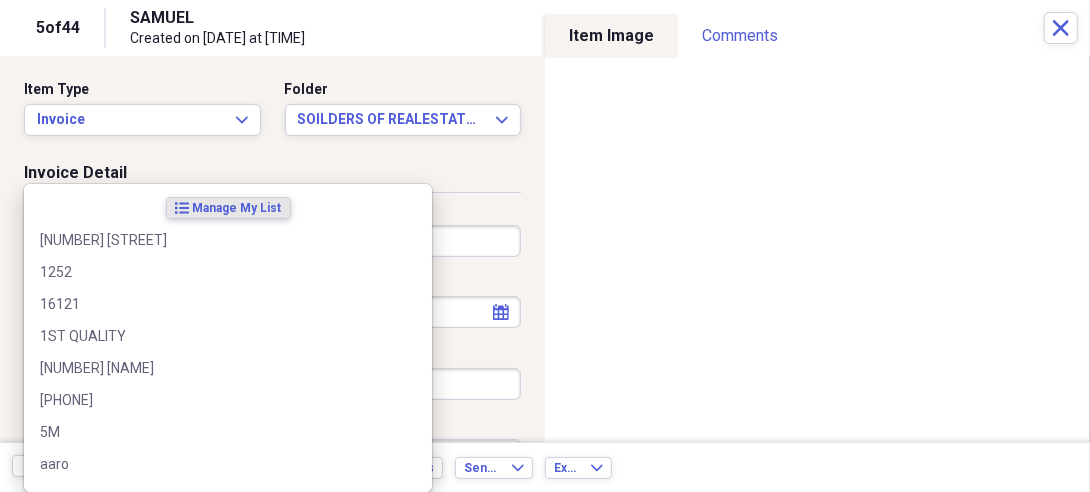click on "Organize My Files 43 Collapse Unfiled Needs Review 43 Unfiled All Files Unfiled Unfiled Unfiled Saved Reports Collapse My Cabinet My Cabinet Add Folder Folder 10 YEAR SERVICE CONTRACTS Add Folder Folder 2016 1099'S Add Folder Folder 2016 SERVICE CONTRACTS Add Folder Folder 2017 SERVICE CONTRACTS Add Folder Folder 2018 SERVICE CONTRACTS Add Folder Folder 2019 SERVICE CONTRACTS Add Folder Folder 2020 SERVICE CONTRACTS Add Folder Folder 2021 SERVICE CONTRACTS Add Folder Folder 2022 SERVICE CONTRACTS Add Folder Folder 2023 SERVICE CONTRACTS Add Folder Folder 2024 SERVICE CONTRACTS Add Folder Folder 2025 SERVICE CONTRACTS Add Folder Folder DNF 2019 Add Folder Expand Folder INVOICES 2015 Add Folder Expand Folder INVOICES 2016 Add Folder Expand Folder INVOICES 2017 Add Folder Expand Folder INVOICES 2018 Add Folder Expand Folder INVOICES 2019 Add Folder Expand Folder INVOICES 2020 Add Folder Collapse Open Folder INVOICES 2021 Add Folder Folder AHS 2021 Add Folder Folder AMA 2021 Add Folder Folder BOB BROWN 2021 Trash" at bounding box center (545, 246) 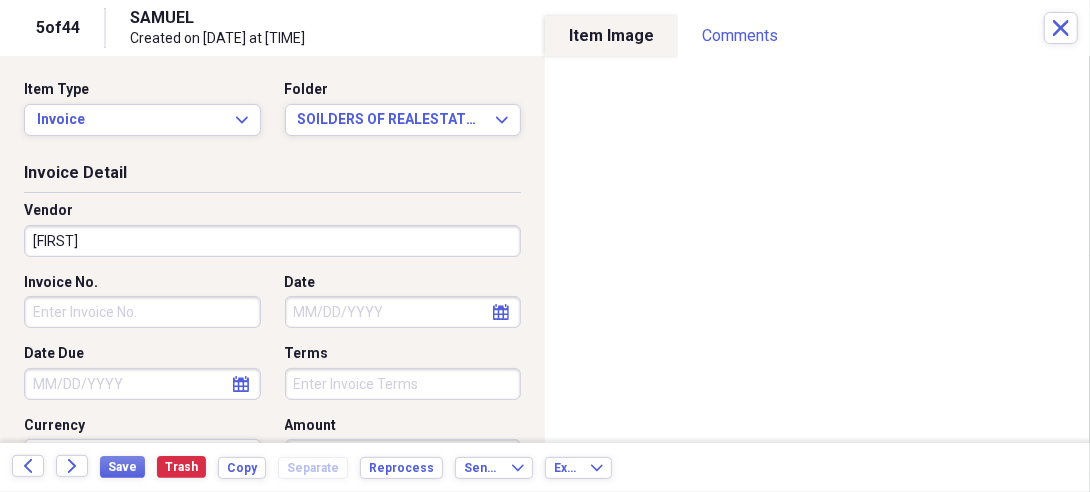 type on "SOR" 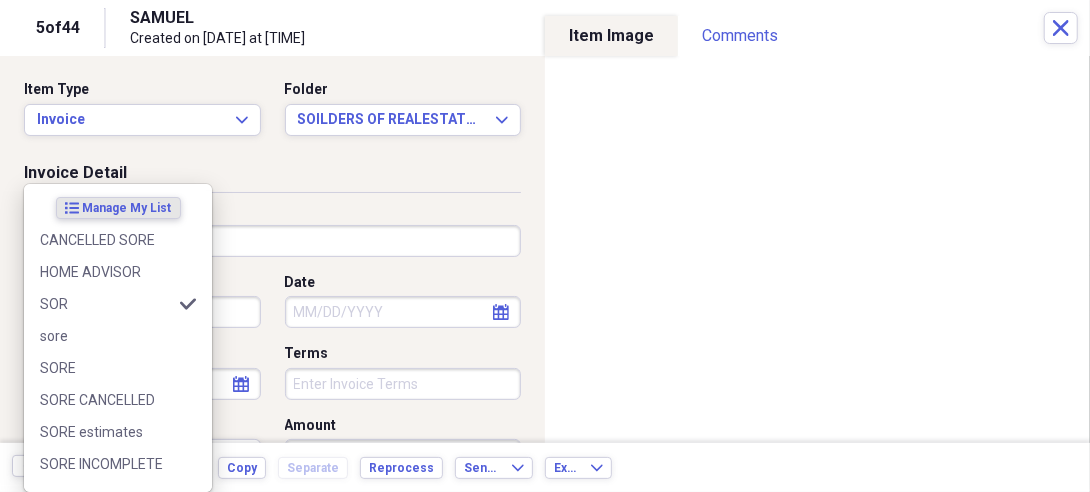 type on "General Retail" 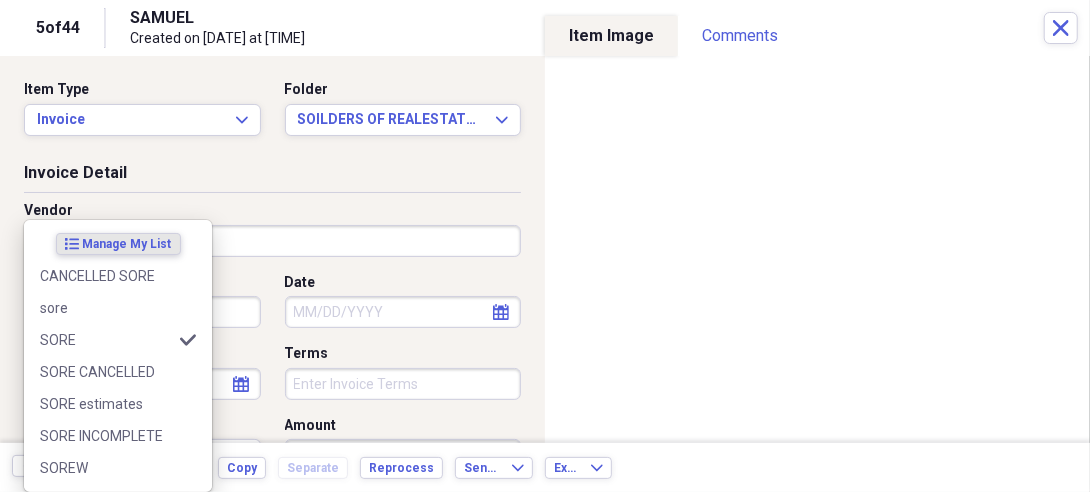 type on "SORE" 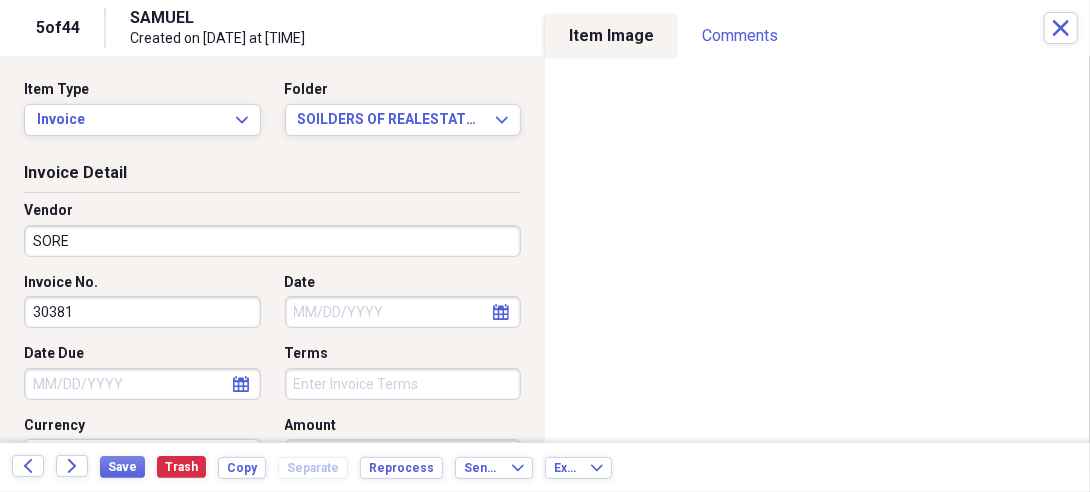 type on "30381" 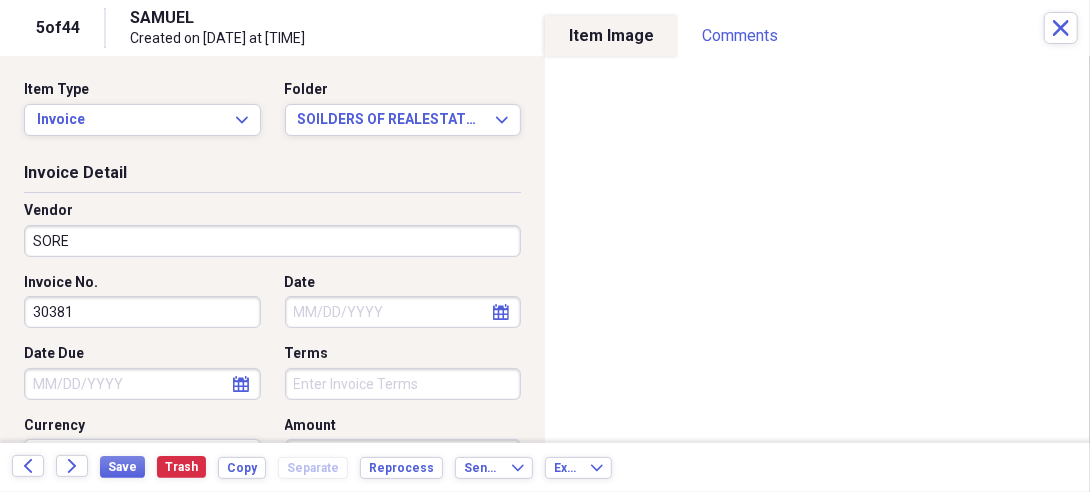 select on "7" 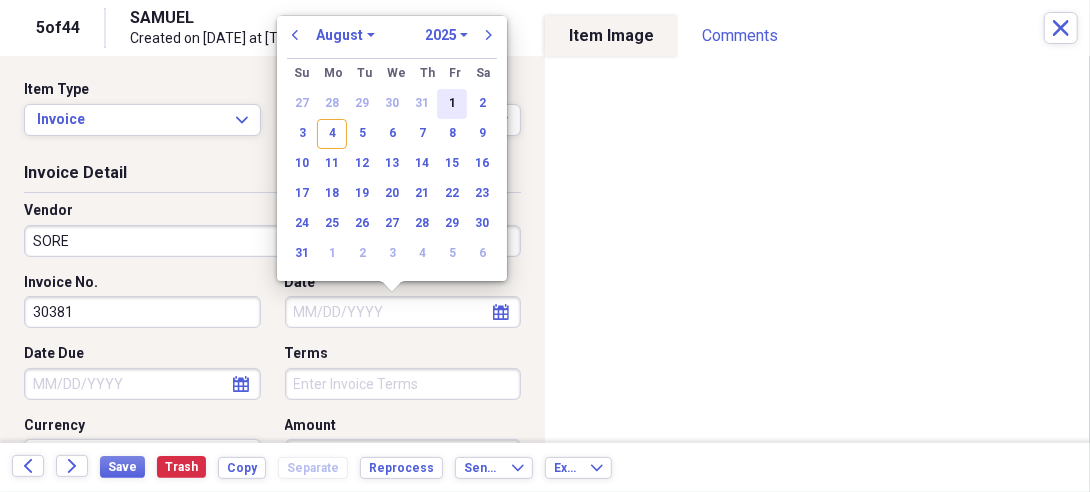 click on "1" at bounding box center (452, 104) 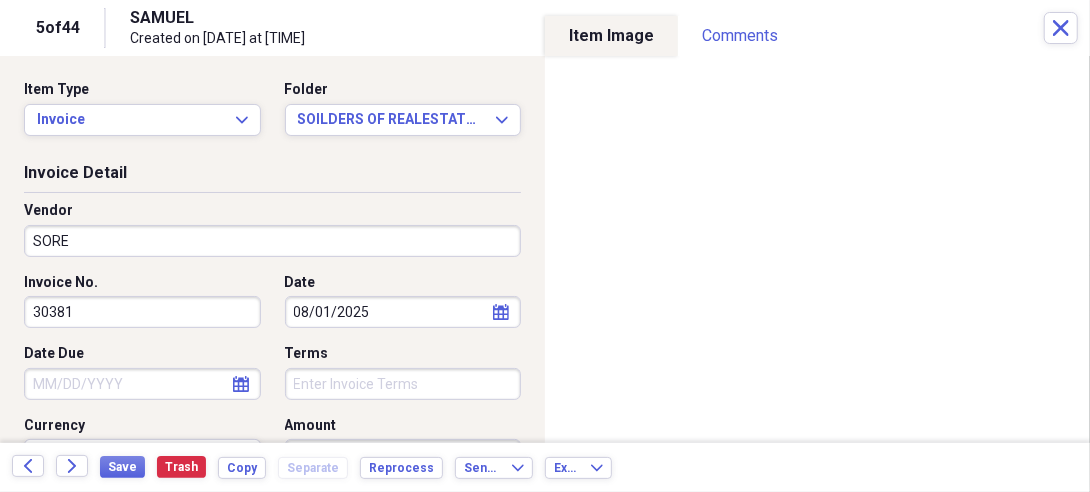 select on "7" 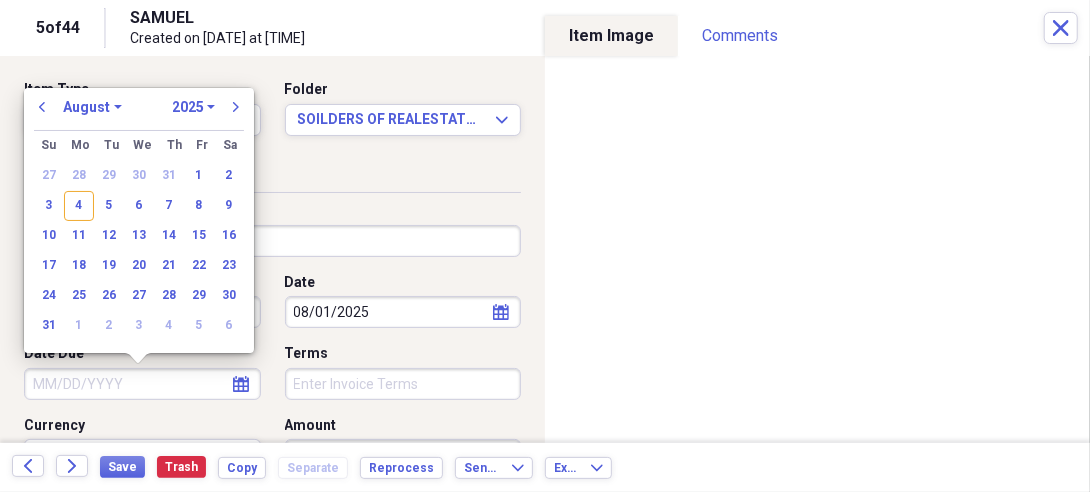 click on "Date Due" at bounding box center (142, 384) 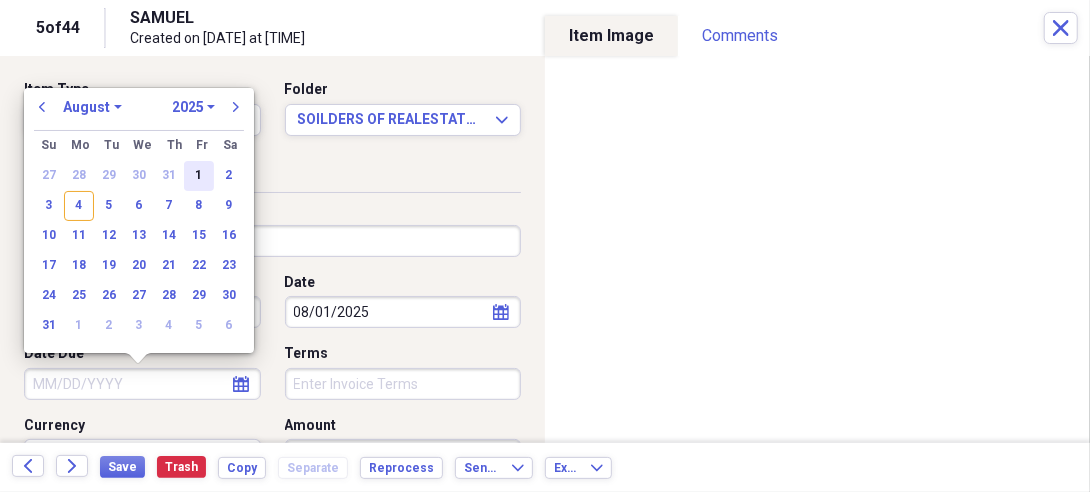 click on "1" at bounding box center [199, 176] 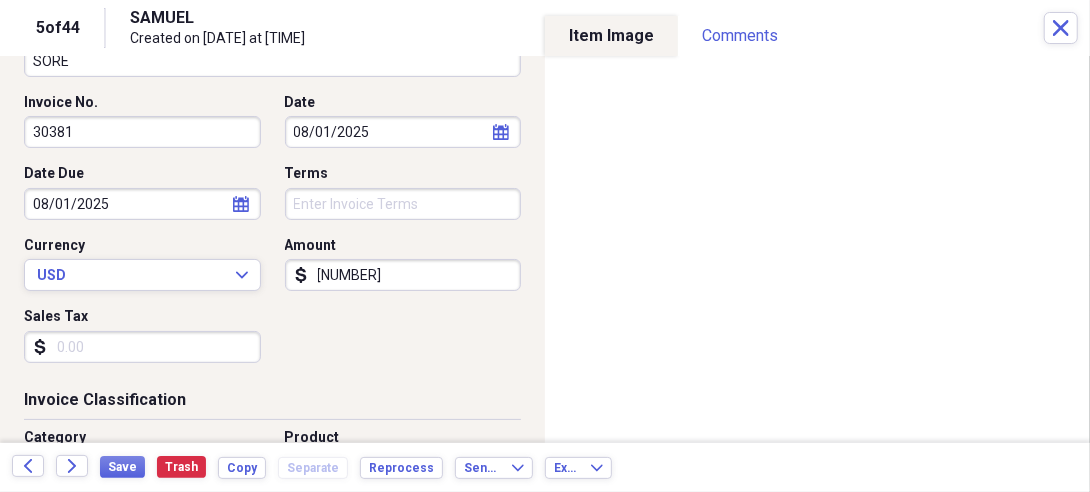 scroll, scrollTop: 182, scrollLeft: 0, axis: vertical 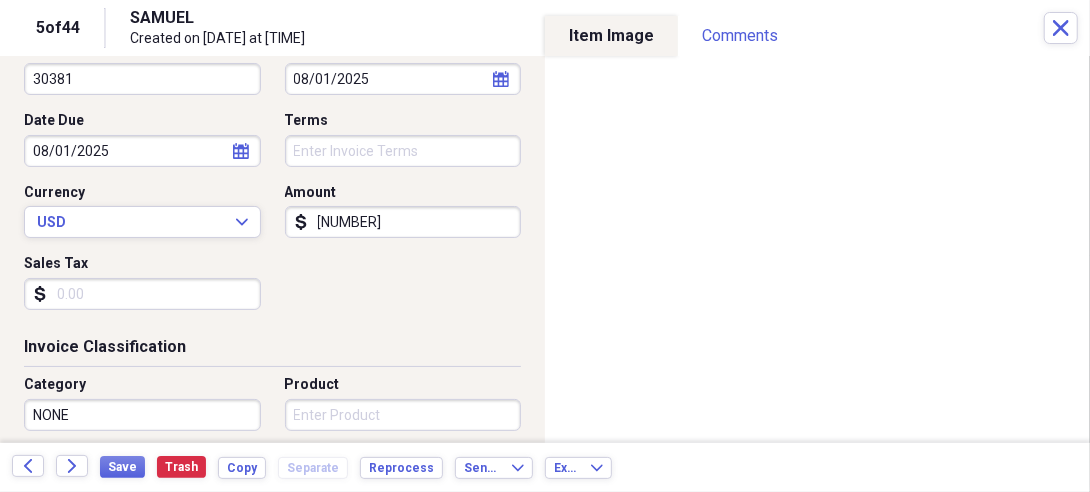click on "[NUMBER]" at bounding box center (403, 222) 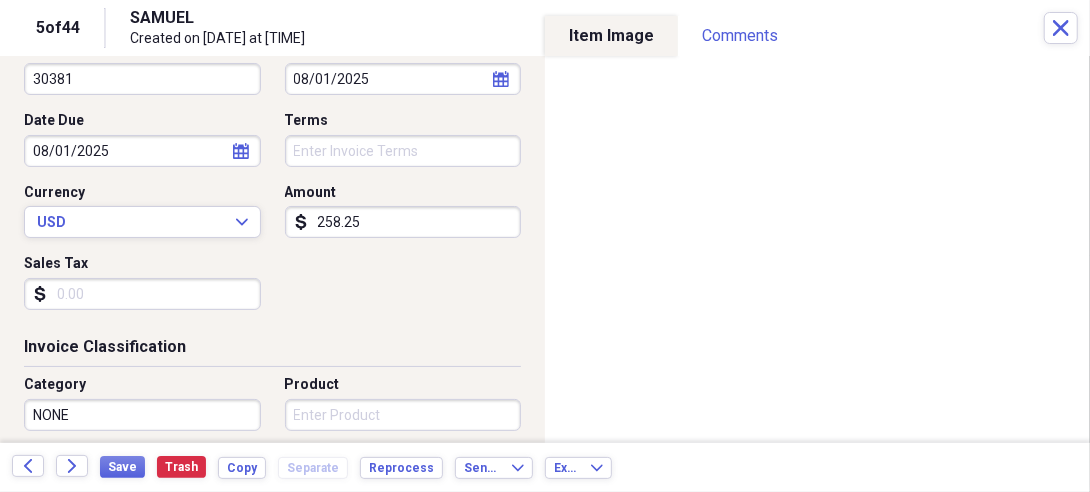 type on "258.25" 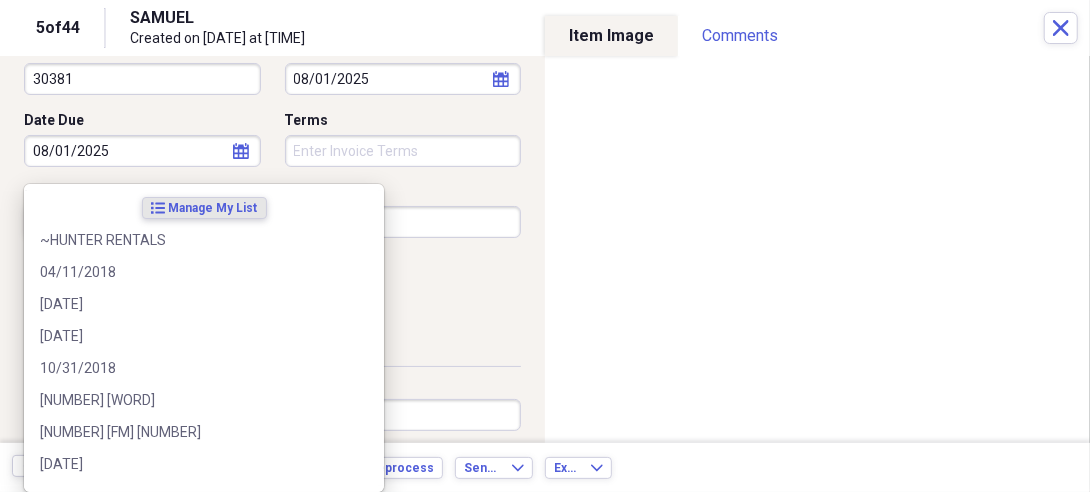 scroll, scrollTop: 469, scrollLeft: 0, axis: vertical 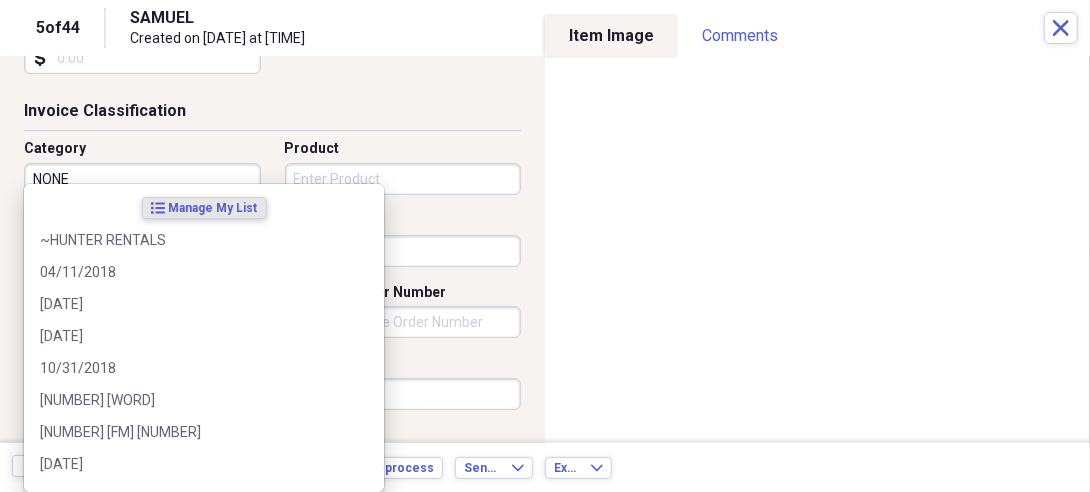 click on "Invoice Classification Category NONE Product Customer Project Account Number Purchase Order Number Class Location" at bounding box center (272, 268) 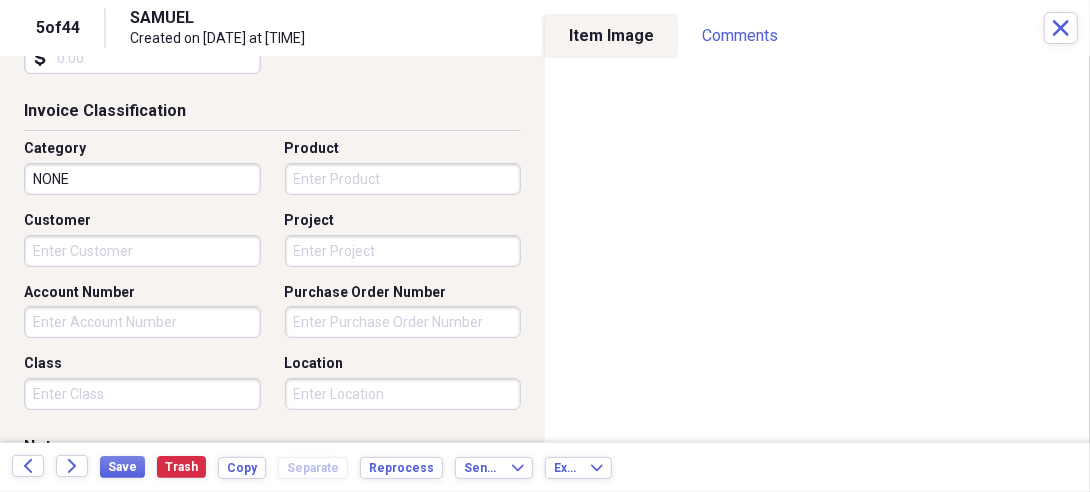 click on "Organize My Files 43 Collapse Unfiled Needs Review 43 Unfiled All Files Unfiled Unfiled Unfiled Saved Reports Collapse My Cabinet My Cabinet Add Folder Folder 10 YEAR SERVICE CONTRACTS Add Folder Folder 2016 1099'S Add Folder Folder 2016 SERVICE CONTRACTS Add Folder Folder 2017 SERVICE CONTRACTS Add Folder Folder 2018 SERVICE CONTRACTS Add Folder Folder 2019 SERVICE CONTRACTS Add Folder Folder 2020 SERVICE CONTRACTS Add Folder Folder 2021 SERVICE CONTRACTS Add Folder Folder 2022 SERVICE CONTRACTS Add Folder Folder 2023 SERVICE CONTRACTS Add Folder Folder 2024 SERVICE CONTRACTS Add Folder Folder 2025 SERVICE CONTRACTS Add Folder Folder DNF 2019 Add Folder Expand Folder INVOICES 2015 Add Folder Expand Folder INVOICES 2016 Add Folder Expand Folder INVOICES 2017 Add Folder Expand Folder INVOICES 2018 Add Folder Expand Folder INVOICES 2019 Add Folder Expand Folder INVOICES 2020 Add Folder Collapse Open Folder INVOICES 2021 Add Folder Folder AHS 2021 Add Folder Folder AMA 2021 Add Folder Folder BOB BROWN 2021 Trash" at bounding box center [545, 246] 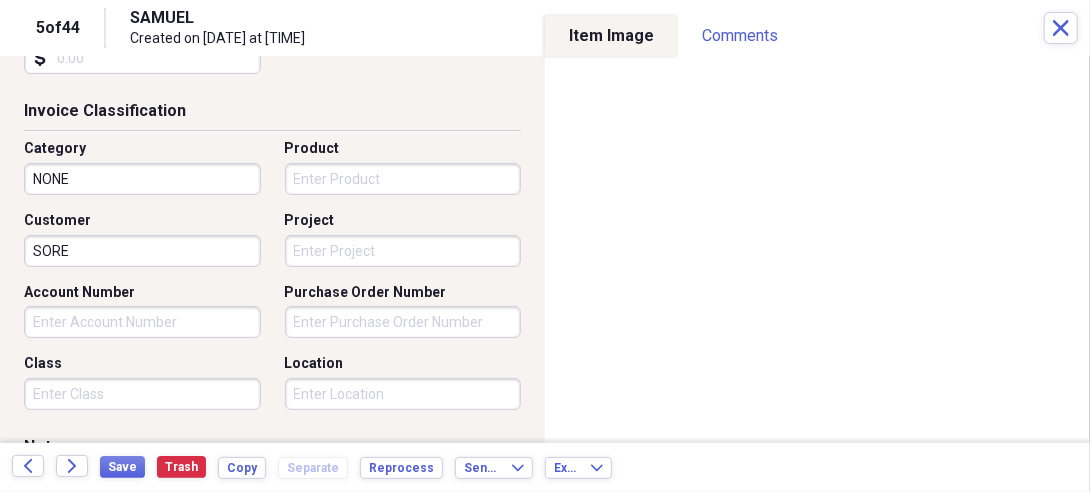 type on "SORE" 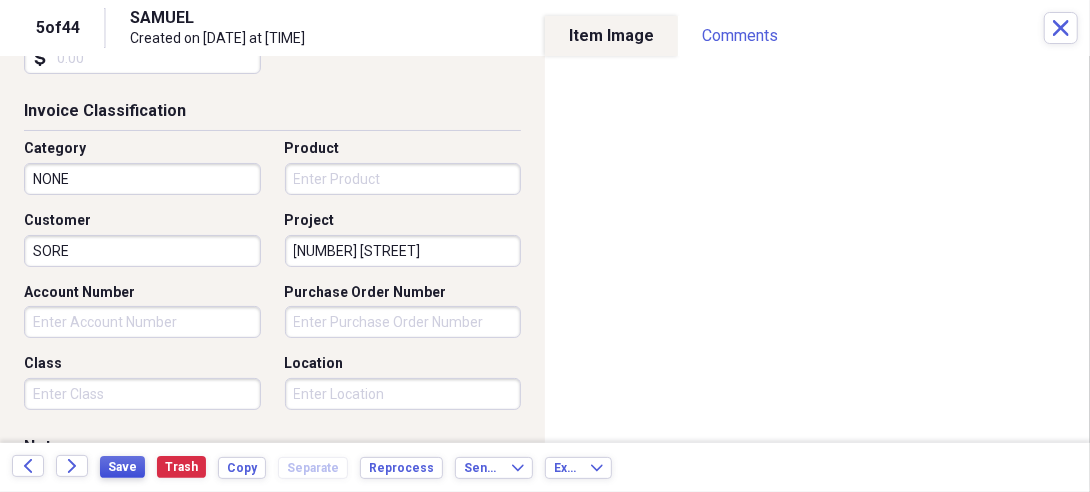 type on "[NUMBER] [STREET]" 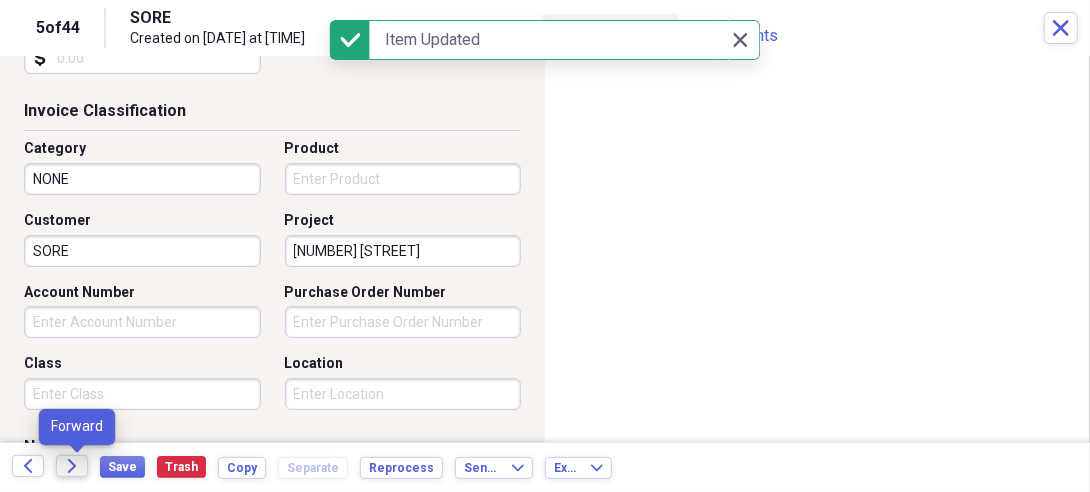 click on "Forward" 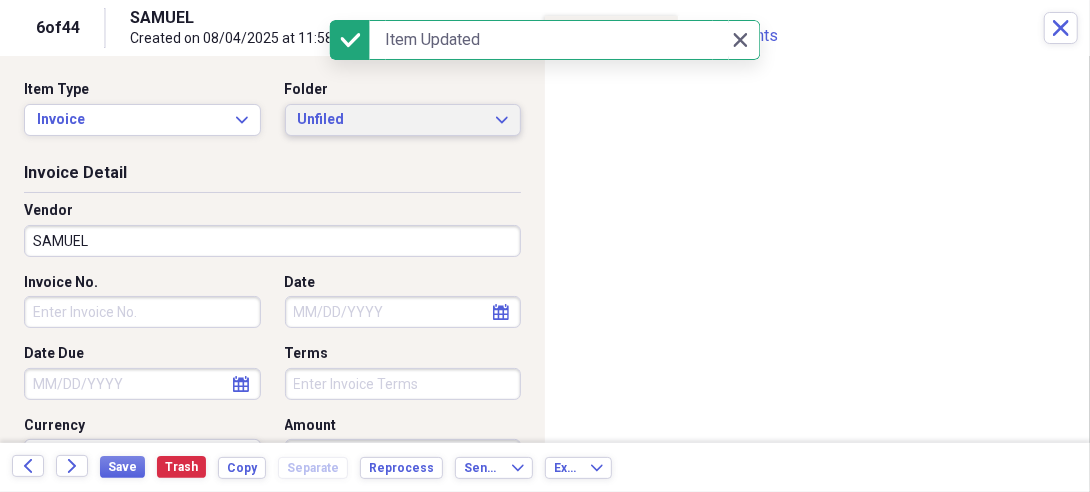 click on "Unfiled Expand" at bounding box center (403, 120) 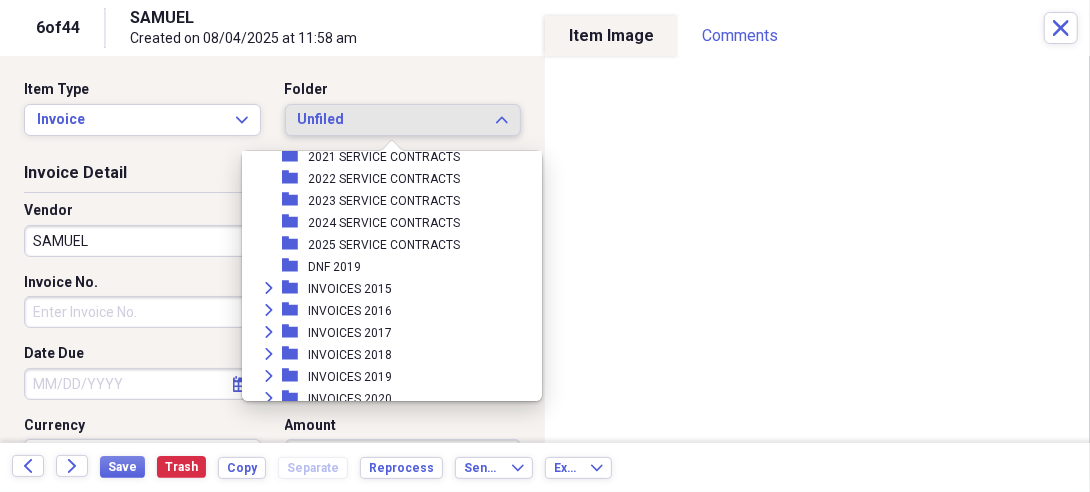 scroll, scrollTop: 437, scrollLeft: 0, axis: vertical 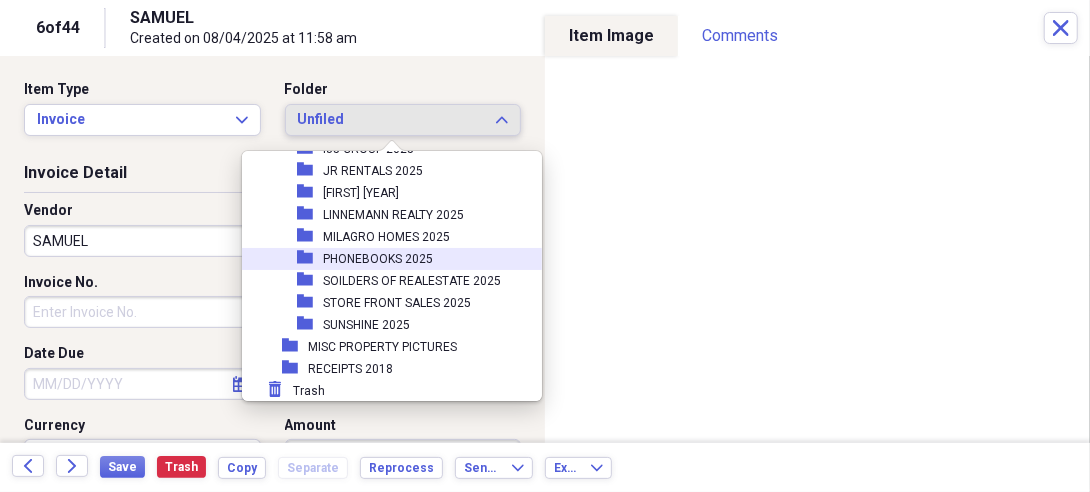 click on "PHONEBOOKS 2025" at bounding box center (378, 259) 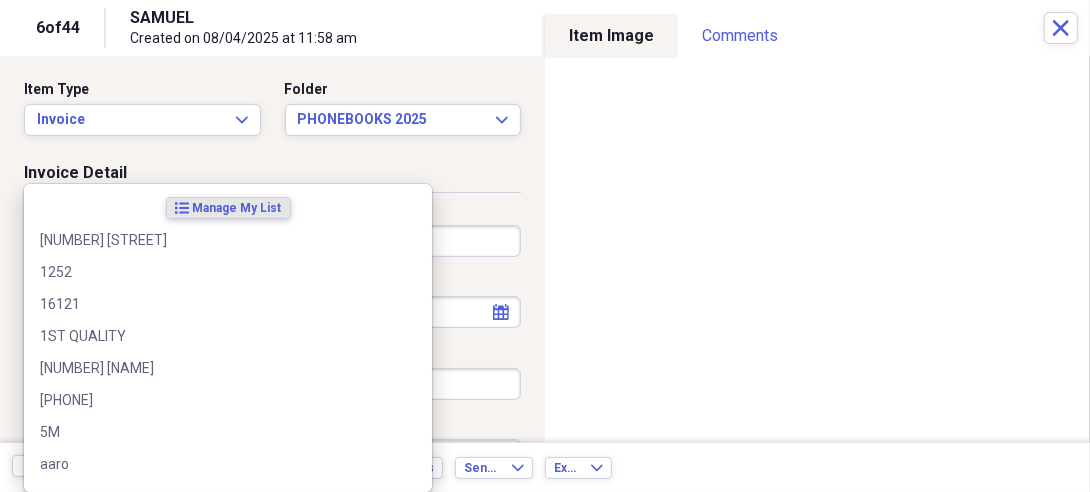 click on "Organize My Files 43 Collapse Unfiled Needs Review 43 Unfiled All Files Unfiled Unfiled Unfiled Saved Reports Collapse My Cabinet My Cabinet Add Folder Folder 10 YEAR SERVICE CONTRACTS Add Folder Folder 2016 1099'S Add Folder Folder 2016 SERVICE CONTRACTS Add Folder Folder 2017 SERVICE CONTRACTS Add Folder Folder 2018 SERVICE CONTRACTS Add Folder Folder 2019 SERVICE CONTRACTS Add Folder Folder 2020 SERVICE CONTRACTS Add Folder Folder 2021 SERVICE CONTRACTS Add Folder Folder 2022 SERVICE CONTRACTS Add Folder Folder 2023 SERVICE CONTRACTS Add Folder Folder 2024 SERVICE CONTRACTS Add Folder Folder 2025 SERVICE CONTRACTS Add Folder Folder DNF 2019 Add Folder Expand Folder INVOICES 2015 Add Folder Expand Folder INVOICES 2016 Add Folder Expand Folder INVOICES 2017 Add Folder Expand Folder INVOICES 2018 Add Folder Expand Folder INVOICES 2019 Add Folder Expand Folder INVOICES 2020 Add Folder Collapse Open Folder INVOICES 2021 Add Folder Folder AHS 2021 Add Folder Folder AMA 2021 Add Folder Folder BOB BROWN 2021 Trash" at bounding box center [545, 246] 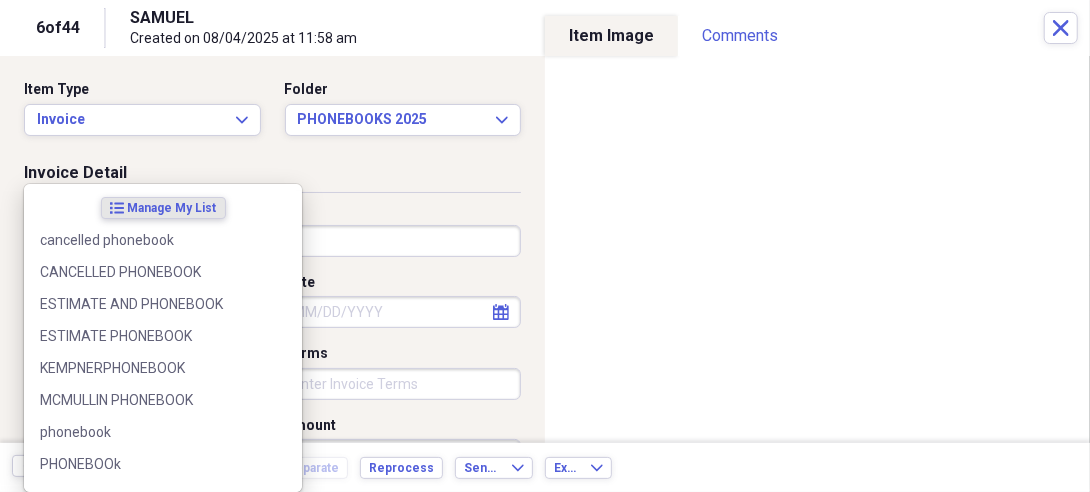 type on "PHONEBOOK" 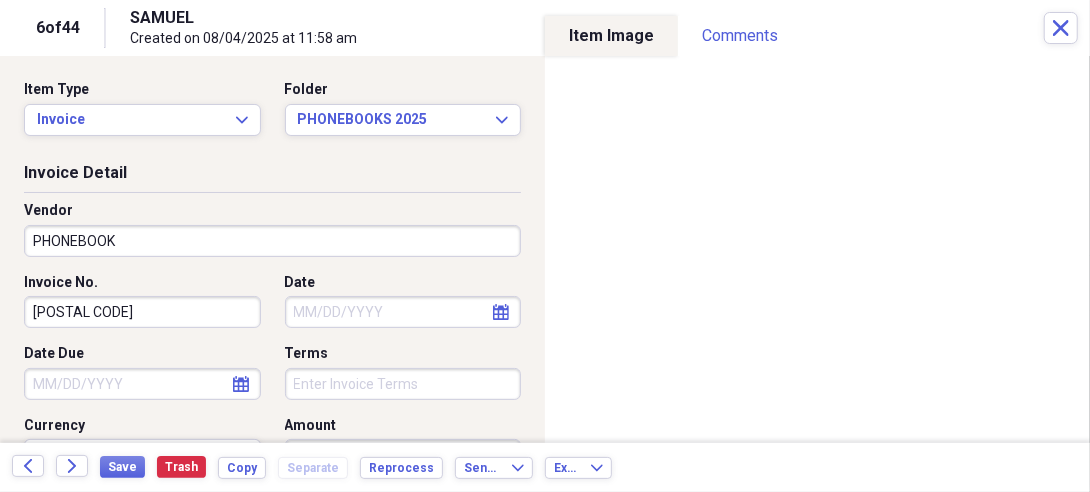 type on "[POSTAL CODE]" 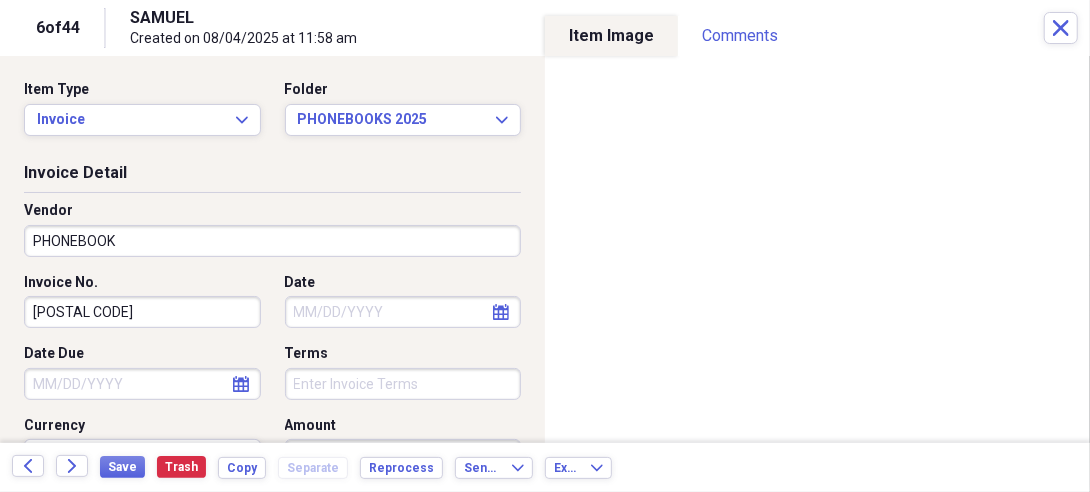 select on "7" 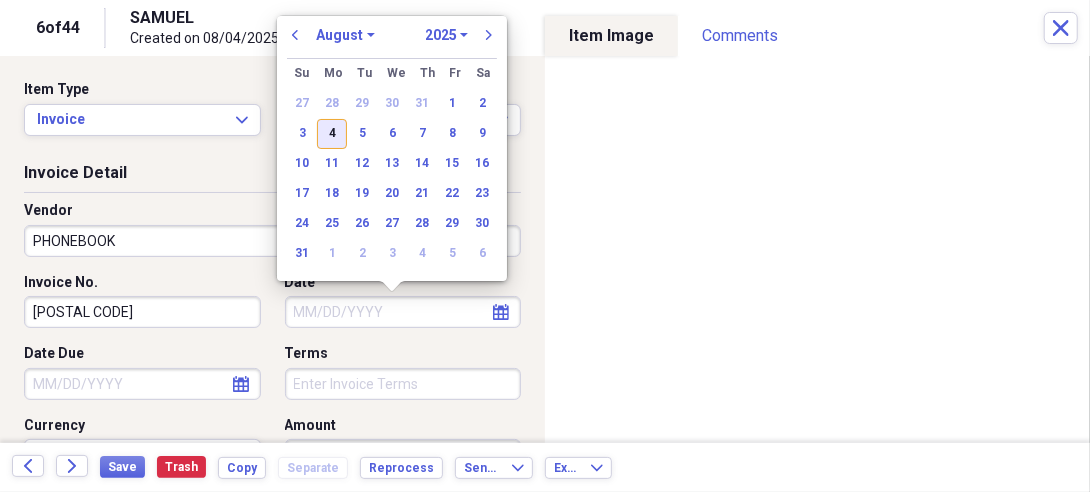 click on "4" at bounding box center [332, 134] 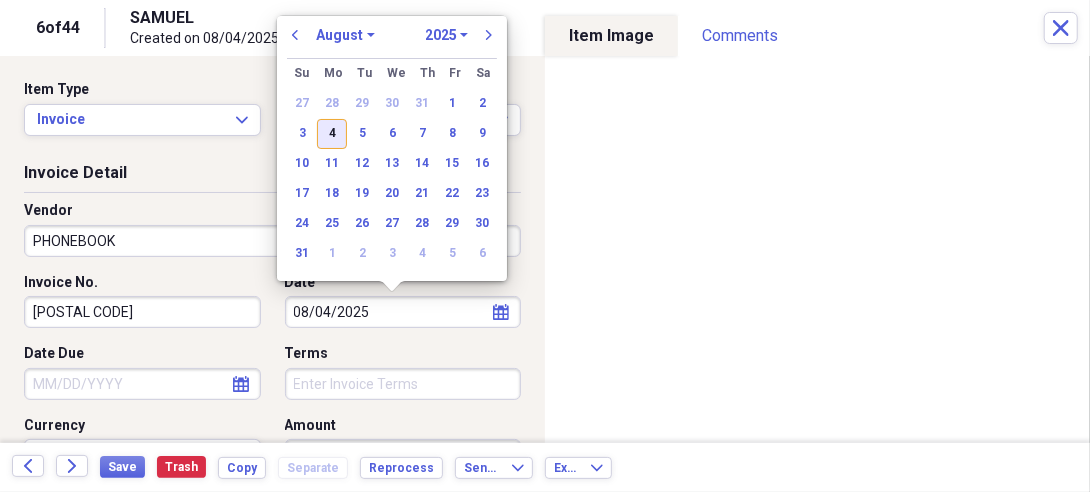 type on "08/04/2025" 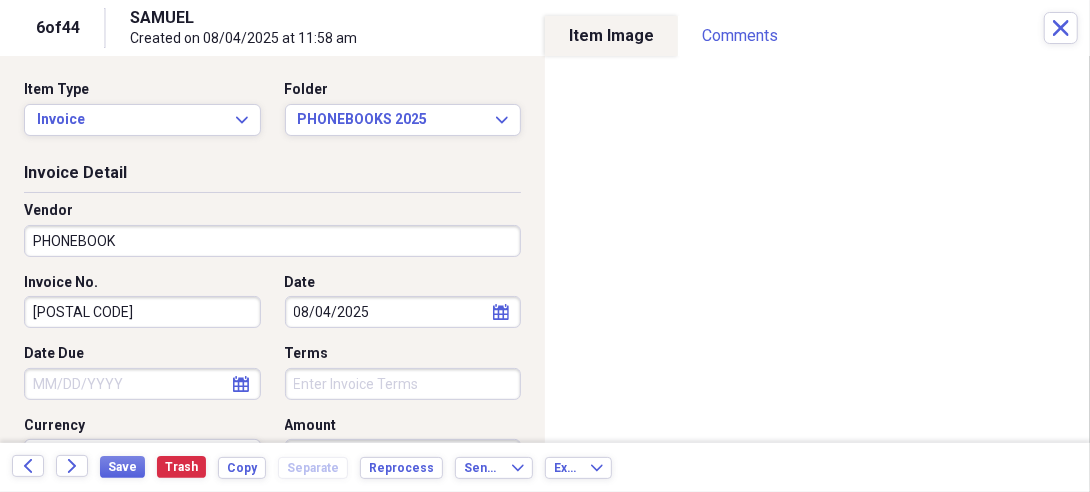 select on "7" 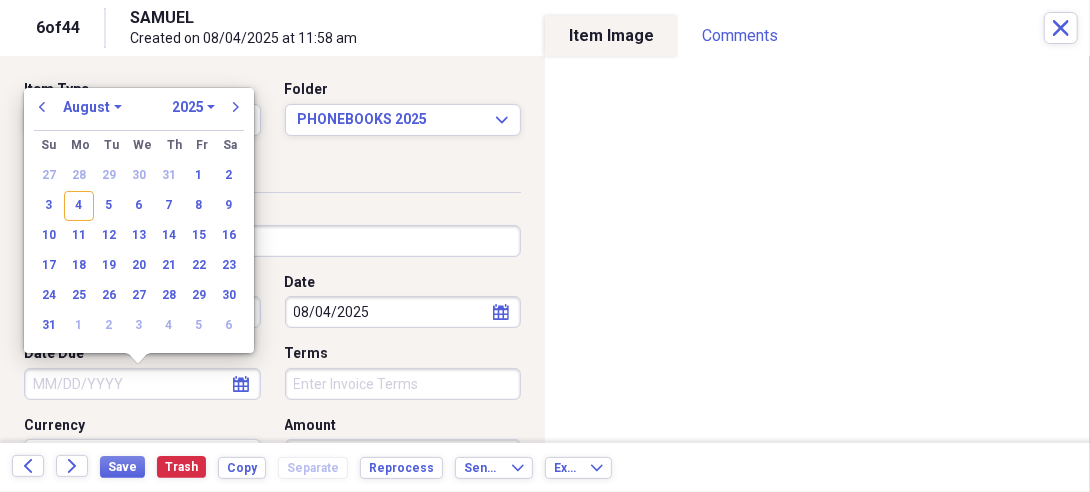 click on "Date Due" at bounding box center [142, 384] 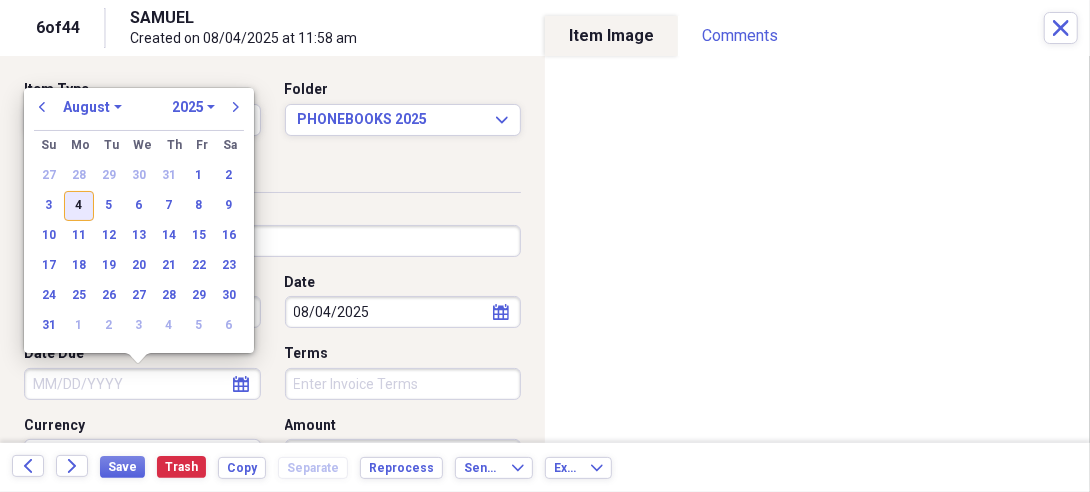 click on "4" at bounding box center (79, 206) 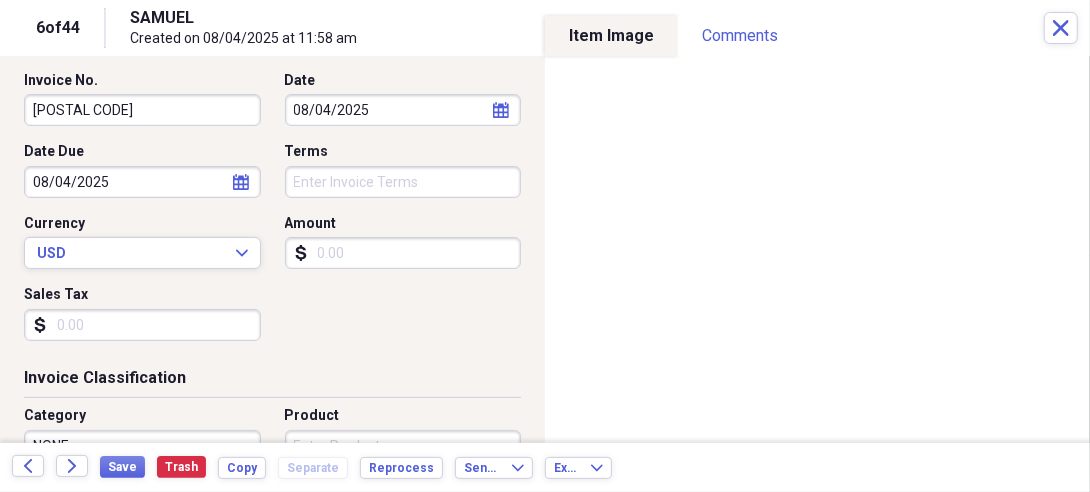 scroll, scrollTop: 221, scrollLeft: 0, axis: vertical 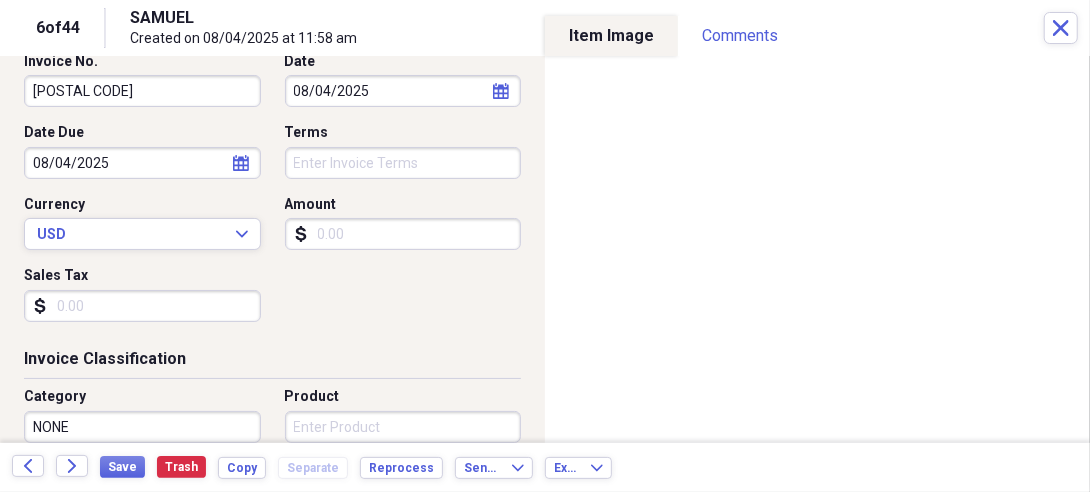 click on "Amount" at bounding box center (403, 234) 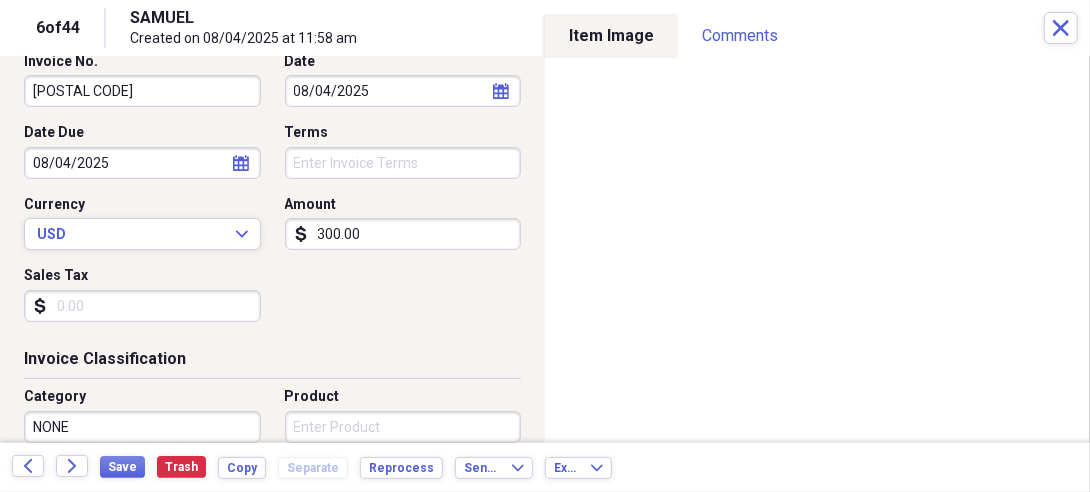 type on "300.00" 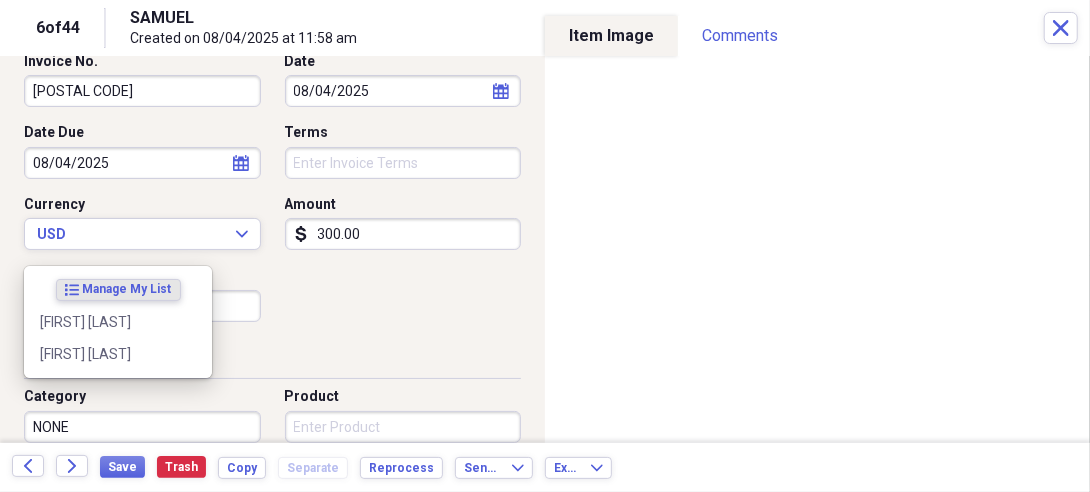 scroll, scrollTop: 469, scrollLeft: 0, axis: vertical 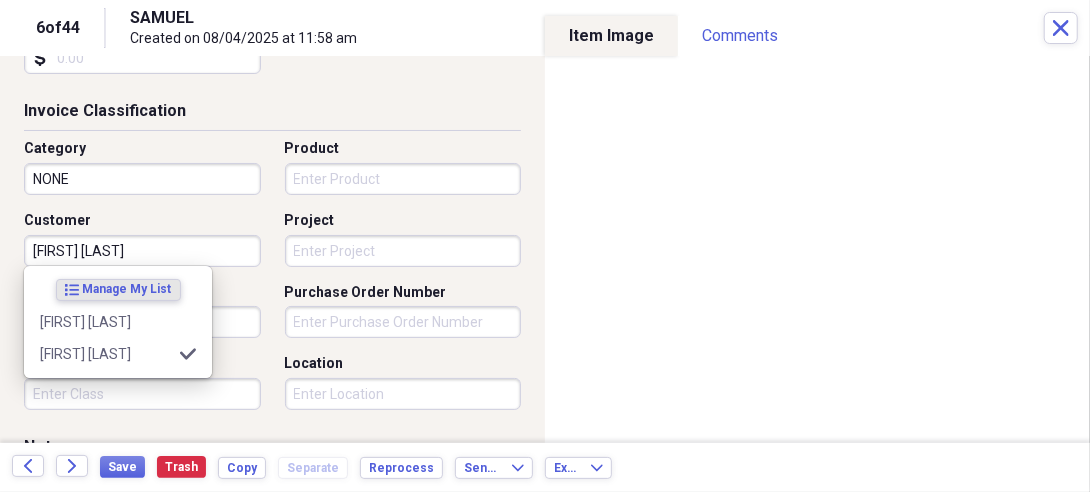 type on "[FIRST] [LAST]" 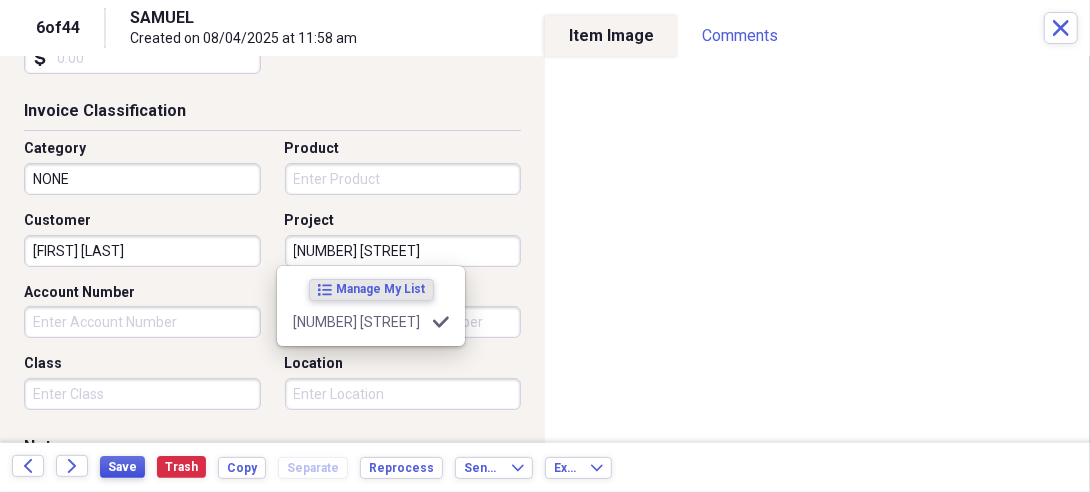 type on "[NUMBER] [STREET]" 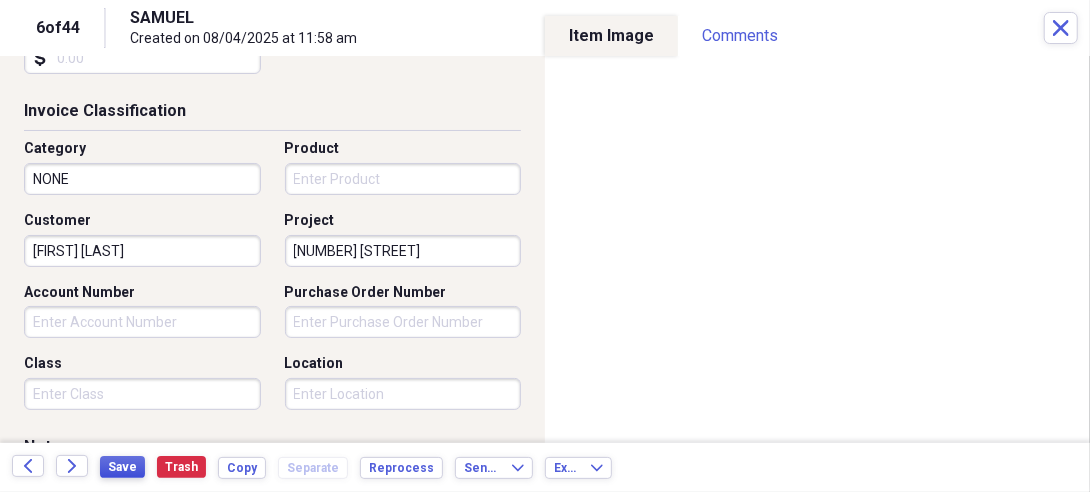 click on "Save" at bounding box center [122, 467] 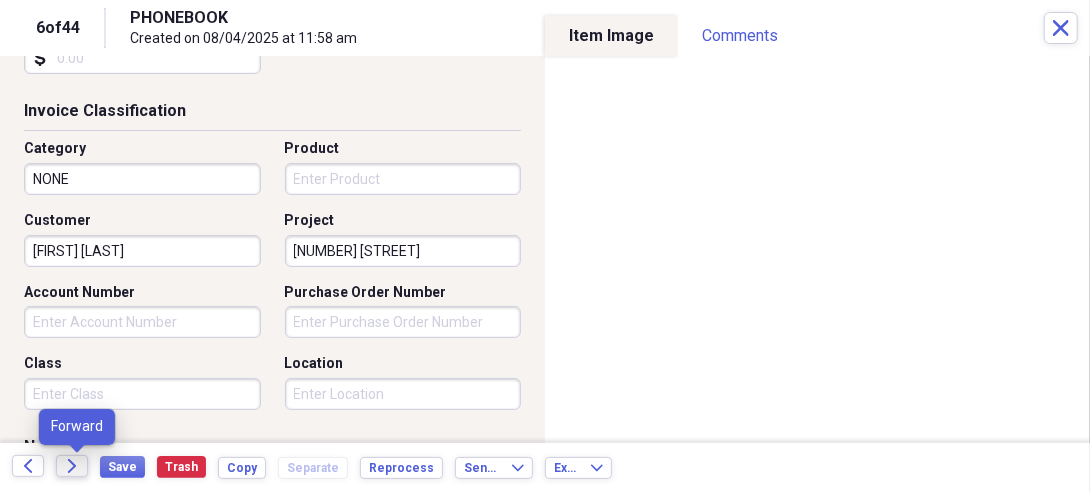 click on "Forward" at bounding box center (72, 466) 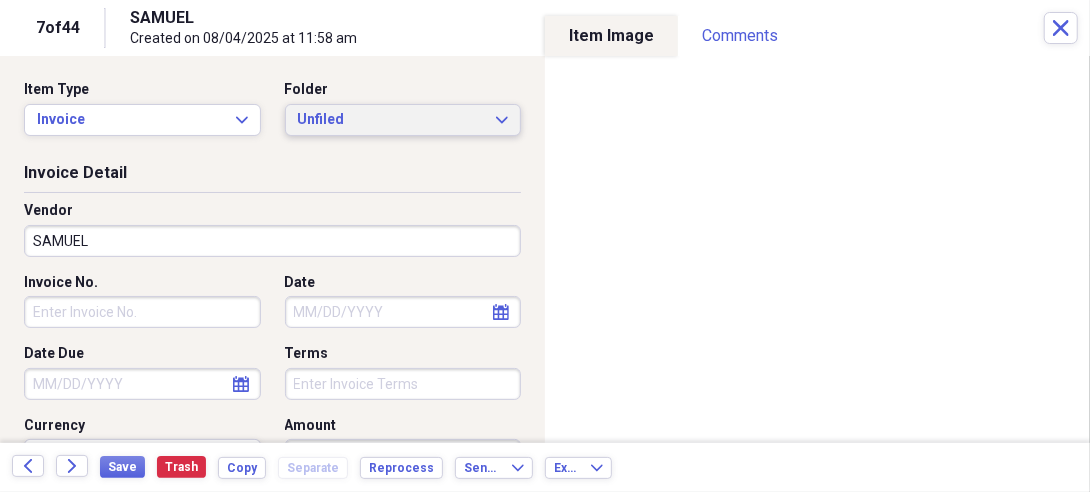 click on "Unfiled" at bounding box center (391, 120) 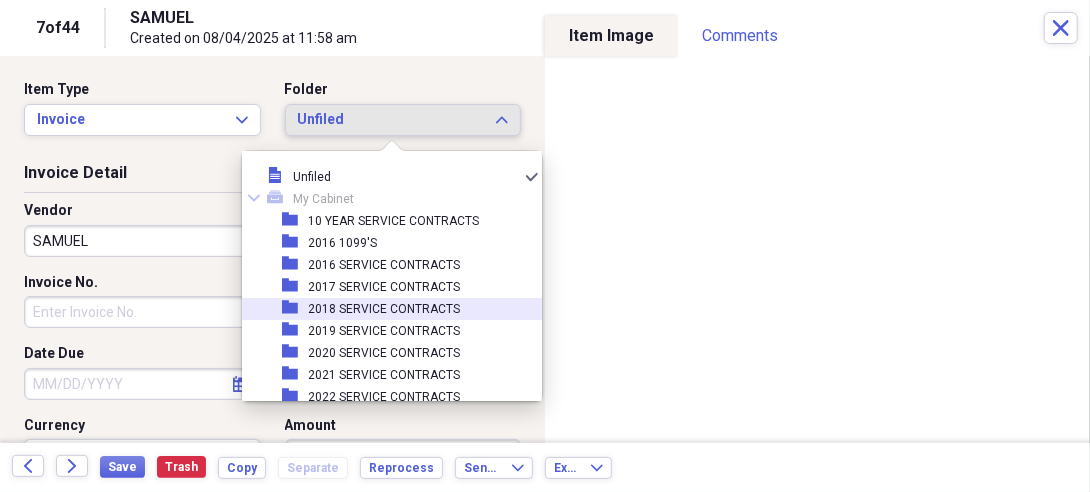 click on "folder [YEAR] [LAST]" at bounding box center [384, 353] 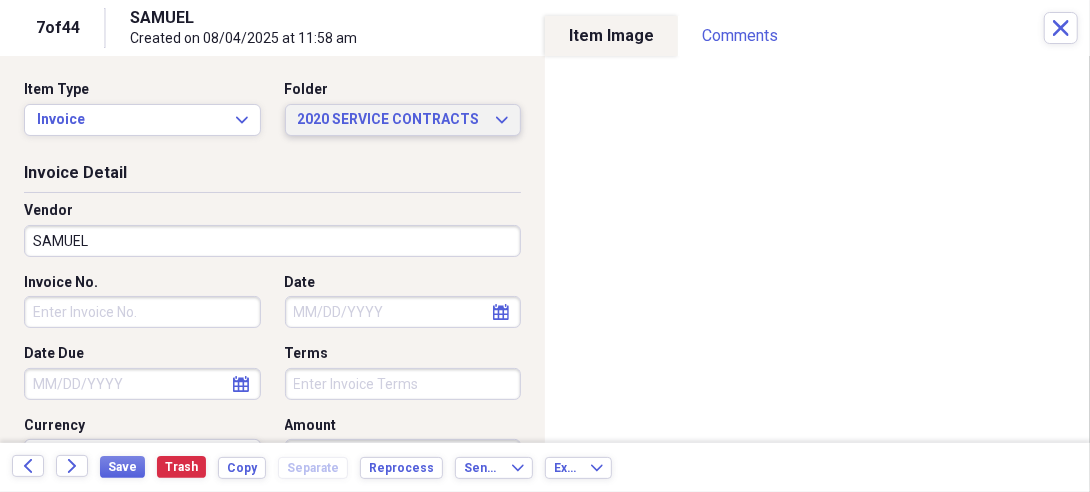 click on "[NUMBER] [STREET]" at bounding box center (403, 120) 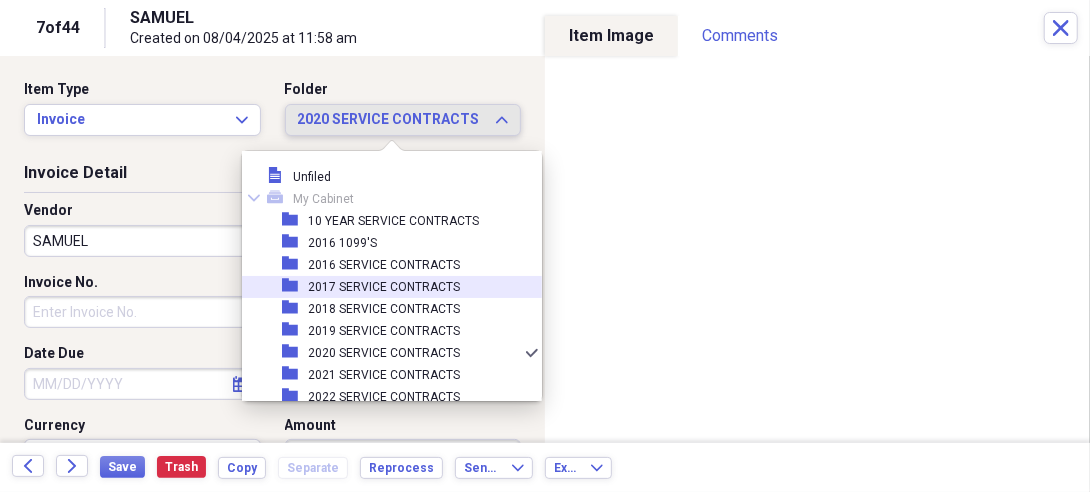 scroll, scrollTop: 77, scrollLeft: 0, axis: vertical 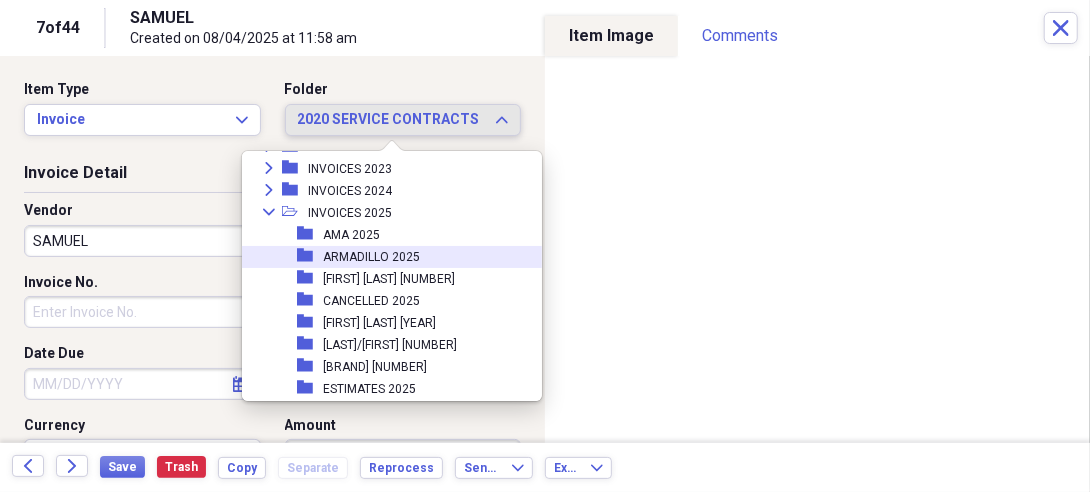 click on "ARMADILLO 2025" at bounding box center [371, 257] 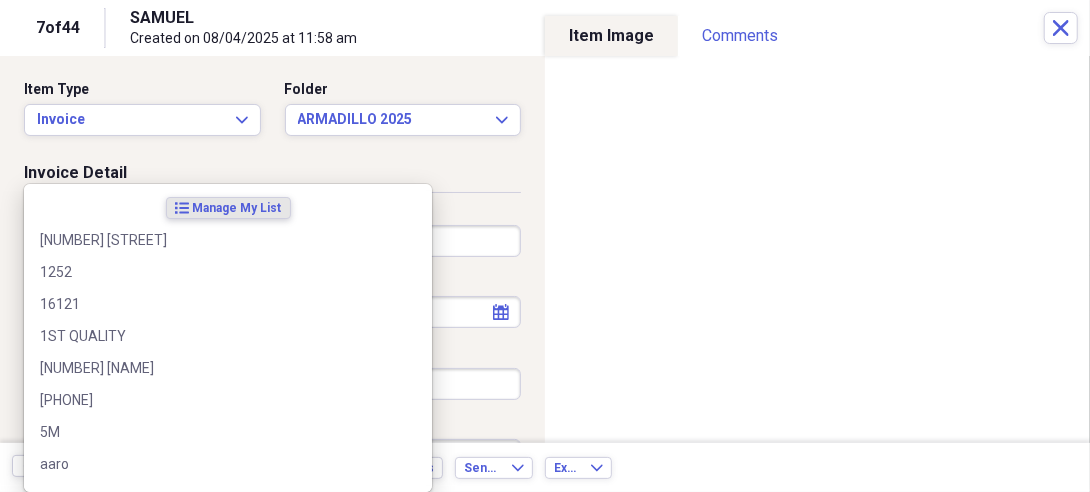 click on "Organize My Files 43 Collapse Unfiled Needs Review 43 Unfiled All Files Unfiled Unfiled Unfiled Saved Reports Collapse My Cabinet My Cabinet Add Folder Folder 10 YEAR SERVICE CONTRACTS Add Folder Folder 2016 1099'S Add Folder Folder 2016 SERVICE CONTRACTS Add Folder Folder 2017 SERVICE CONTRACTS Add Folder Folder 2018 SERVICE CONTRACTS Add Folder Folder 2019 SERVICE CONTRACTS Add Folder Folder 2020 SERVICE CONTRACTS Add Folder Folder 2021 SERVICE CONTRACTS Add Folder Folder 2022 SERVICE CONTRACTS Add Folder Folder 2023 SERVICE CONTRACTS Add Folder Folder 2024 SERVICE CONTRACTS Add Folder Folder 2025 SERVICE CONTRACTS Add Folder Folder DNF 2019 Add Folder Expand Folder INVOICES 2015 Add Folder Expand Folder INVOICES 2016 Add Folder Expand Folder INVOICES 2017 Add Folder Expand Folder INVOICES 2018 Add Folder Expand Folder INVOICES 2019 Add Folder Expand Folder INVOICES 2020 Add Folder Collapse Open Folder INVOICES 2021 Add Folder Folder AHS 2021 Add Folder Folder AMA 2021 Add Folder Folder BOB BROWN 2021 Trash" at bounding box center (545, 246) 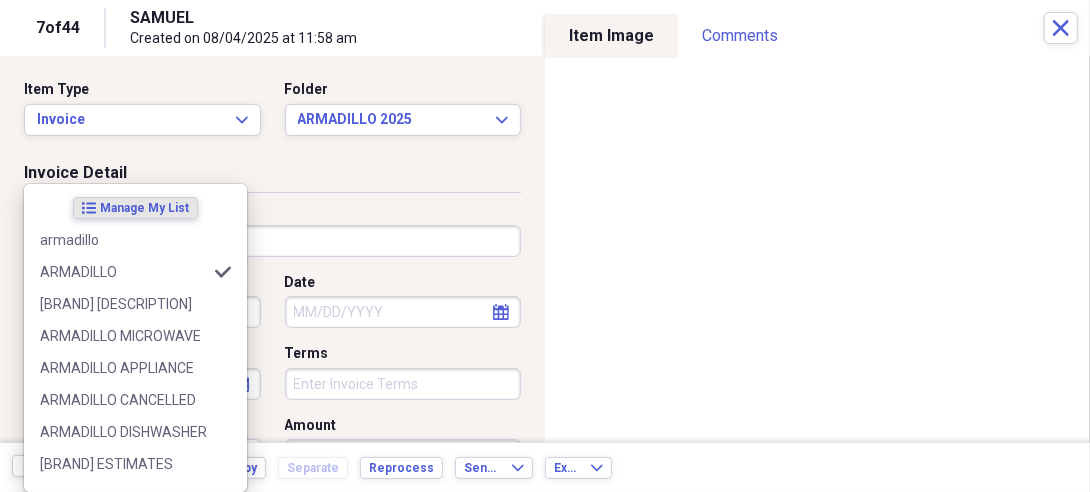 type on "ARMADILLO" 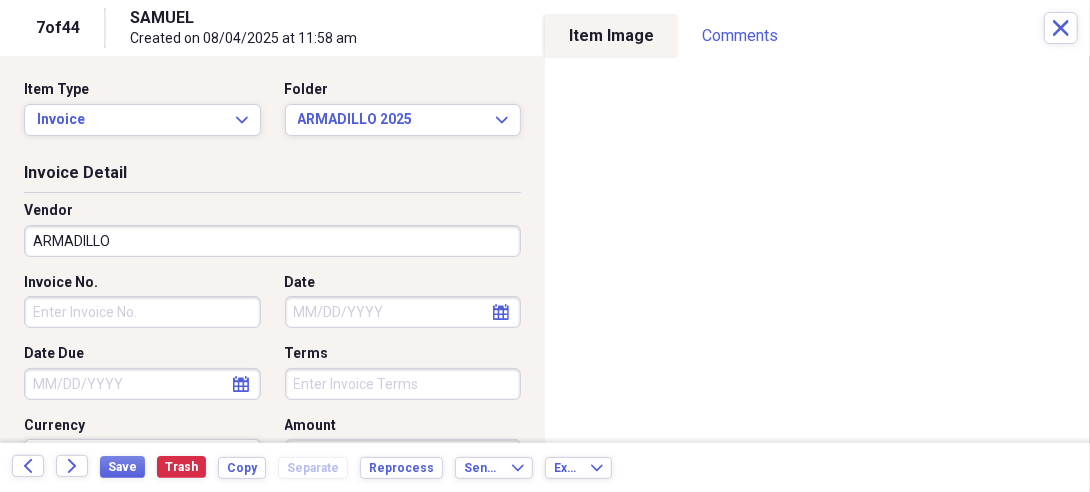 type on "NONE" 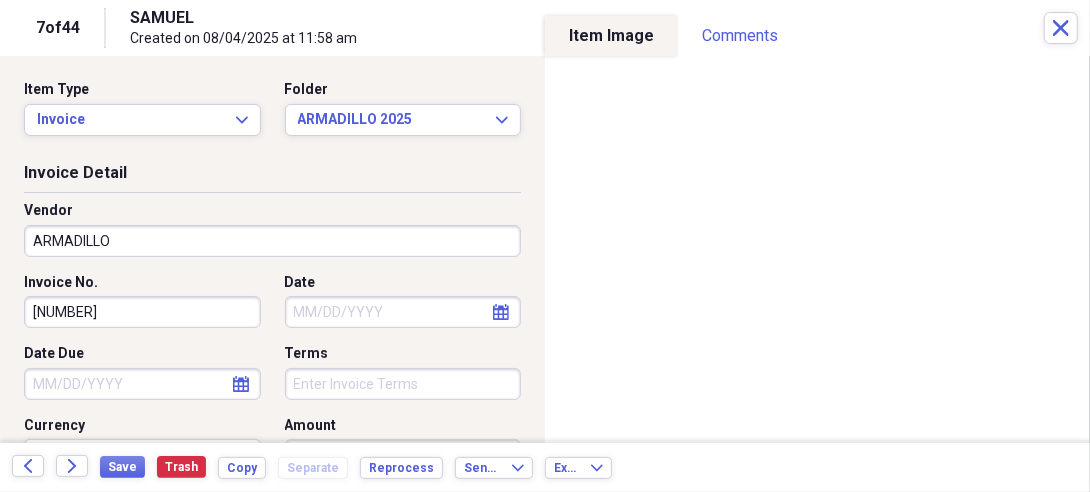 type on "[NUMBER]" 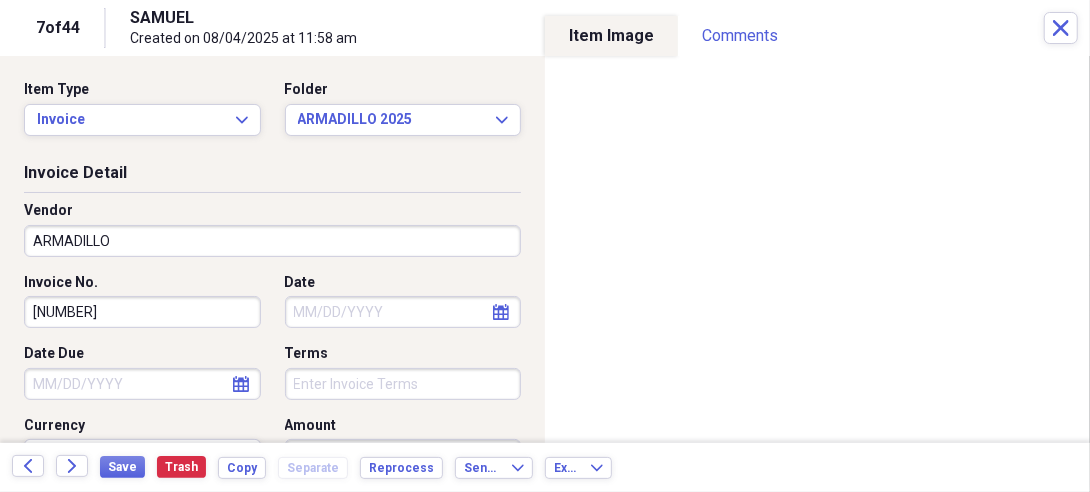 select on "7" 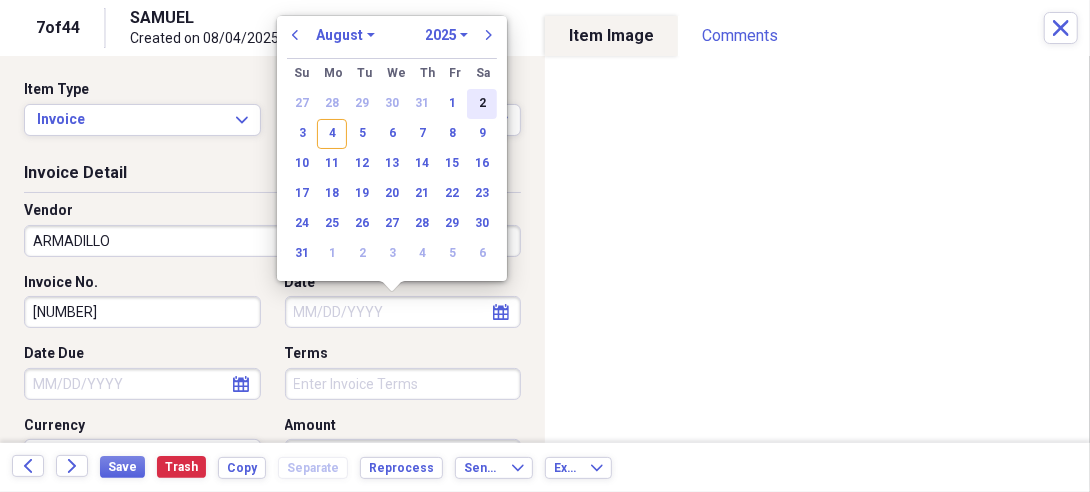 click on "2" at bounding box center (482, 104) 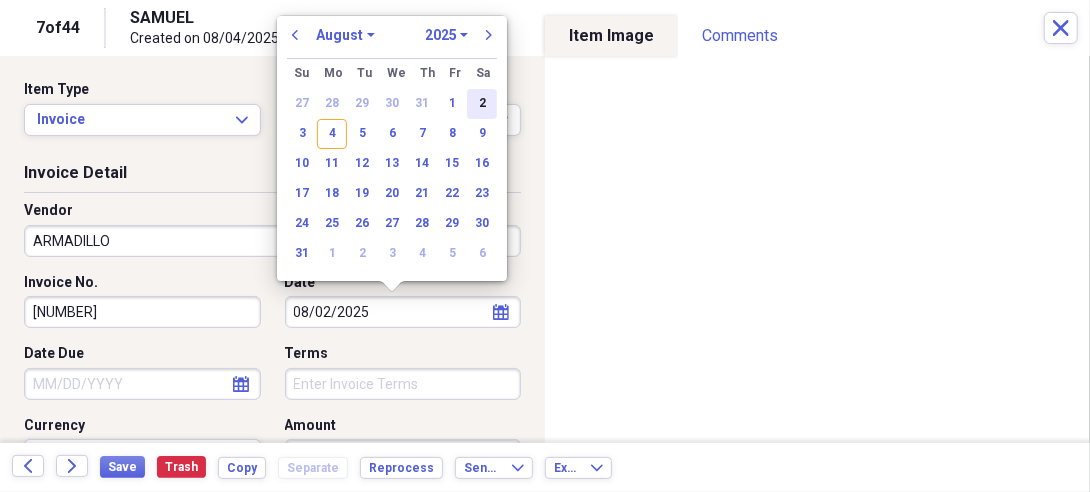 type on "08/02/2025" 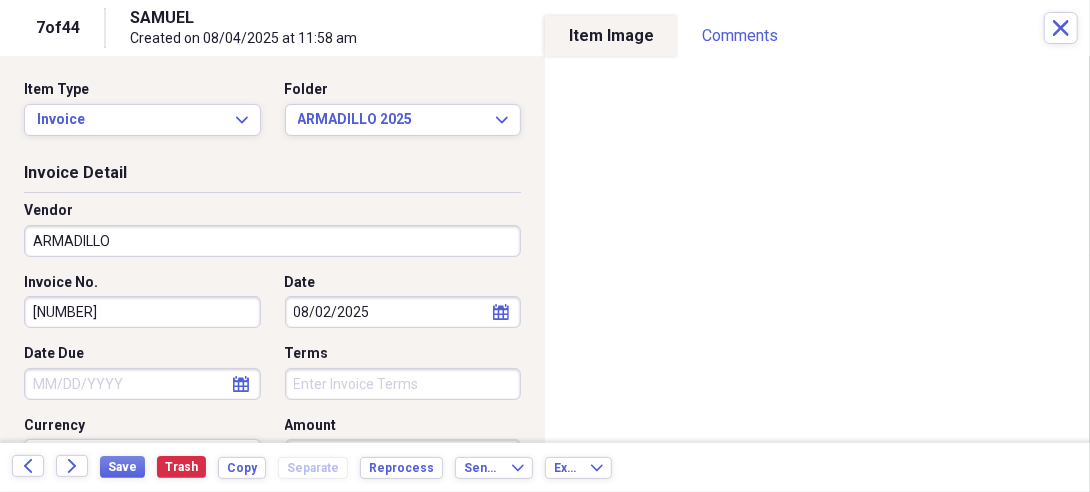 select on "7" 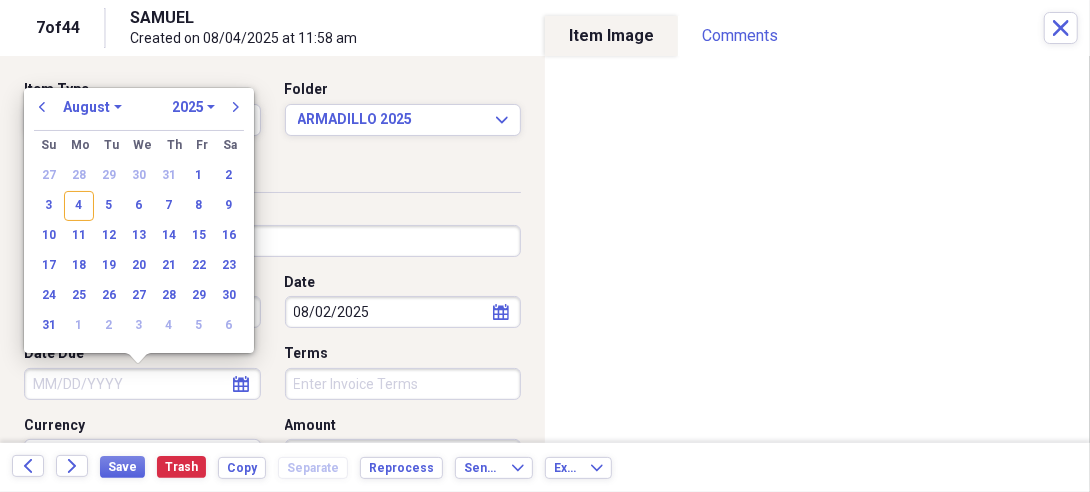 click on "Date Due" at bounding box center (142, 384) 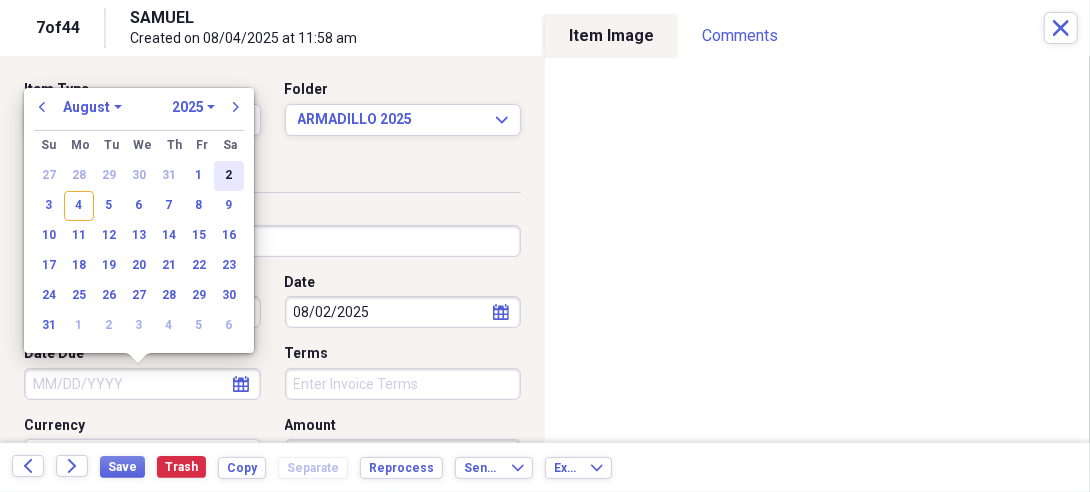 click on "2" at bounding box center (229, 176) 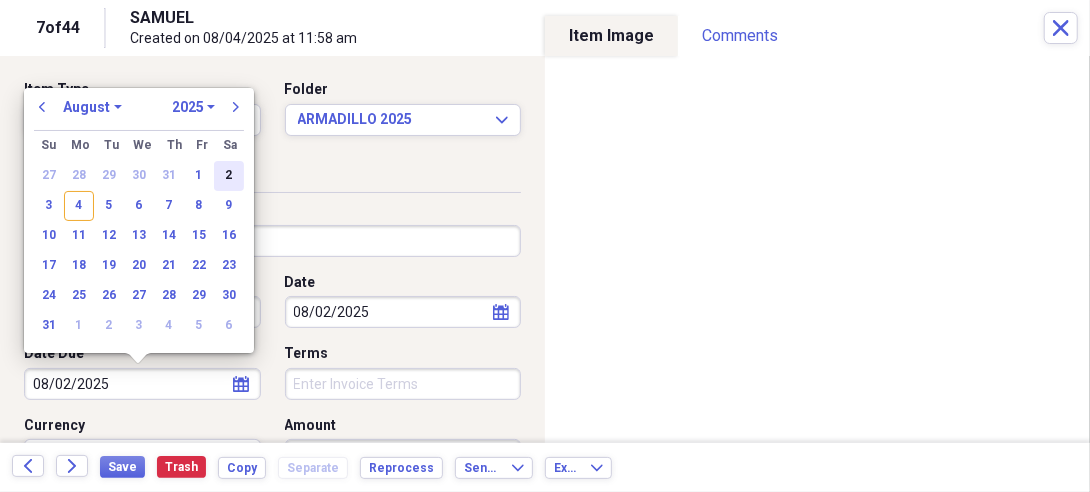 type on "08/02/2025" 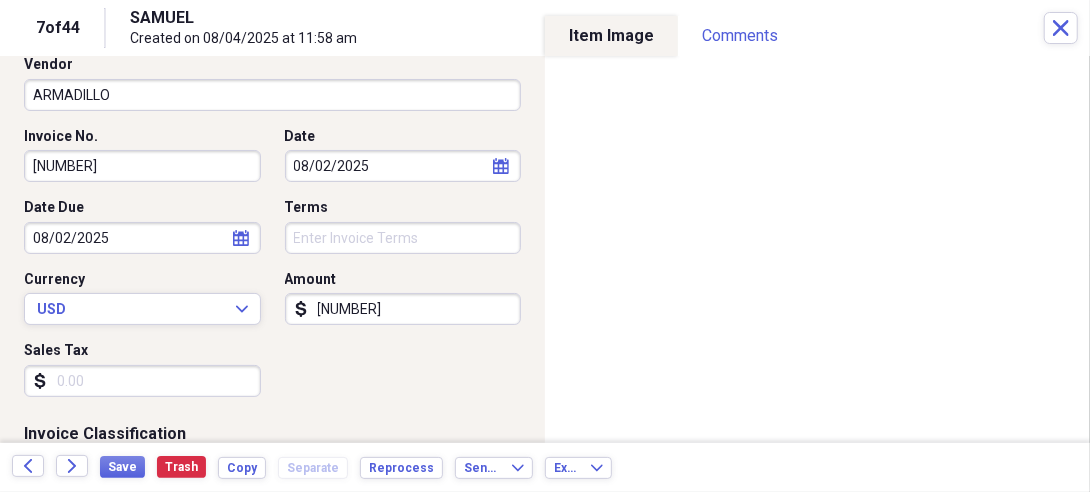 scroll, scrollTop: 180, scrollLeft: 0, axis: vertical 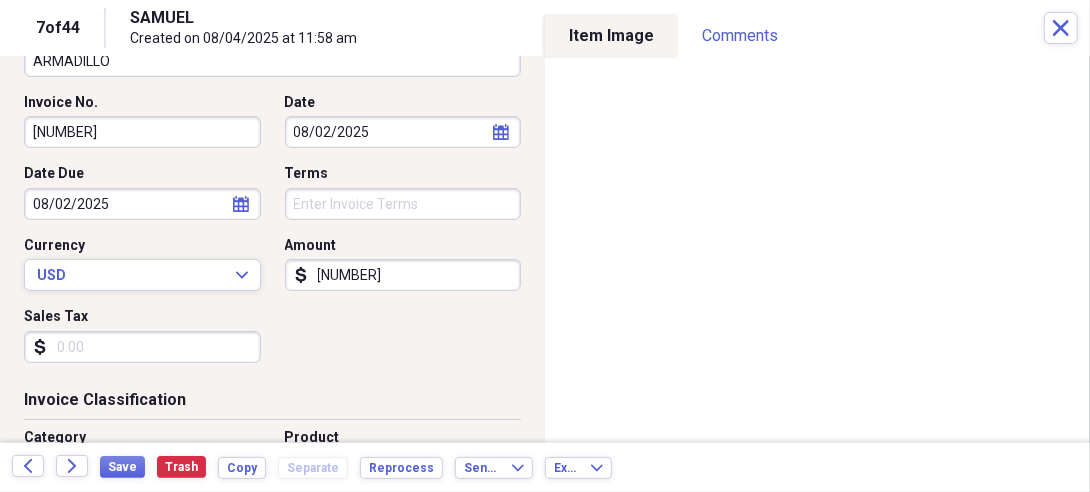 click on "[NUMBER]" at bounding box center [403, 275] 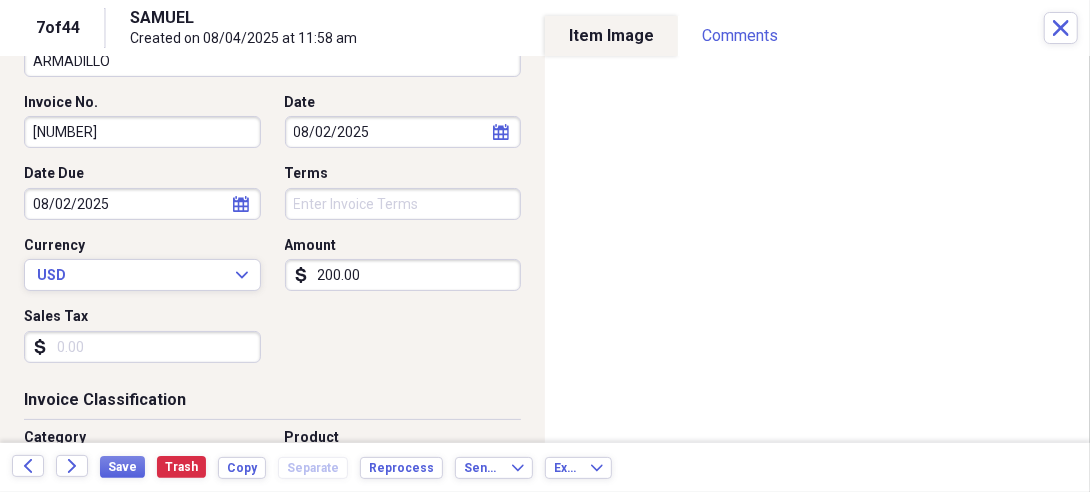 type on "200.00" 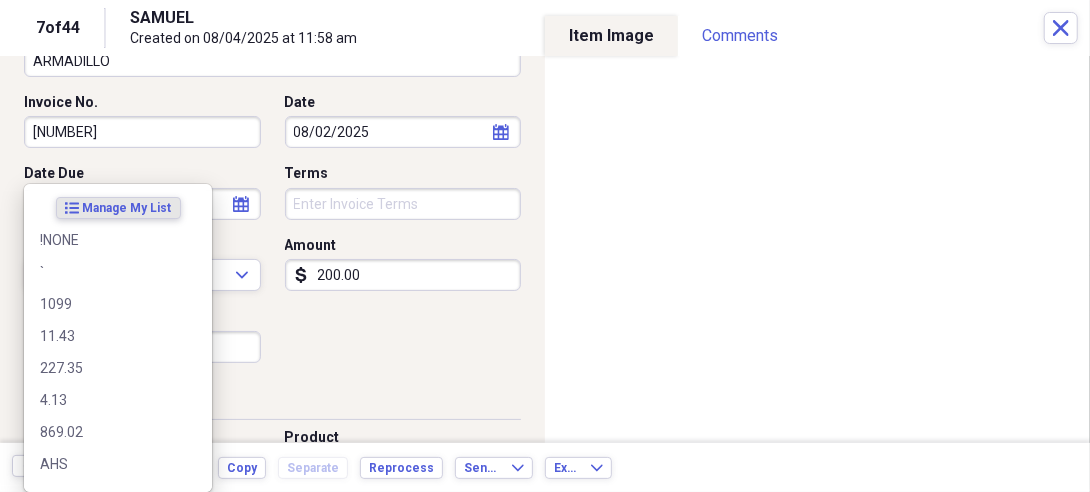 scroll, scrollTop: 397, scrollLeft: 0, axis: vertical 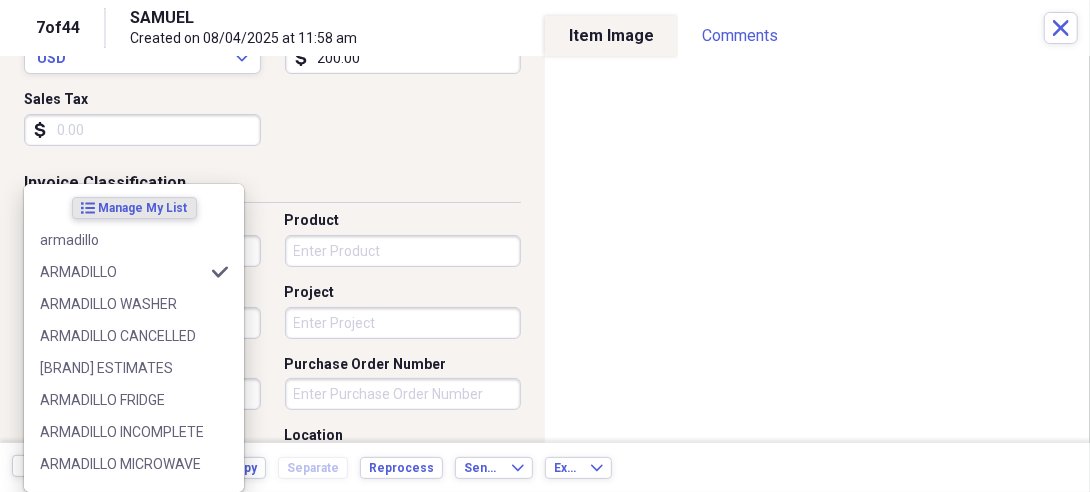 type on "ARMADILLO" 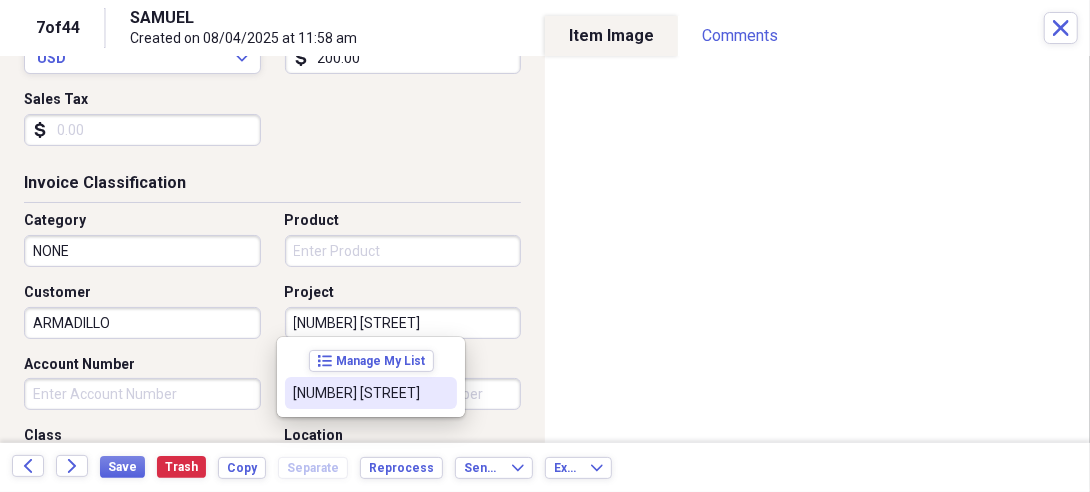 click on "[NUMBER] [STREET]" at bounding box center [359, 393] 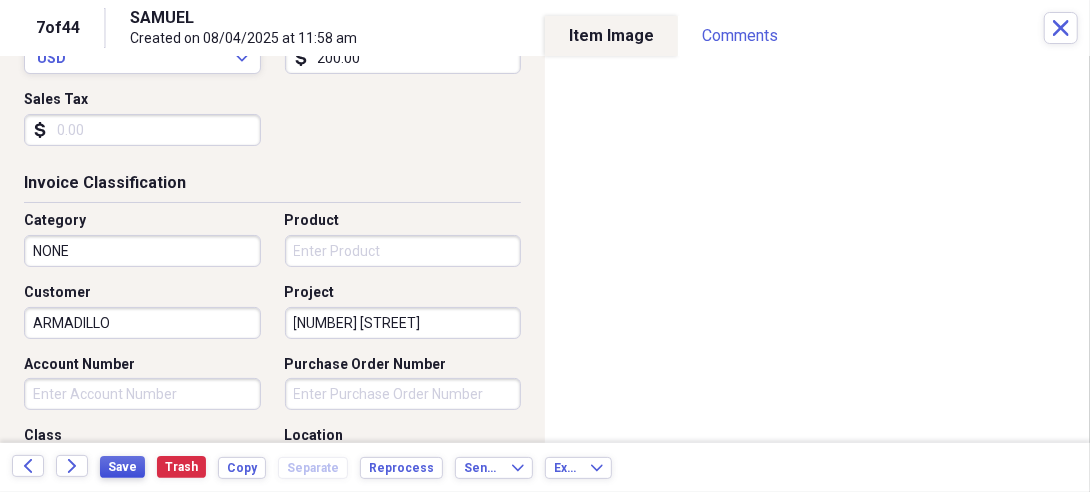 click on "Save" at bounding box center (122, 467) 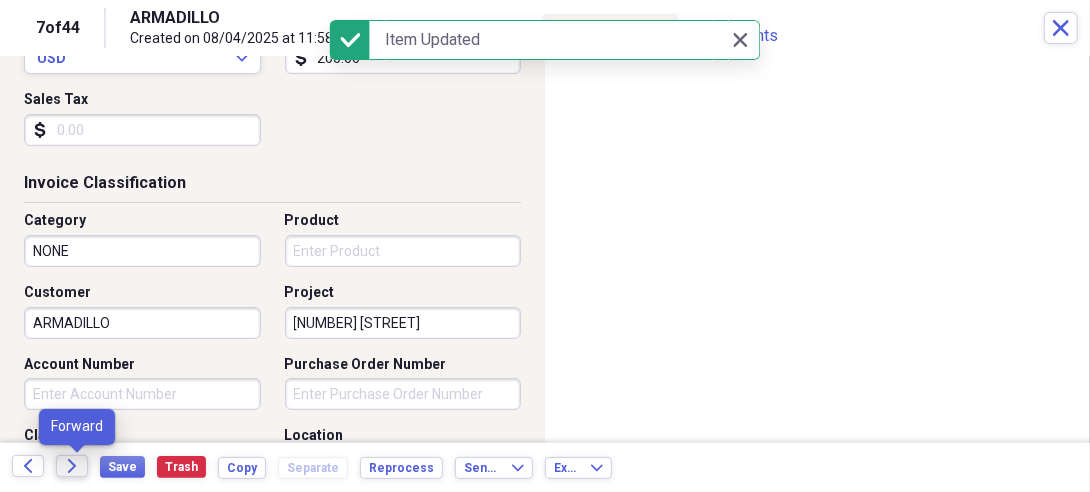 click 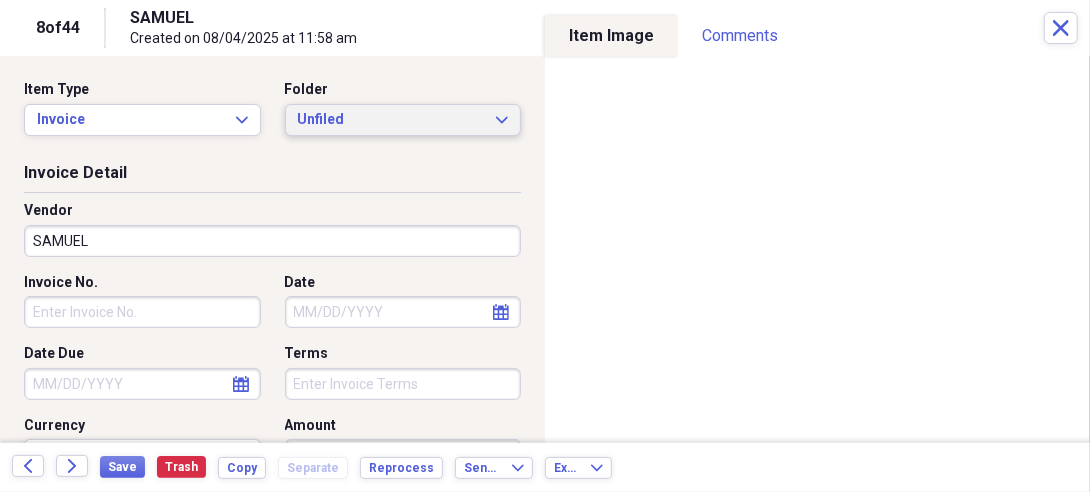 click on "Unfiled" at bounding box center (391, 120) 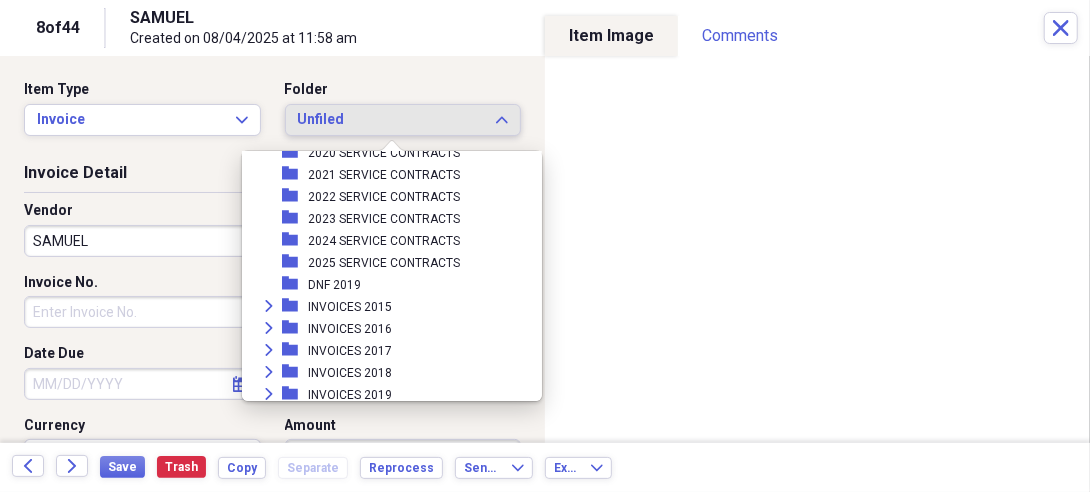 scroll, scrollTop: 218, scrollLeft: 0, axis: vertical 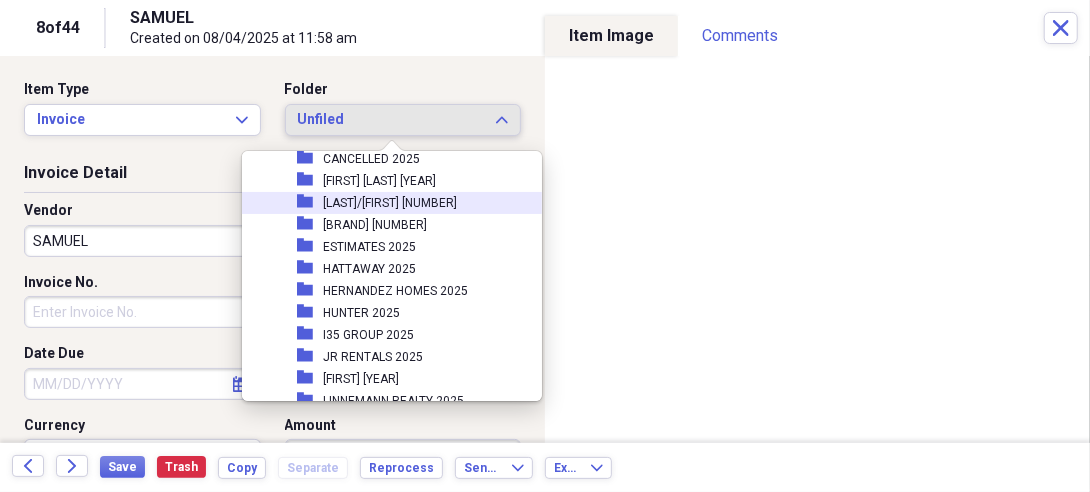 click on "[LAST]/[FIRST] [NUMBER]" at bounding box center [390, 203] 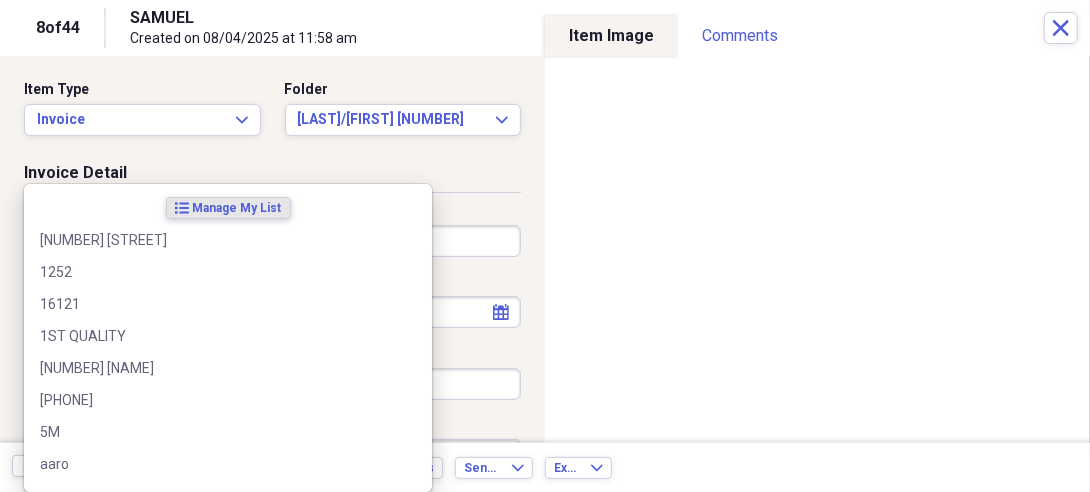 click on "Organize My Files 43 Collapse Unfiled Needs Review 43 Unfiled All Files Unfiled Unfiled Unfiled Saved Reports Collapse My Cabinet My Cabinet Add Folder Folder 10 YEAR SERVICE CONTRACTS Add Folder Folder 2016 1099'S Add Folder Folder 2016 SERVICE CONTRACTS Add Folder Folder 2017 SERVICE CONTRACTS Add Folder Folder 2018 SERVICE CONTRACTS Add Folder Folder 2019 SERVICE CONTRACTS Add Folder Folder 2020 SERVICE CONTRACTS Add Folder Folder 2021 SERVICE CONTRACTS Add Folder Folder 2022 SERVICE CONTRACTS Add Folder Folder 2023 SERVICE CONTRACTS Add Folder Folder 2024 SERVICE CONTRACTS Add Folder Folder 2025 SERVICE CONTRACTS Add Folder Folder DNF 2019 Add Folder Expand Folder INVOICES 2015 Add Folder Expand Folder INVOICES 2016 Add Folder Expand Folder INVOICES 2017 Add Folder Expand Folder INVOICES 2018 Add Folder Expand Folder INVOICES 2019 Add Folder Expand Folder INVOICES 2020 Add Folder Collapse Open Folder INVOICES 2021 Add Folder Folder AHS 2021 Add Folder Folder AMA 2021 Add Folder Folder BOB BROWN 2021 Trash" at bounding box center [545, 246] 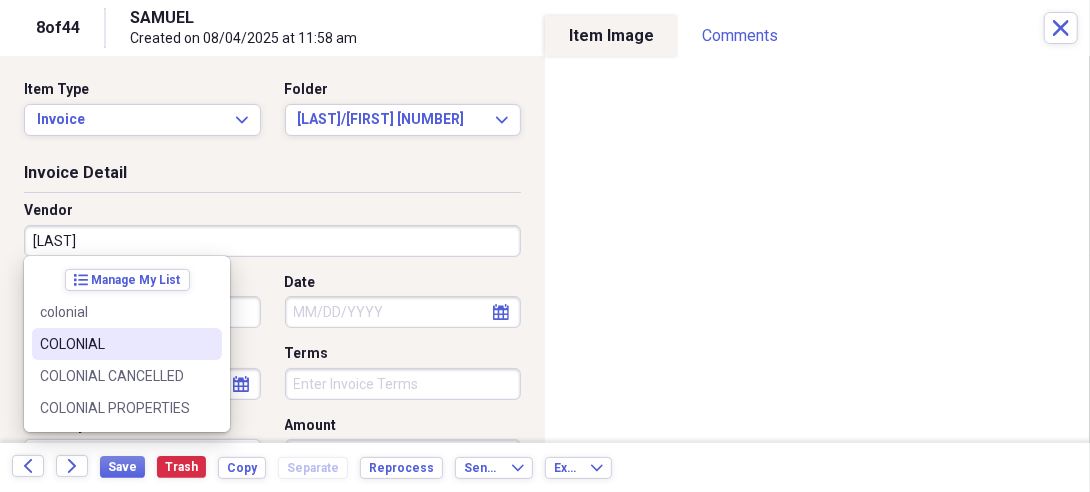 click on "COLONIAL" at bounding box center [127, 344] 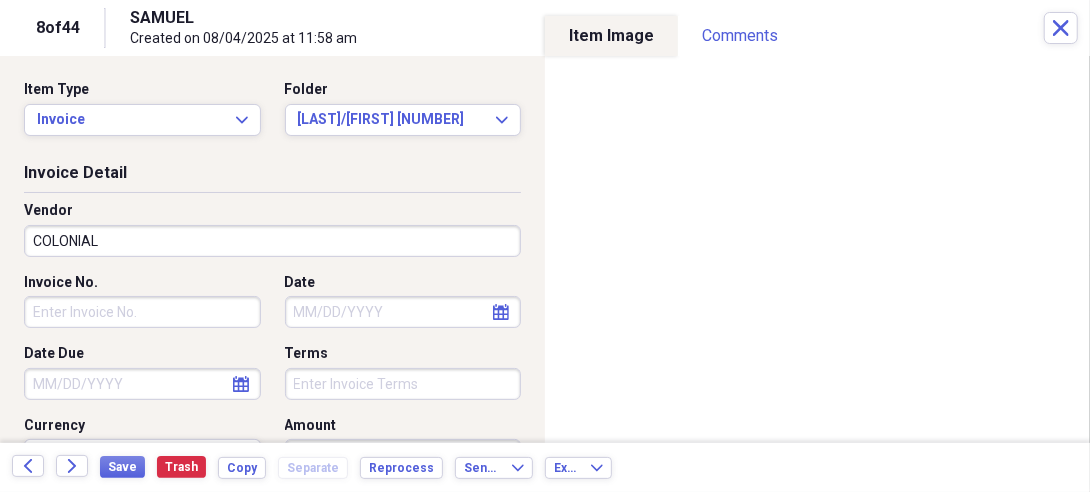 type on "NONE" 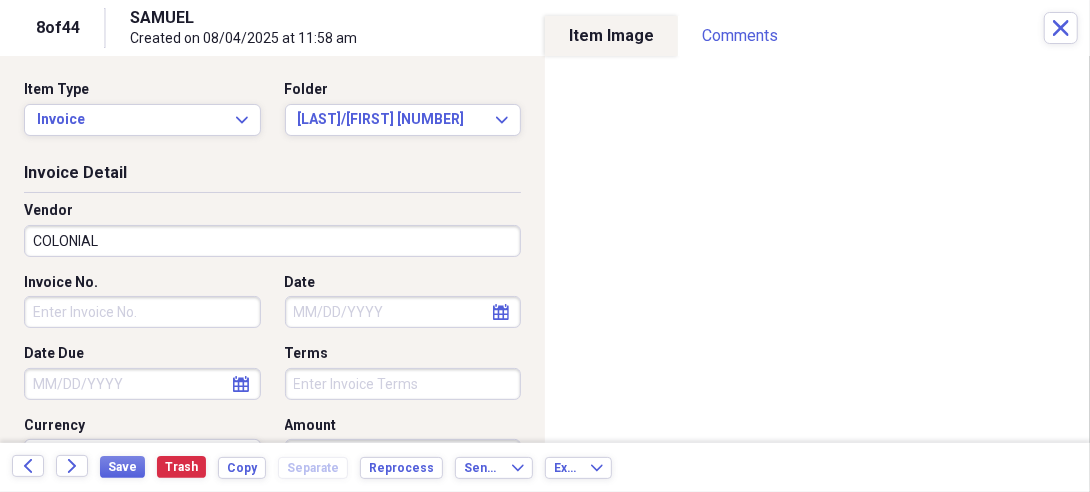click on "Invoice No." at bounding box center [142, 312] 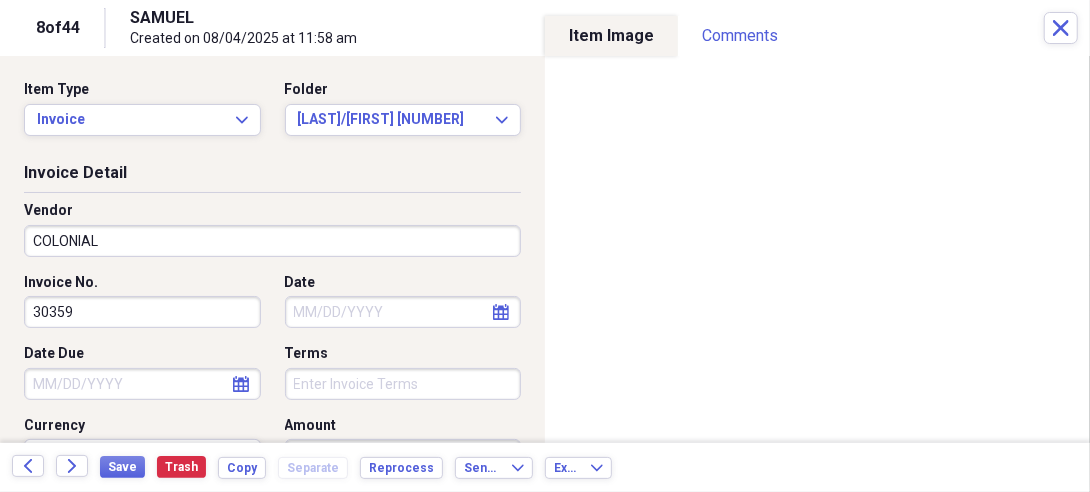type on "30359" 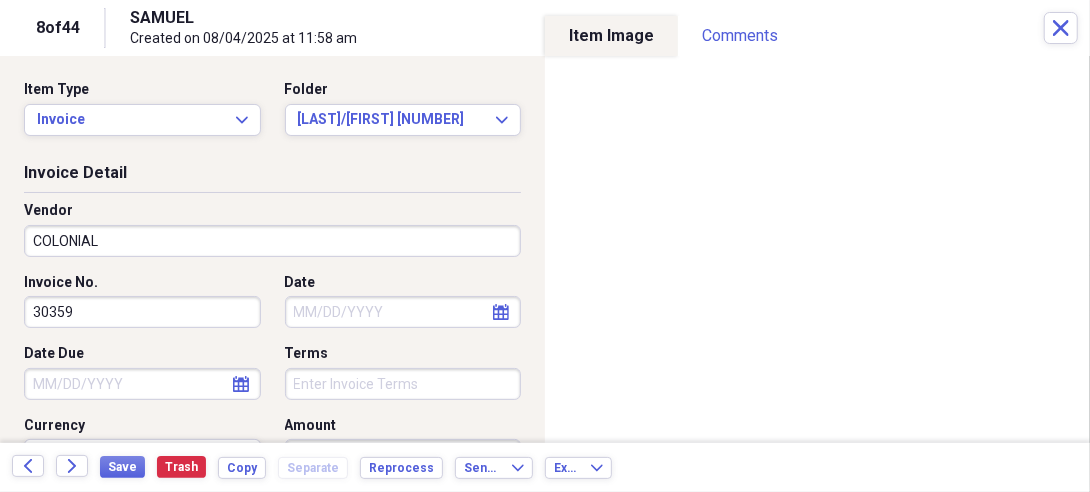 select on "7" 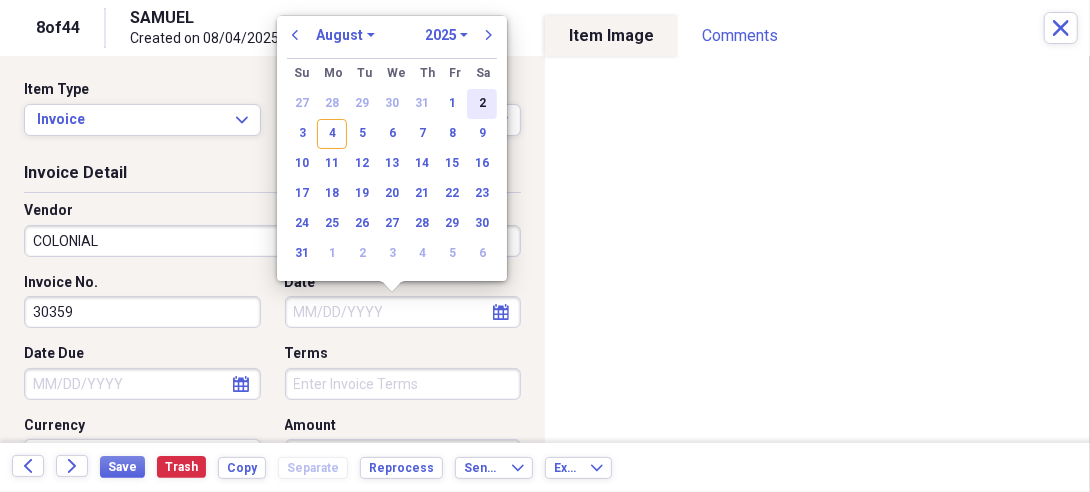 click on "2" at bounding box center [482, 104] 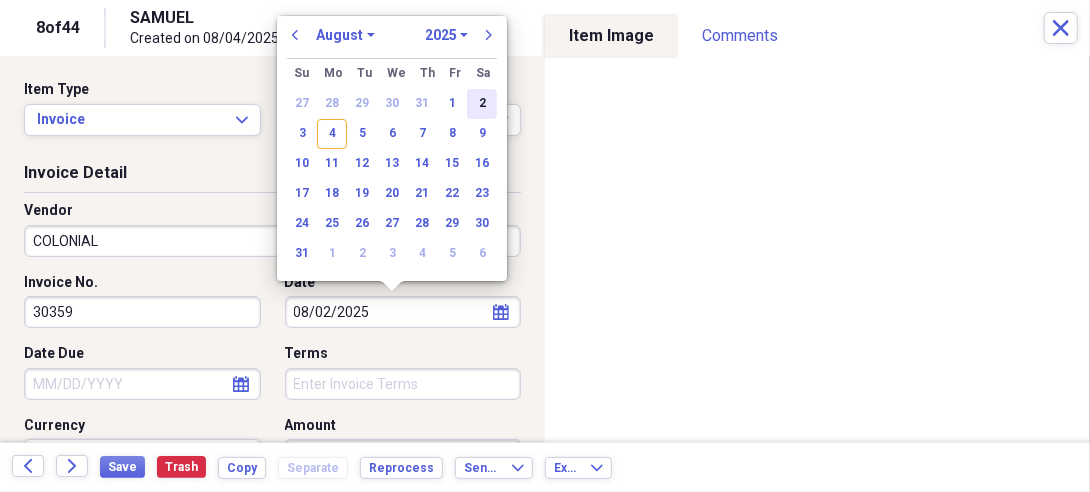 type on "08/02/2025" 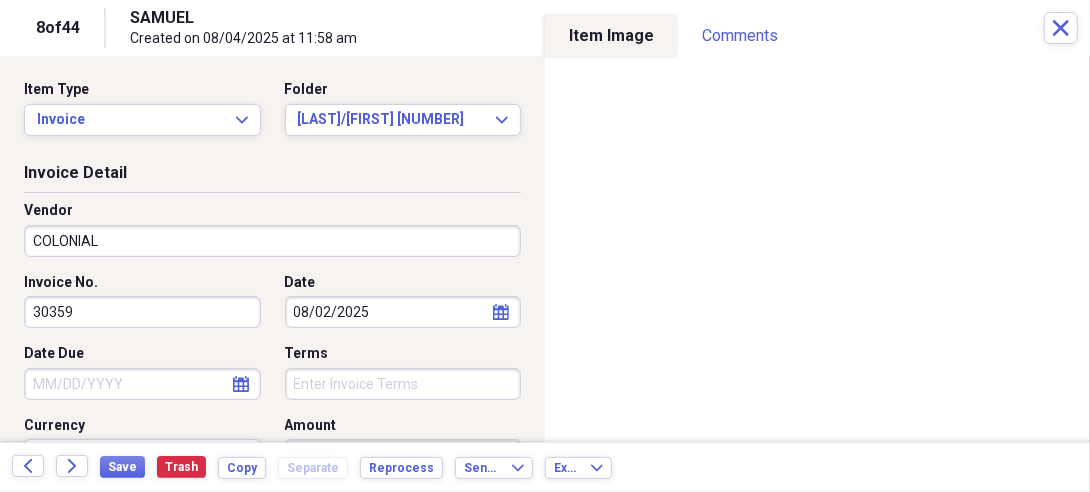 select on "7" 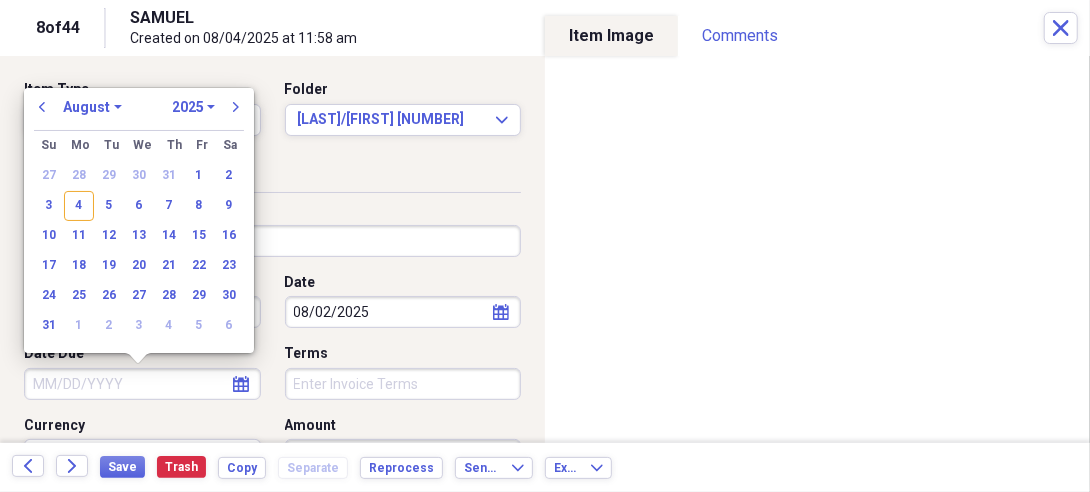 click on "Date Due" at bounding box center [142, 384] 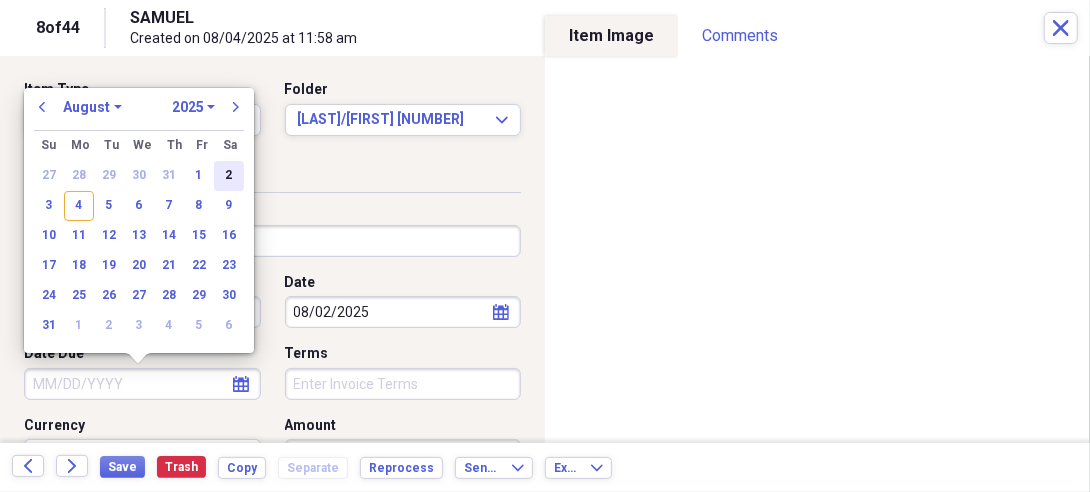 click on "2" at bounding box center (229, 176) 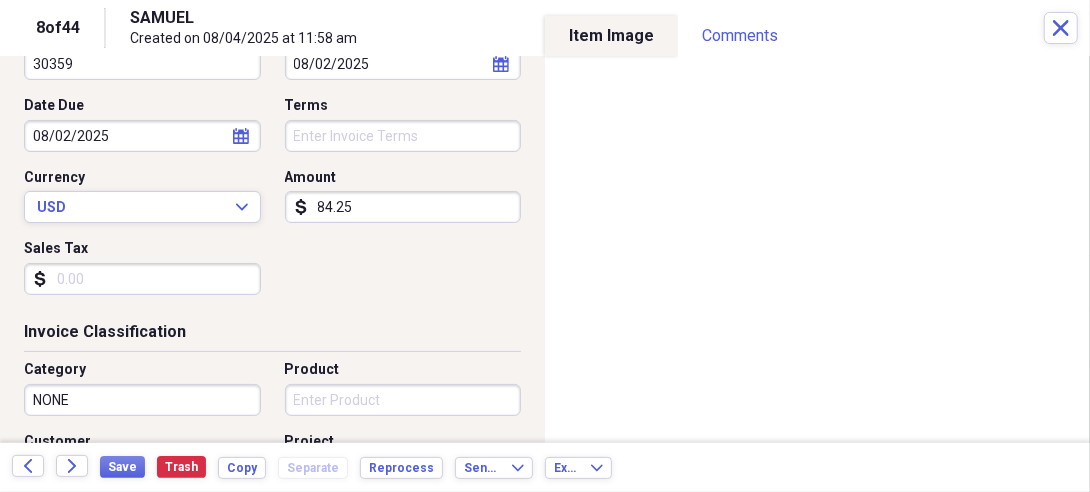 scroll, scrollTop: 244, scrollLeft: 0, axis: vertical 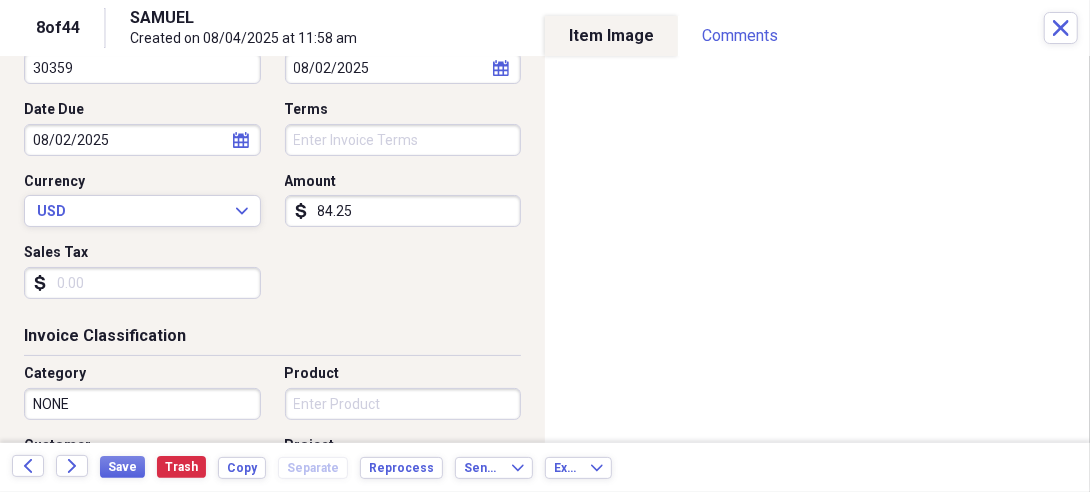 click on "84.25" at bounding box center (403, 211) 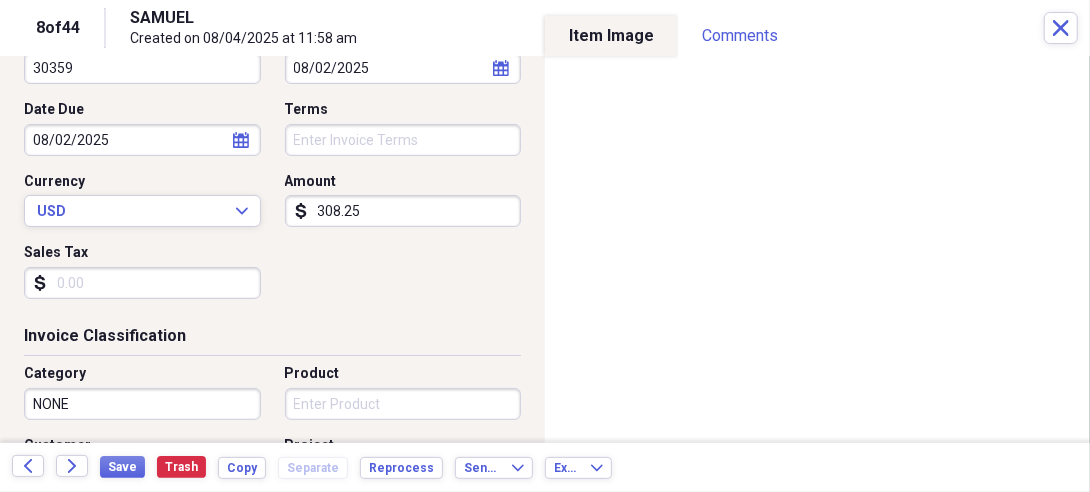 type on "308.25" 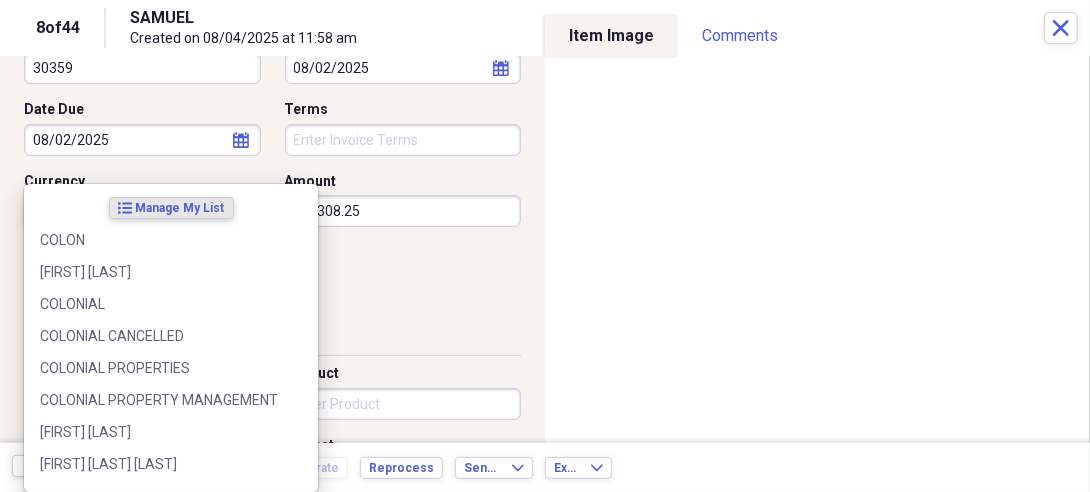 scroll, scrollTop: 469, scrollLeft: 0, axis: vertical 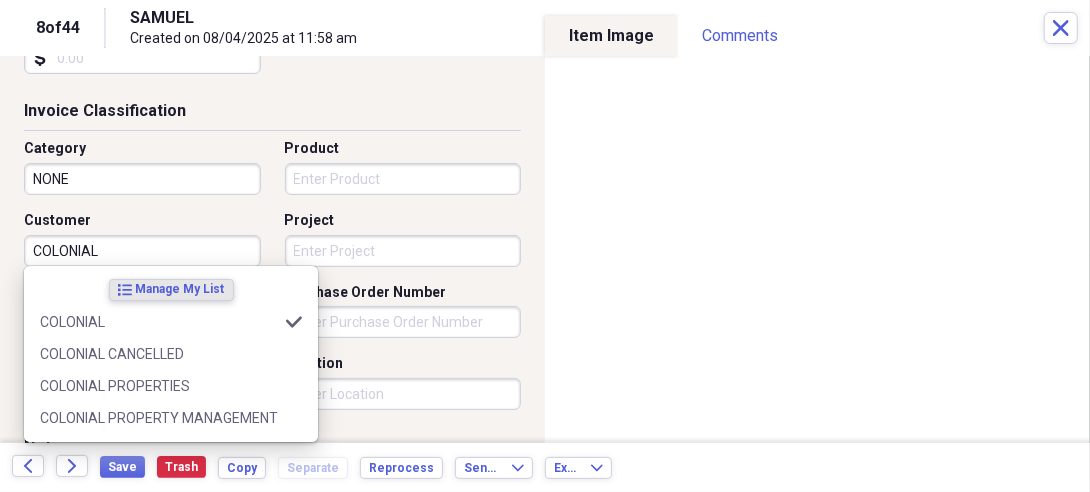 type on "COLONIAL" 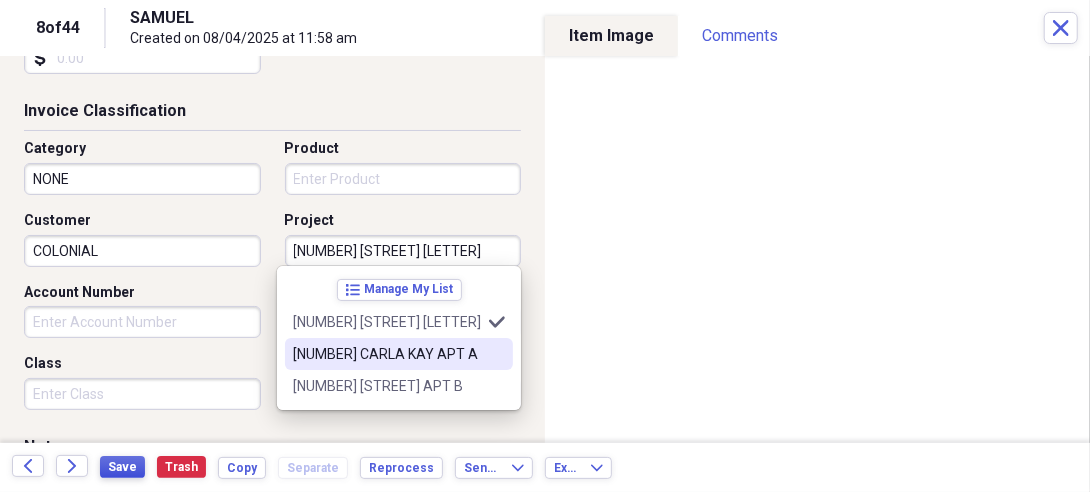 type on "[NUMBER] [STREET] [LETTER]" 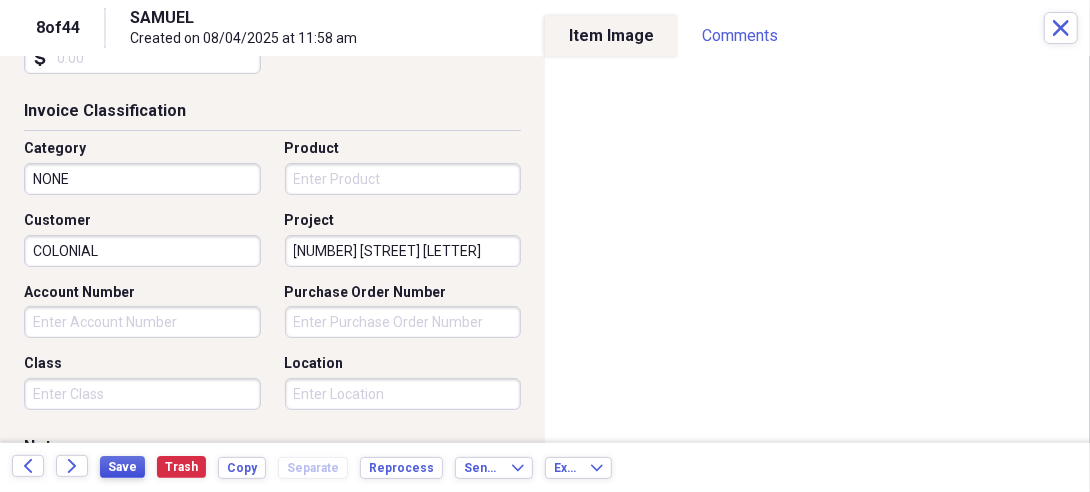 click on "Save" at bounding box center [122, 467] 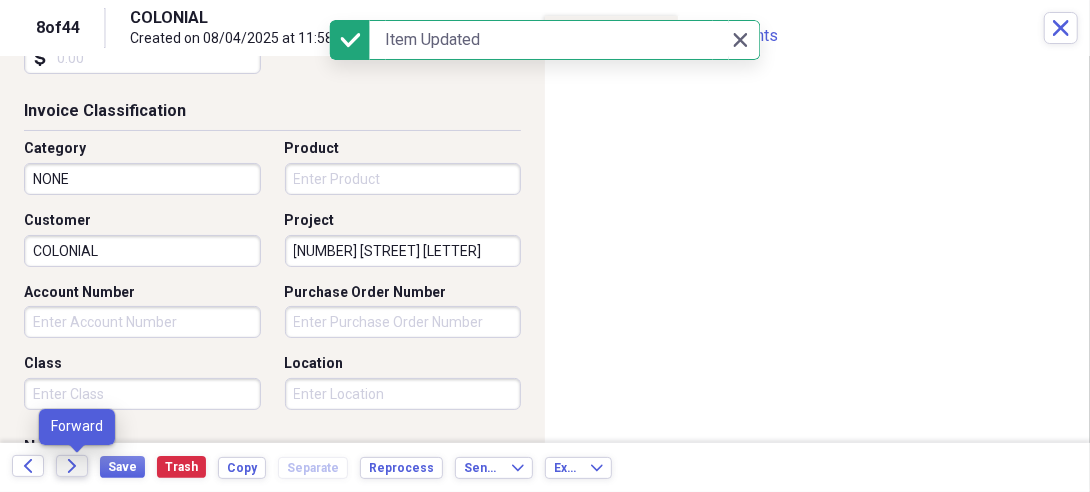 click on "Forward" at bounding box center (72, 466) 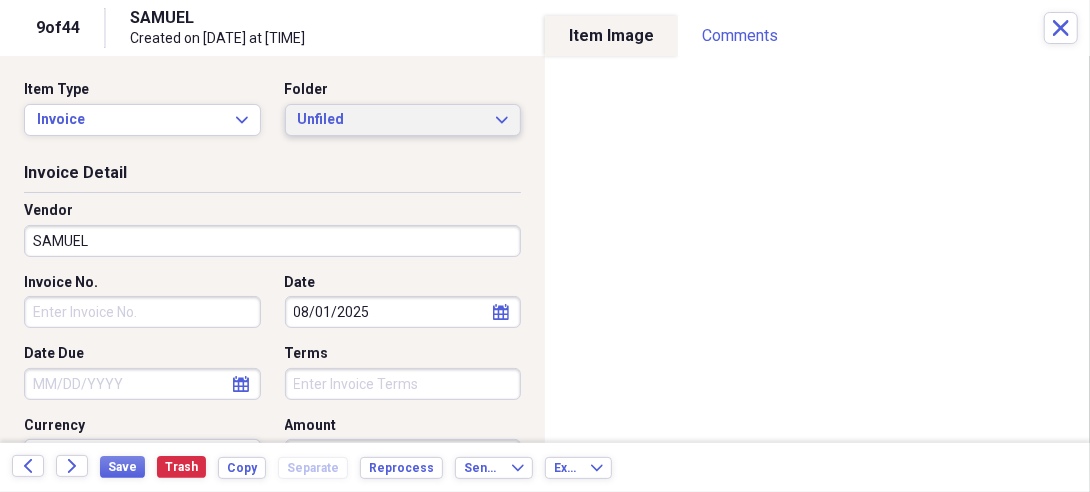 click on "Unfiled" at bounding box center (391, 120) 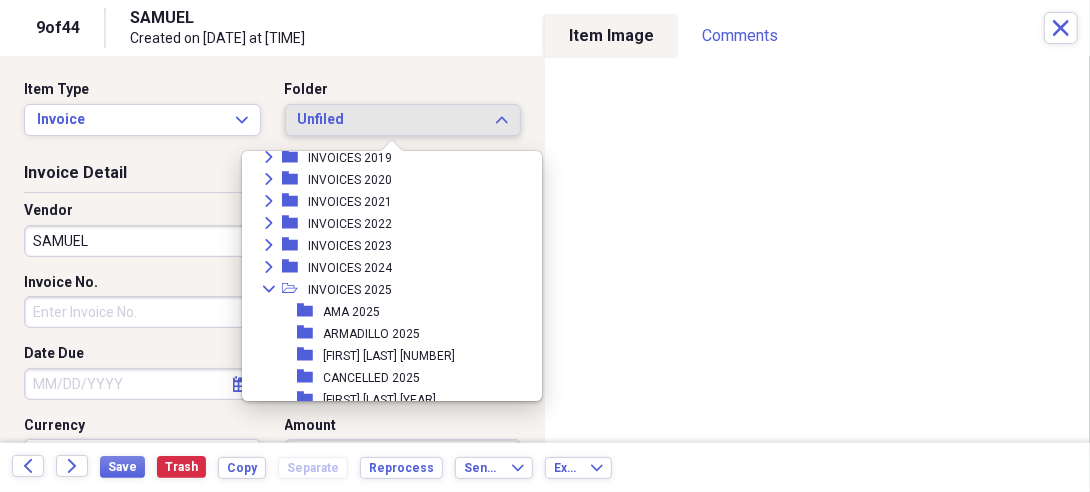 scroll, scrollTop: 656, scrollLeft: 0, axis: vertical 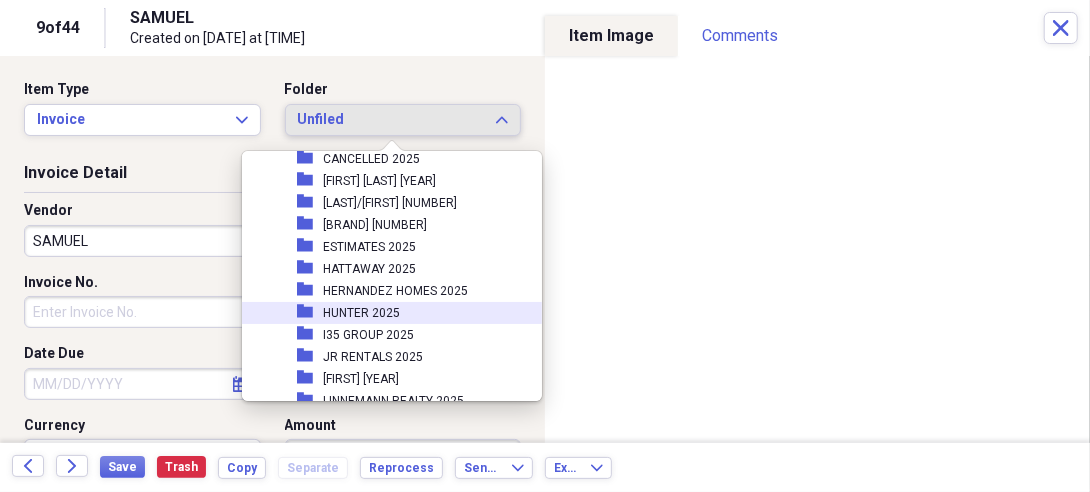 click on "HUNTER 2025" at bounding box center [361, 313] 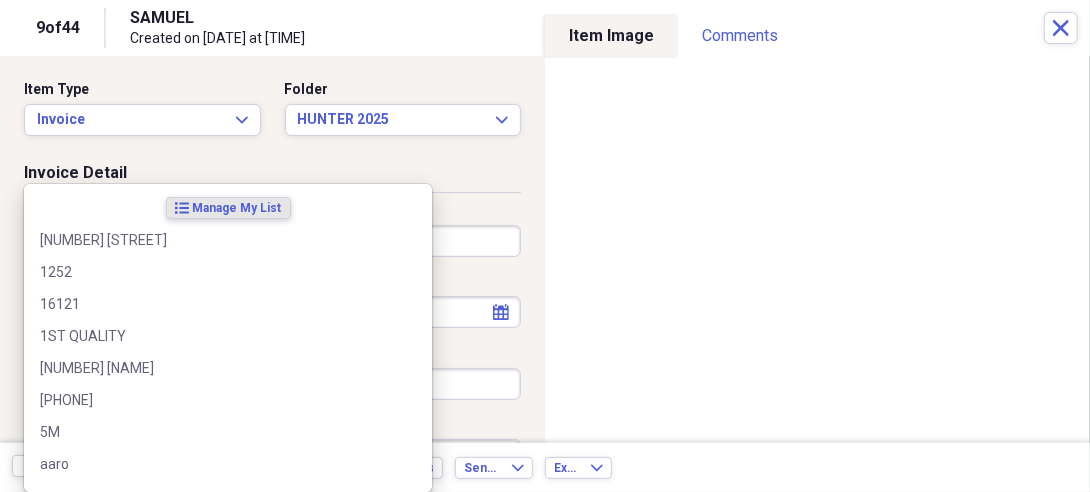 click on "Organize My Files 43 Collapse Unfiled Needs Review 43 Unfiled All Files Unfiled Unfiled Unfiled Saved Reports Collapse My Cabinet My Cabinet Add Folder Folder 10 YEAR SERVICE CONTRACTS Add Folder Folder 2016 1099'S Add Folder Folder 2016 SERVICE CONTRACTS Add Folder Folder 2017 SERVICE CONTRACTS Add Folder Folder 2018 SERVICE CONTRACTS Add Folder Folder 2019 SERVICE CONTRACTS Add Folder Folder 2020 SERVICE CONTRACTS Add Folder Folder 2021 SERVICE CONTRACTS Add Folder Folder 2022 SERVICE CONTRACTS Add Folder Folder 2023 SERVICE CONTRACTS Add Folder Folder 2024 SERVICE CONTRACTS Add Folder Folder 2025 SERVICE CONTRACTS Add Folder Folder DNF 2019 Add Folder Expand Folder INVOICES 2015 Add Folder Expand Folder INVOICES 2016 Add Folder Expand Folder INVOICES 2017 Add Folder Expand Folder INVOICES 2018 Add Folder Expand Folder INVOICES 2019 Add Folder Expand Folder INVOICES 2020 Add Folder Collapse Open Folder INVOICES 2021 Add Folder Folder AHS 2021 Add Folder Folder AMA 2021 Add Folder Folder BOB BROWN 2021 Trash" at bounding box center [545, 246] 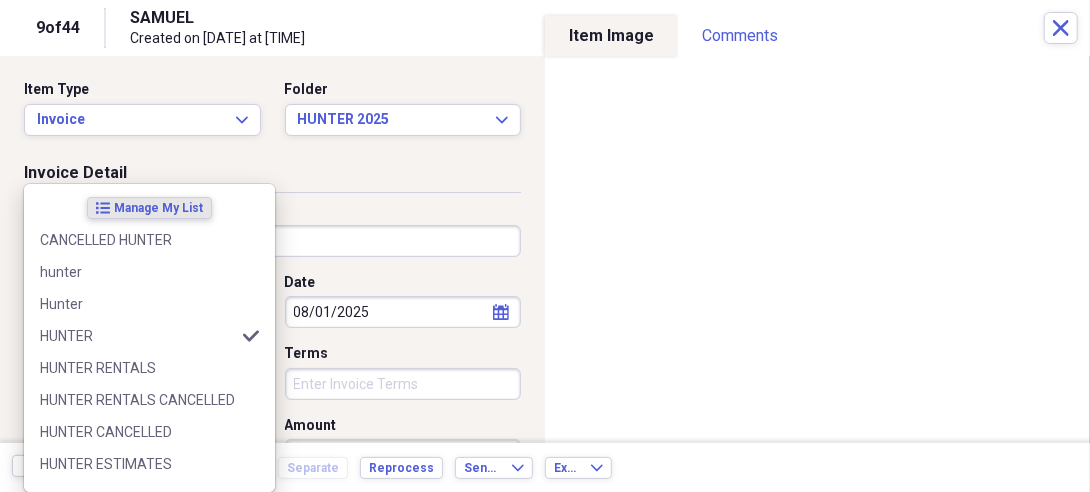 type on "HUNTER" 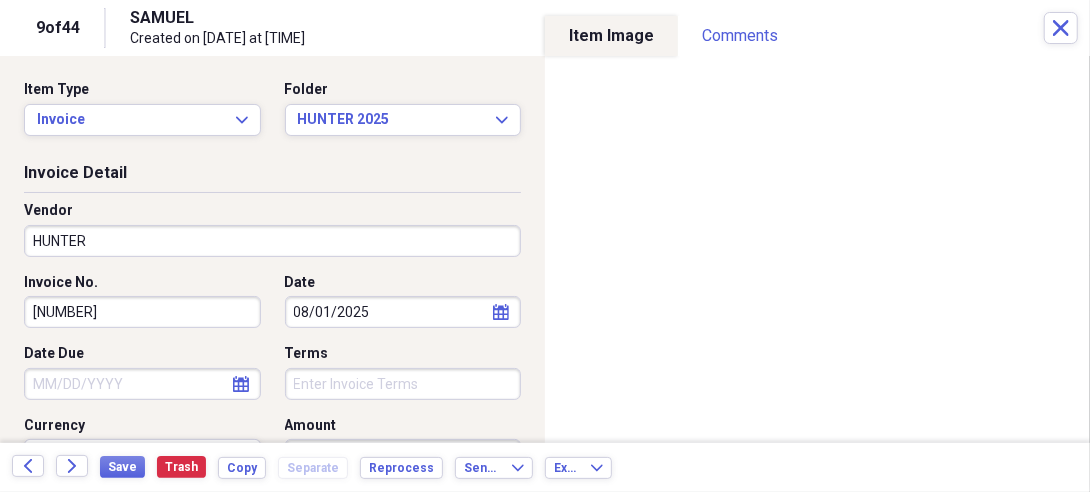 type on "[NUMBER]" 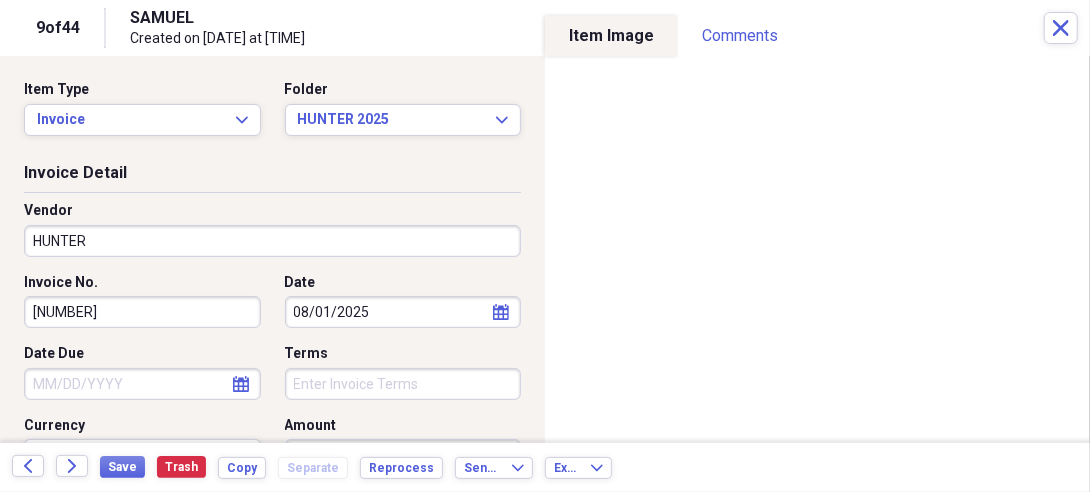 select on "7" 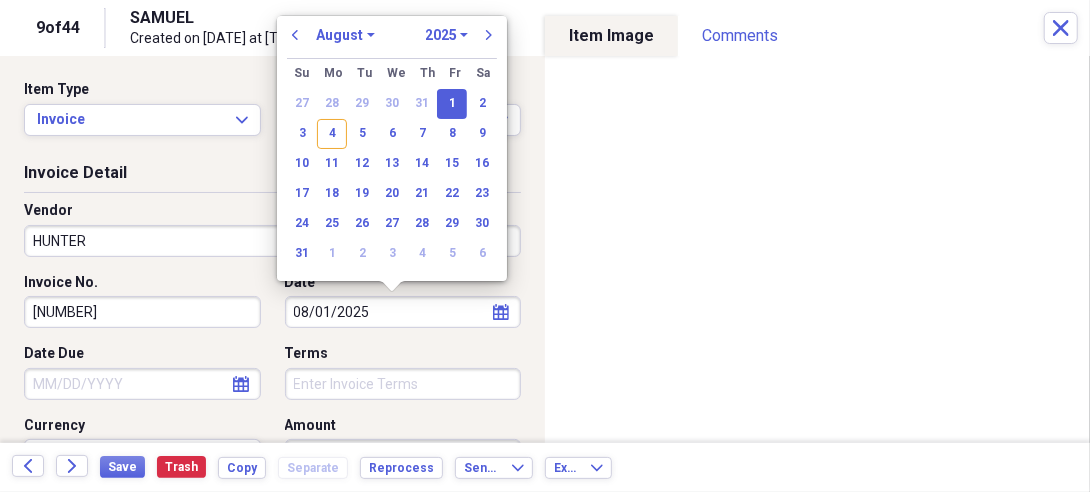 select on "7" 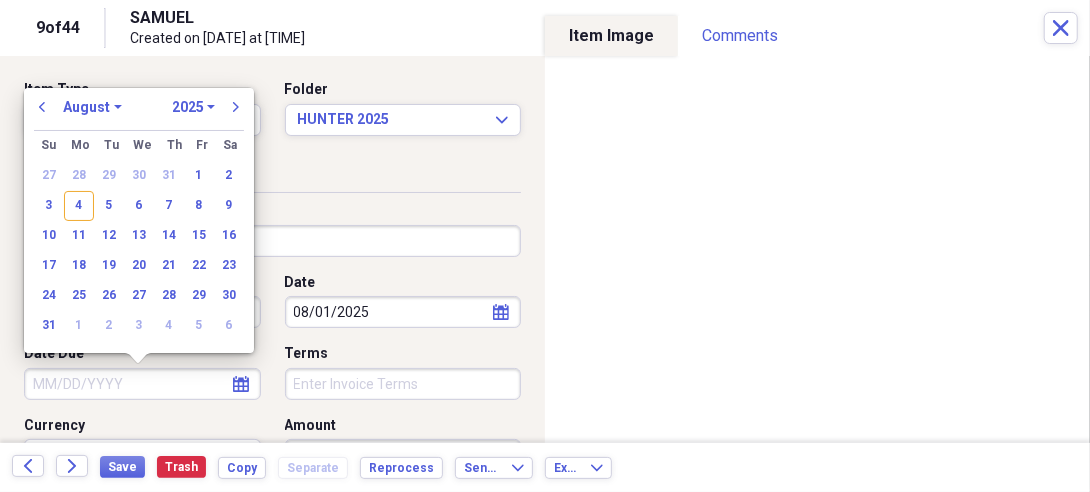 click on "Date Due" at bounding box center [142, 384] 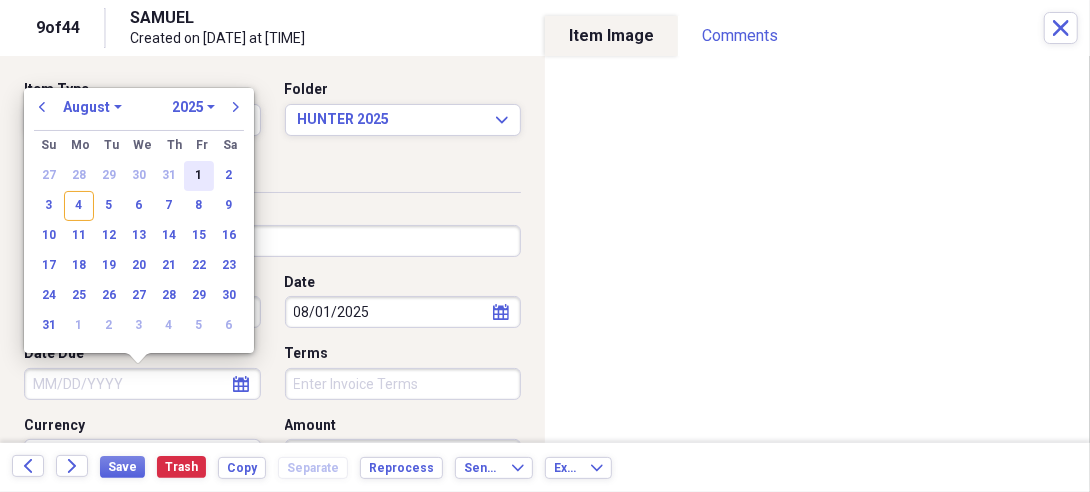click on "1" at bounding box center (199, 176) 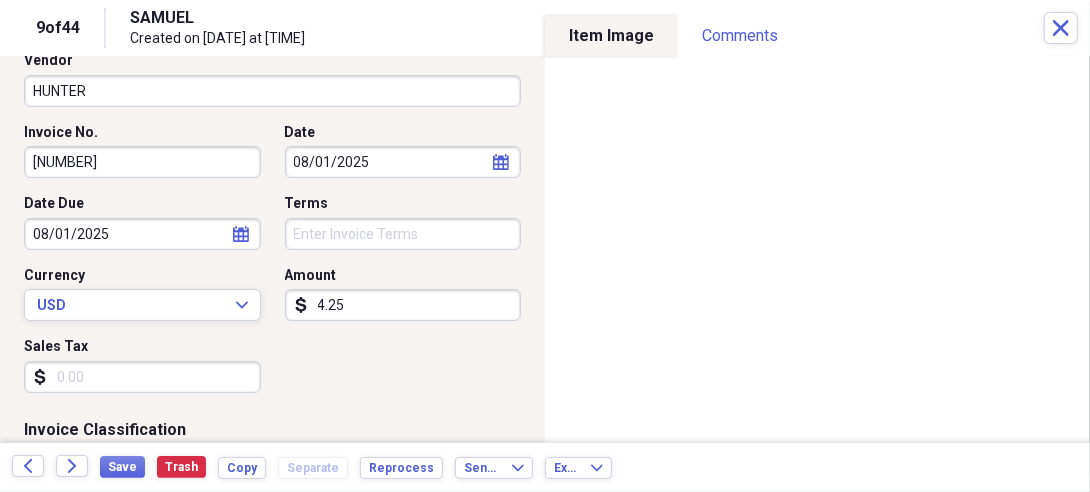 scroll, scrollTop: 152, scrollLeft: 0, axis: vertical 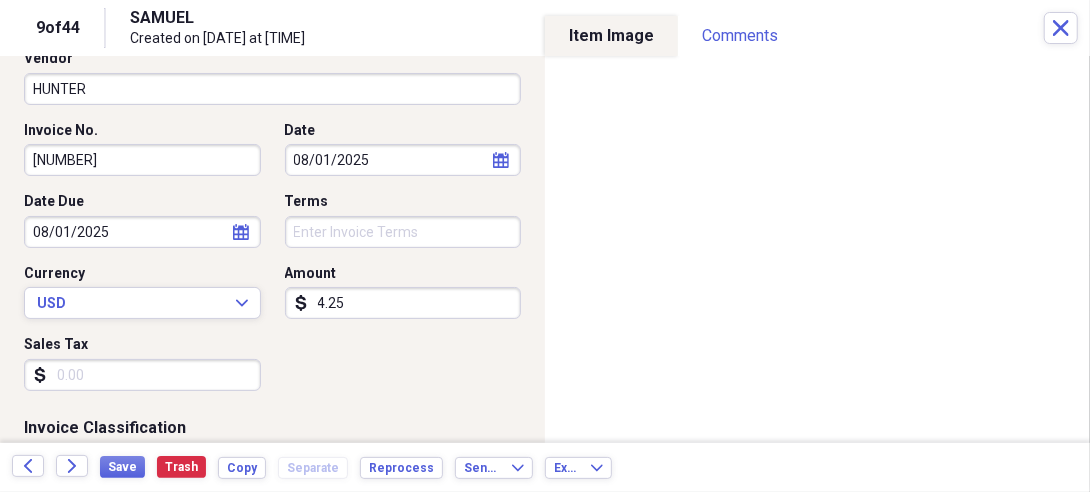 click on "4.25" at bounding box center [403, 303] 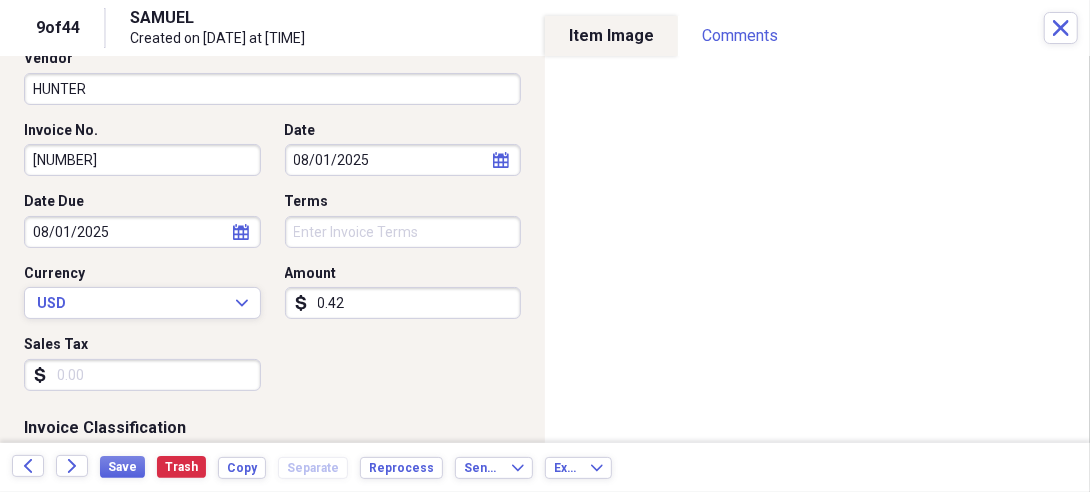 type on "0.04" 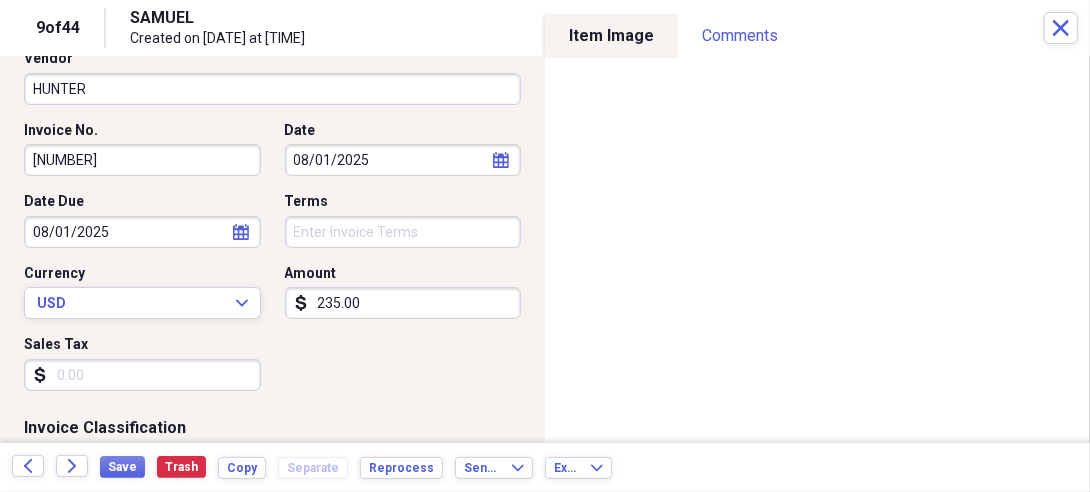 type on "235.00" 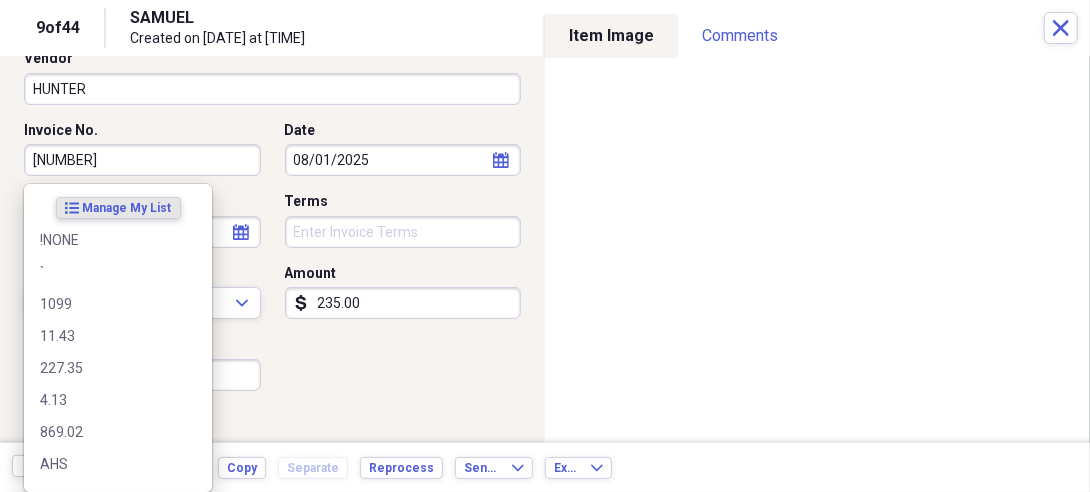 scroll, scrollTop: 397, scrollLeft: 0, axis: vertical 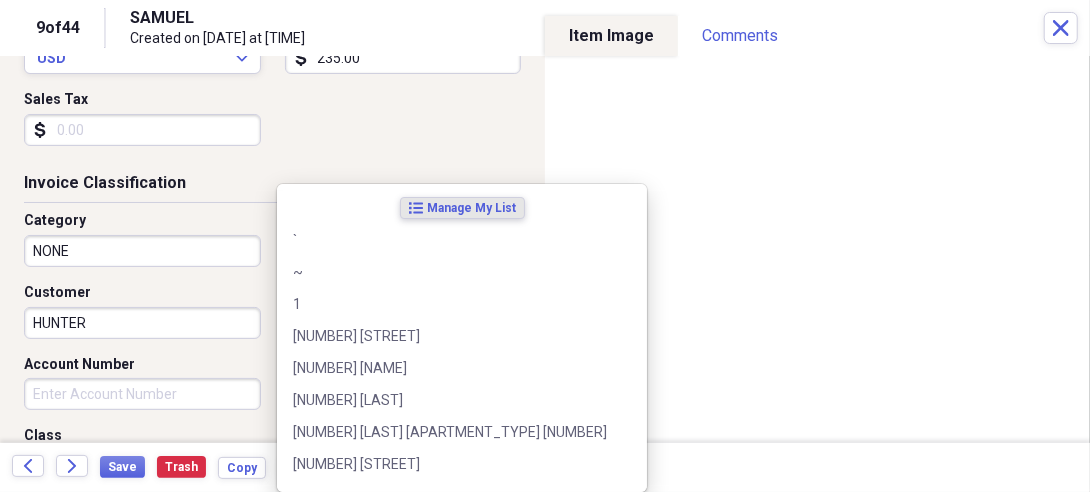 type on "HUNTER" 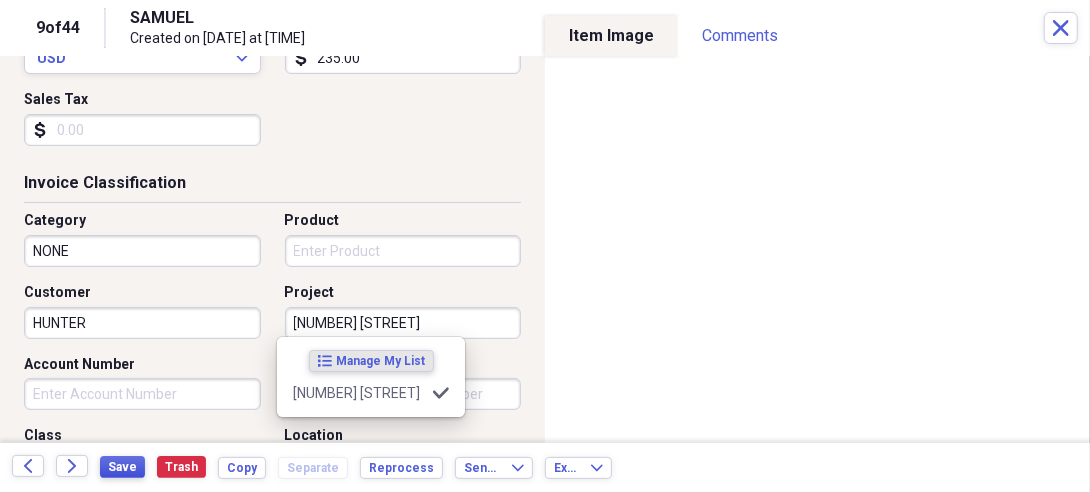 type on "[NUMBER] [STREET]" 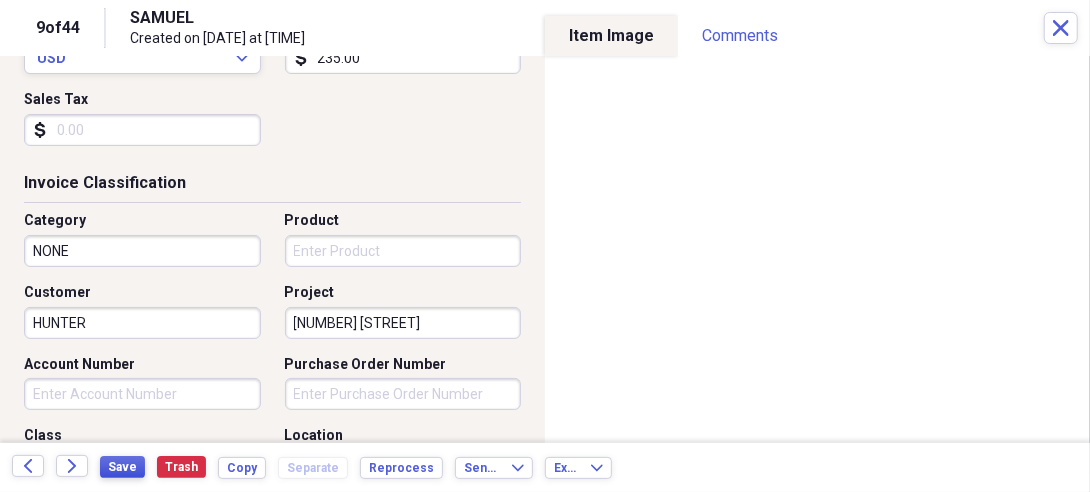 click on "Save" at bounding box center (122, 467) 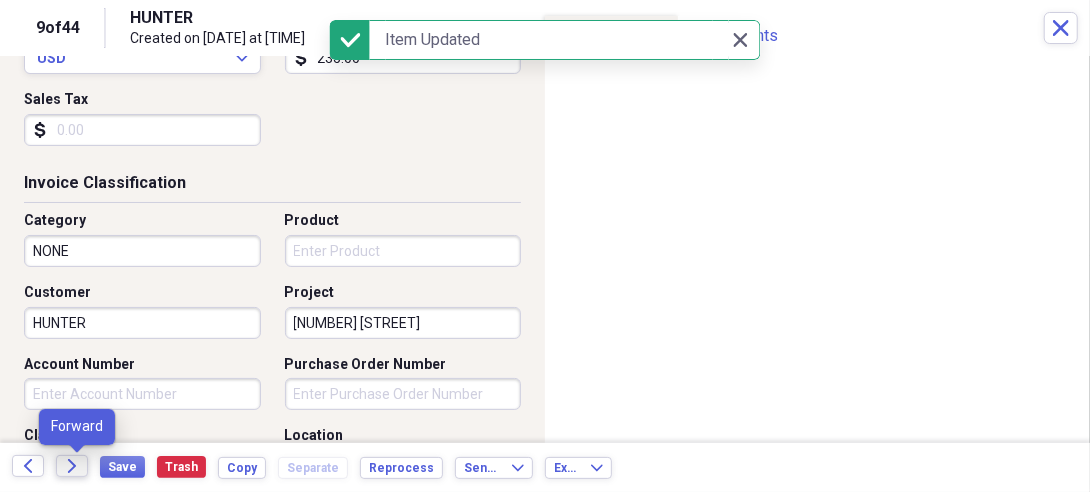 click on "Forward" 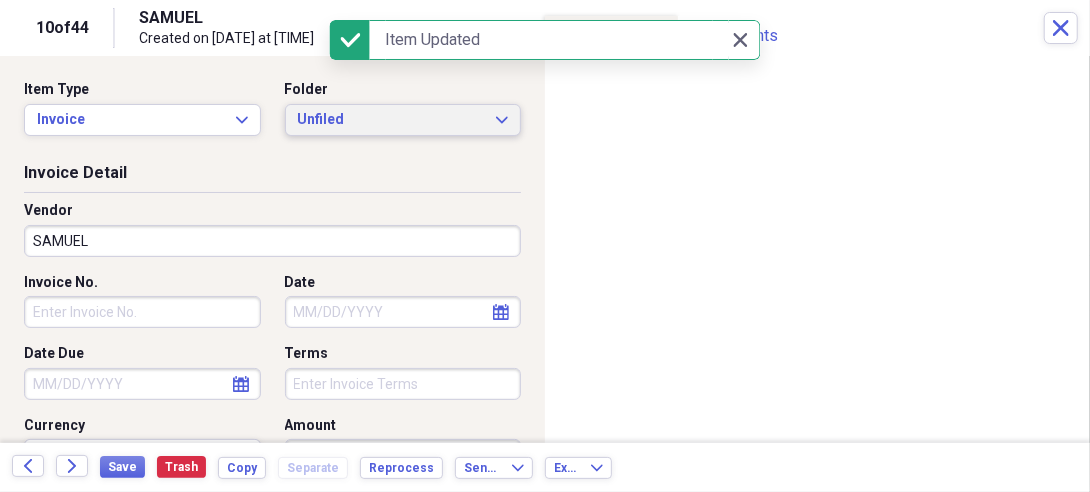 click on "Unfiled" at bounding box center (391, 120) 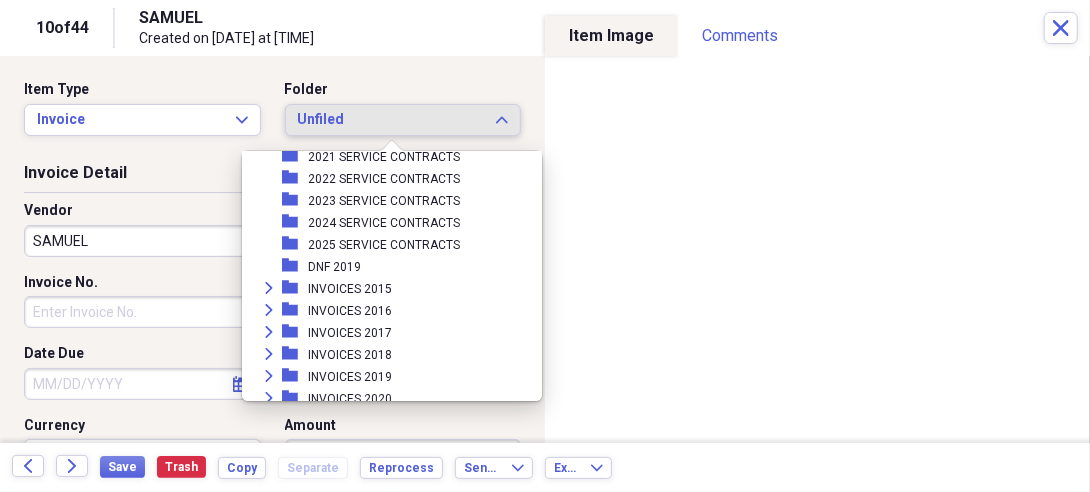 scroll, scrollTop: 437, scrollLeft: 0, axis: vertical 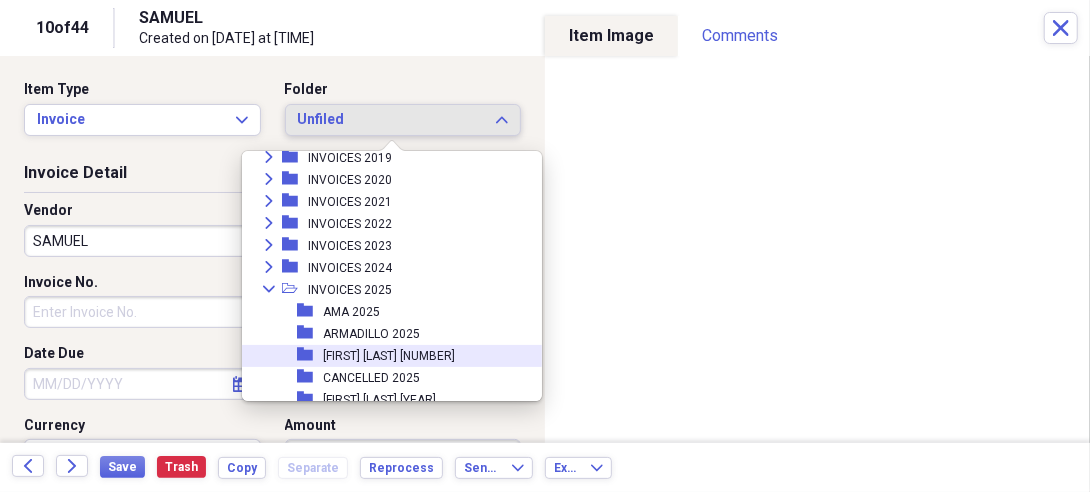 click on "[FIRST] [LAST] [NUMBER]" at bounding box center (389, 356) 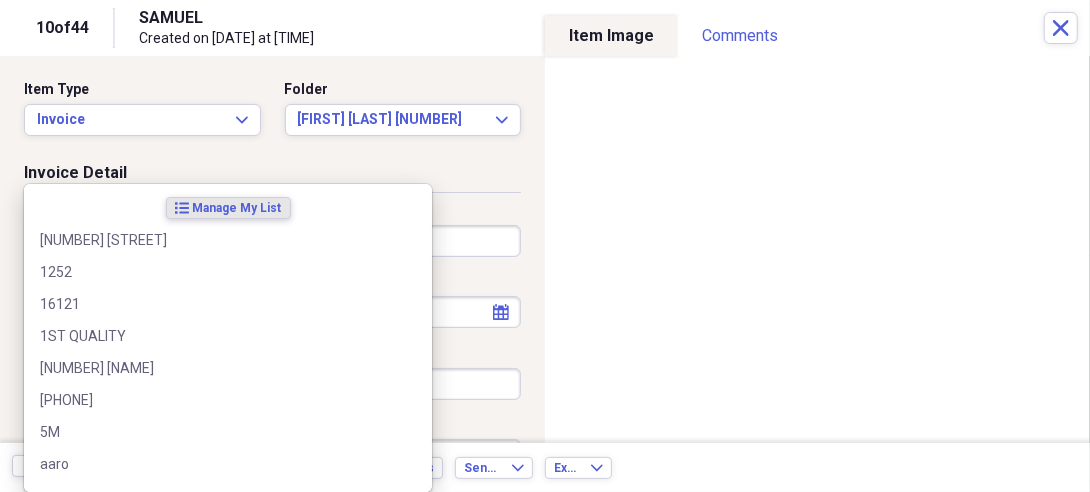 click on "Organize My Files 43 Collapse Unfiled Needs Review 43 Unfiled All Files Unfiled Unfiled Unfiled Saved Reports Collapse My Cabinet My Cabinet Add Folder Folder 10 YEAR SERVICE CONTRACTS Add Folder Folder 2016 1099'S Add Folder Folder 2016 SERVICE CONTRACTS Add Folder Folder 2017 SERVICE CONTRACTS Add Folder Folder 2018 SERVICE CONTRACTS Add Folder Folder 2019 SERVICE CONTRACTS Add Folder Folder 2020 SERVICE CONTRACTS Add Folder Folder 2021 SERVICE CONTRACTS Add Folder Folder 2022 SERVICE CONTRACTS Add Folder Folder 2023 SERVICE CONTRACTS Add Folder Folder 2024 SERVICE CONTRACTS Add Folder Folder 2025 SERVICE CONTRACTS Add Folder Folder DNF 2019 Add Folder Expand Folder INVOICES 2015 Add Folder Expand Folder INVOICES 2016 Add Folder Expand Folder INVOICES 2017 Add Folder Expand Folder INVOICES 2018 Add Folder Expand Folder INVOICES 2019 Add Folder Expand Folder INVOICES 2020 Add Folder Collapse Open Folder INVOICES 2021 Add Folder Folder AHS 2021 Add Folder Folder AMA 2021 Add Folder Folder BOB BROWN 2021 Trash" at bounding box center [545, 246] 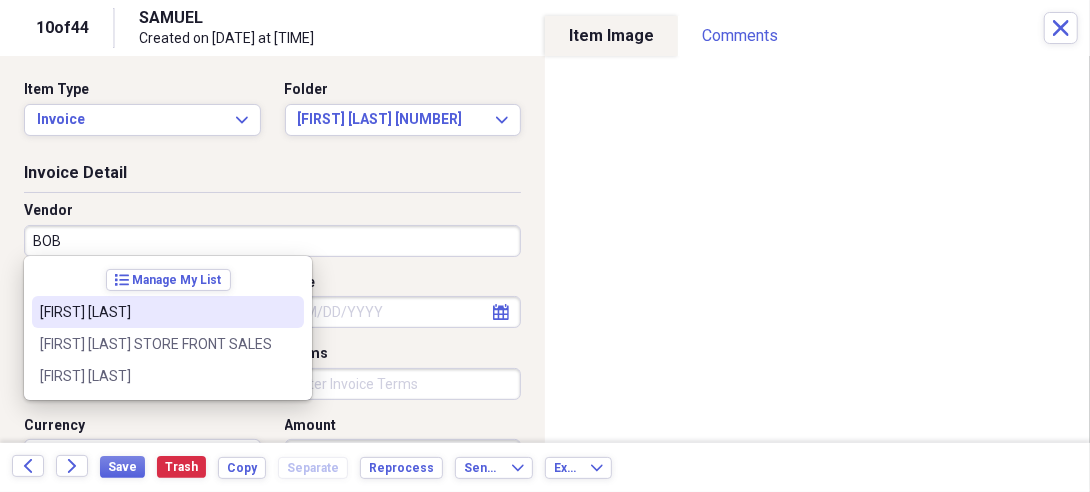click on "[FIRST] [LAST]" at bounding box center [156, 312] 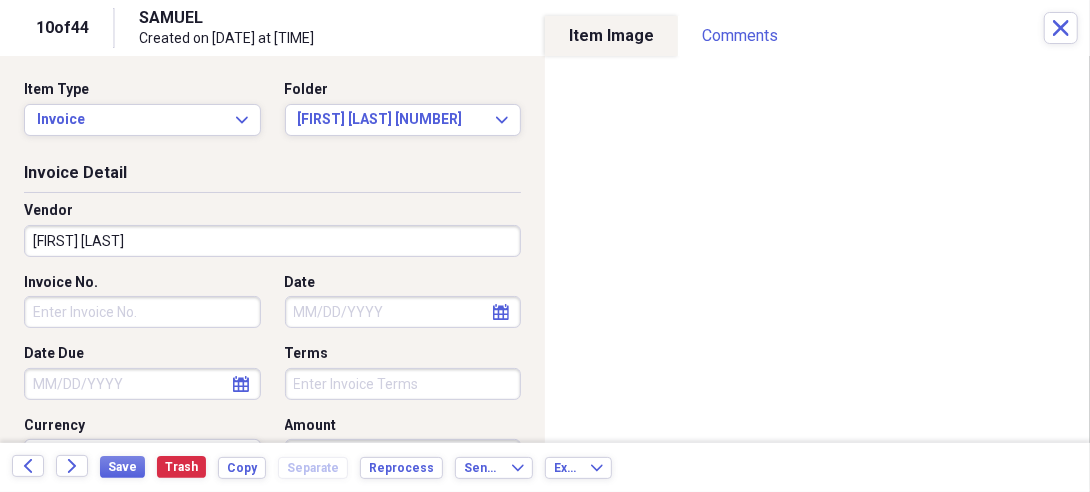 type on "NONE" 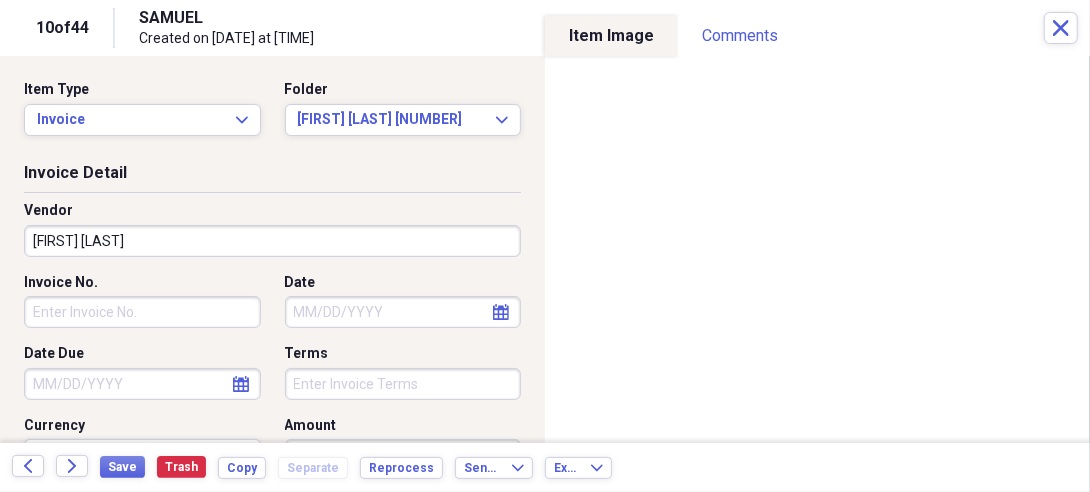 click on "Invoice No." at bounding box center (142, 312) 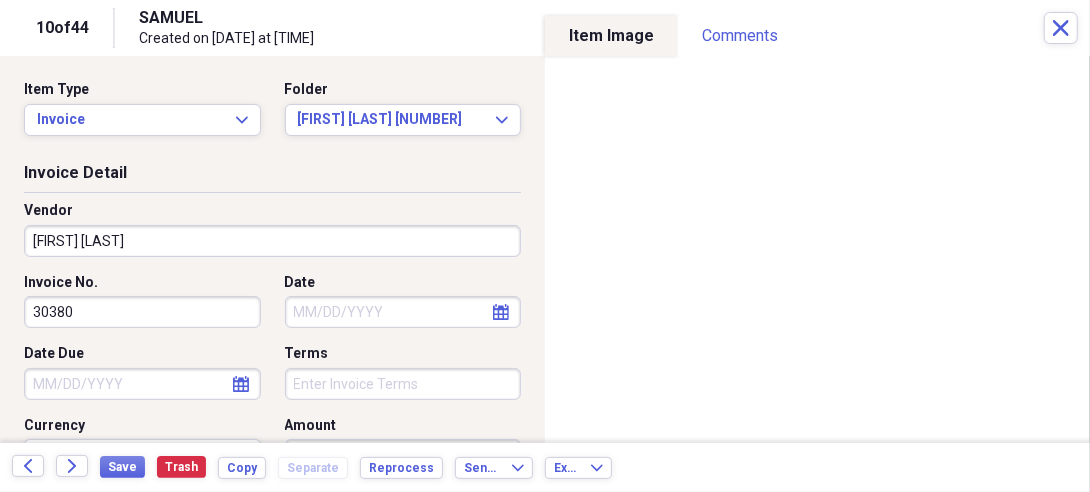 type on "30380" 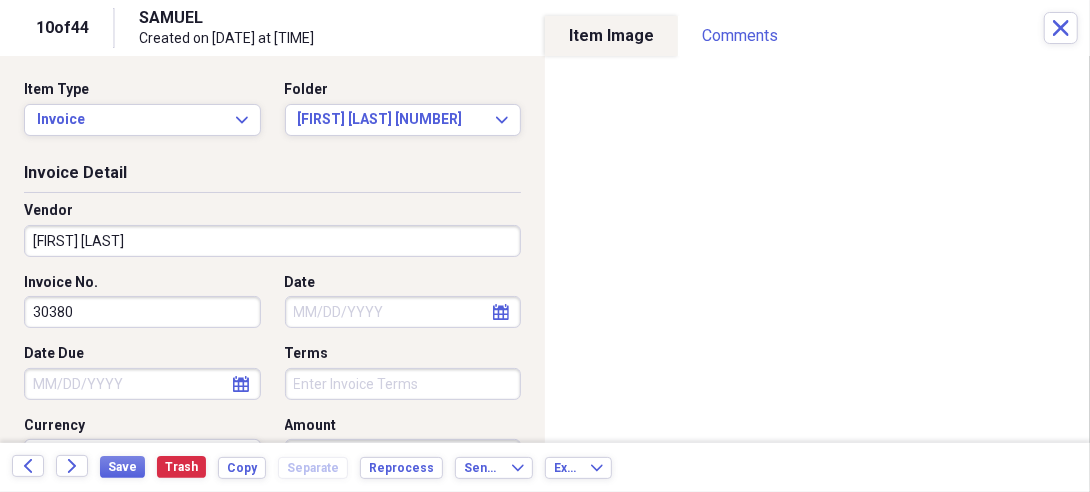 select on "7" 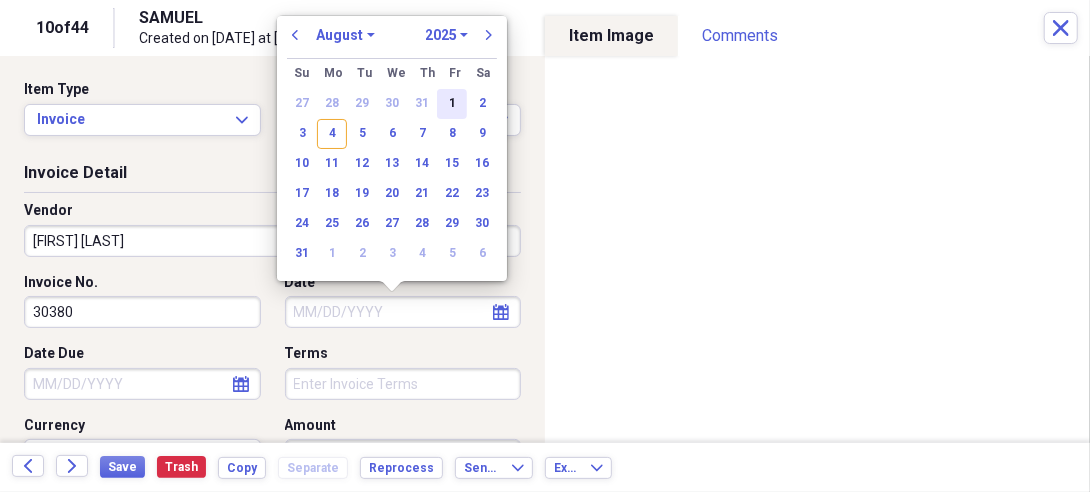 click on "1" at bounding box center [452, 104] 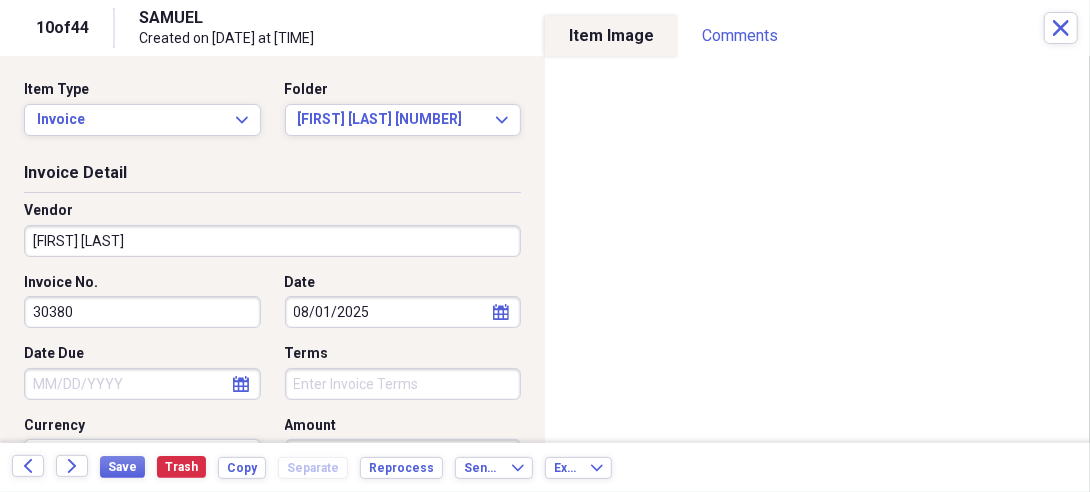 click on "Date Due" at bounding box center (142, 384) 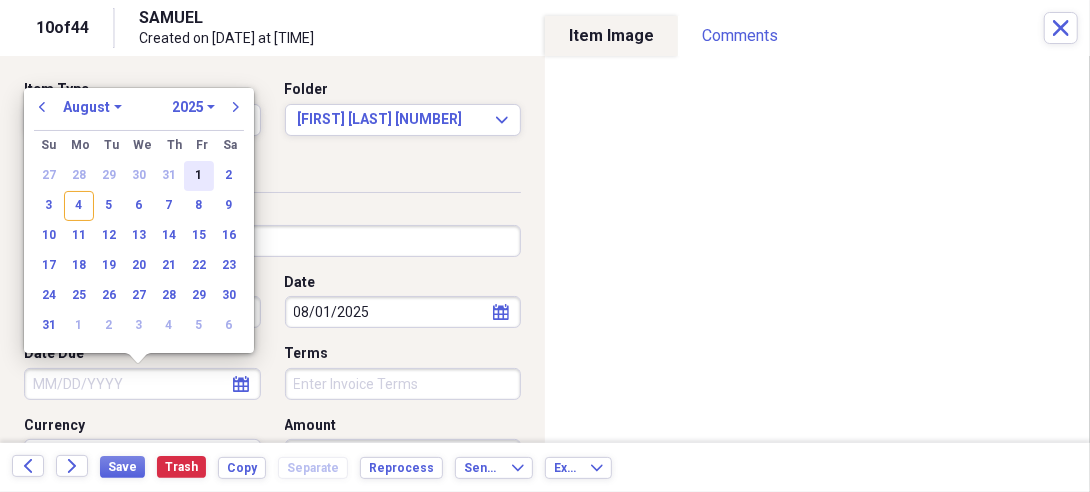 click on "1" at bounding box center [199, 176] 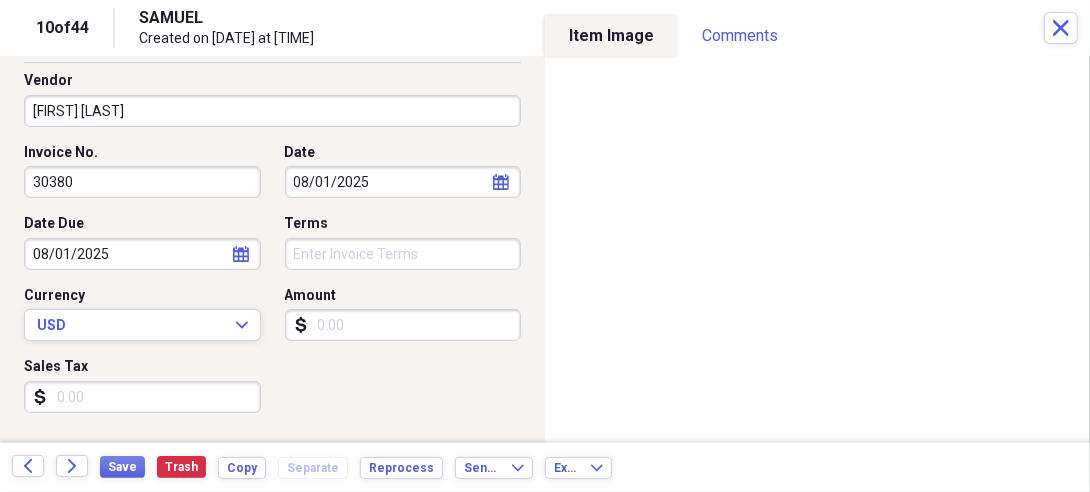 scroll, scrollTop: 138, scrollLeft: 0, axis: vertical 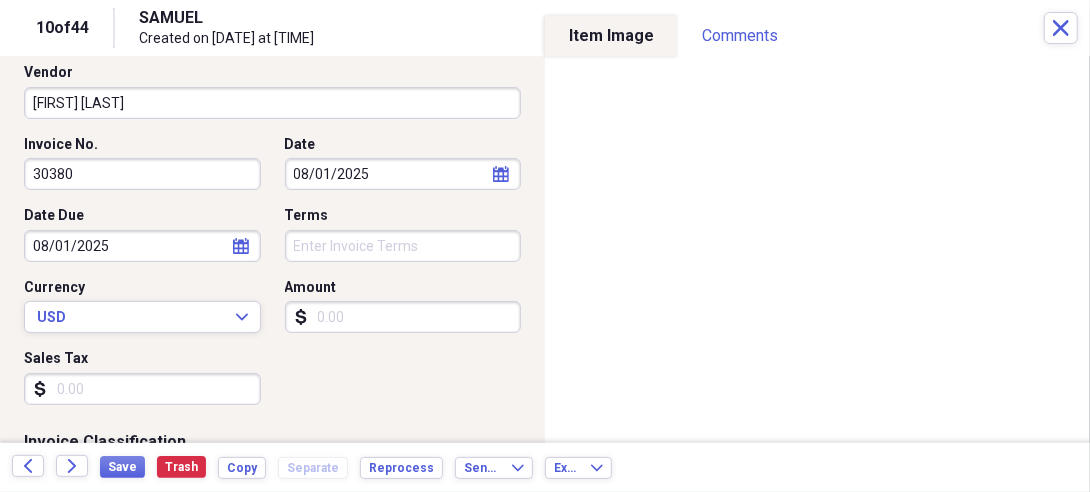 click on "Amount" at bounding box center (403, 317) 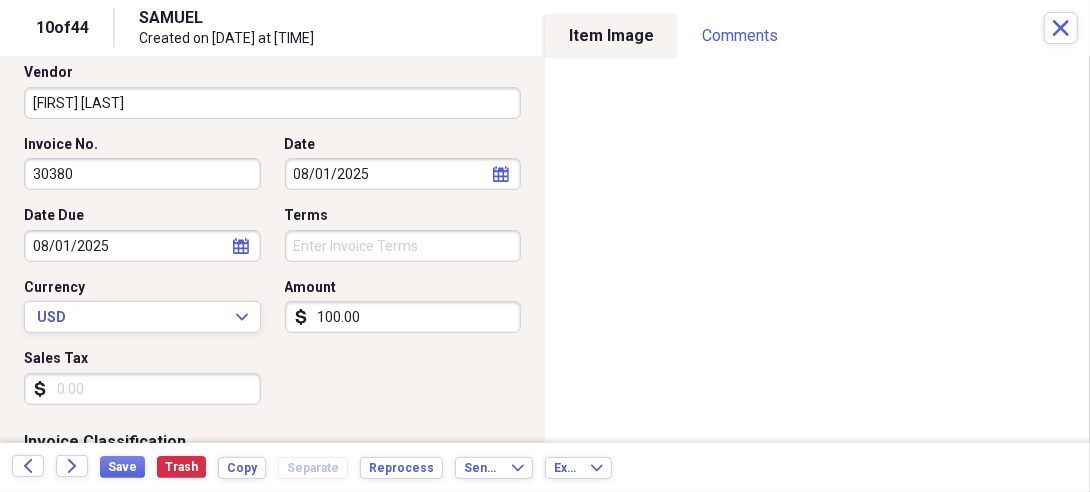 type on "100.00" 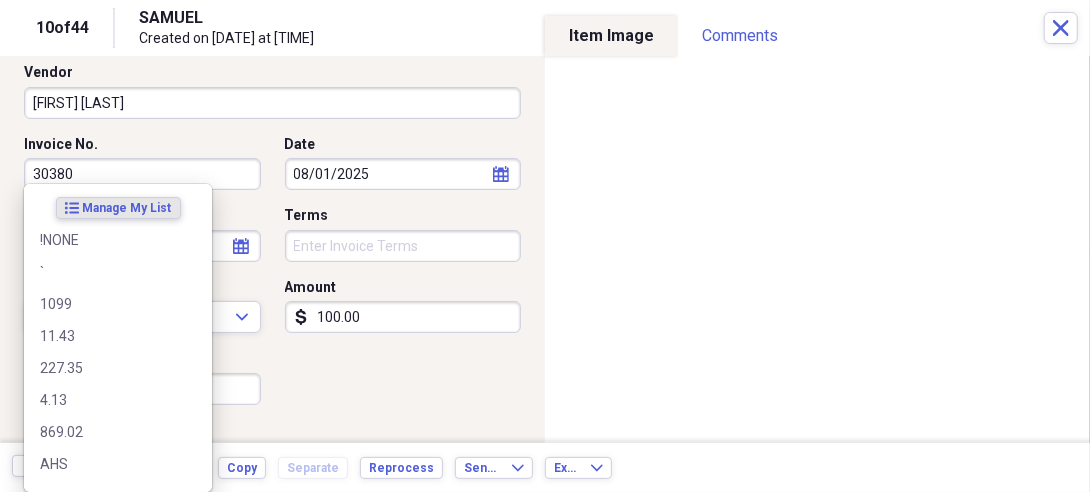 scroll, scrollTop: 397, scrollLeft: 0, axis: vertical 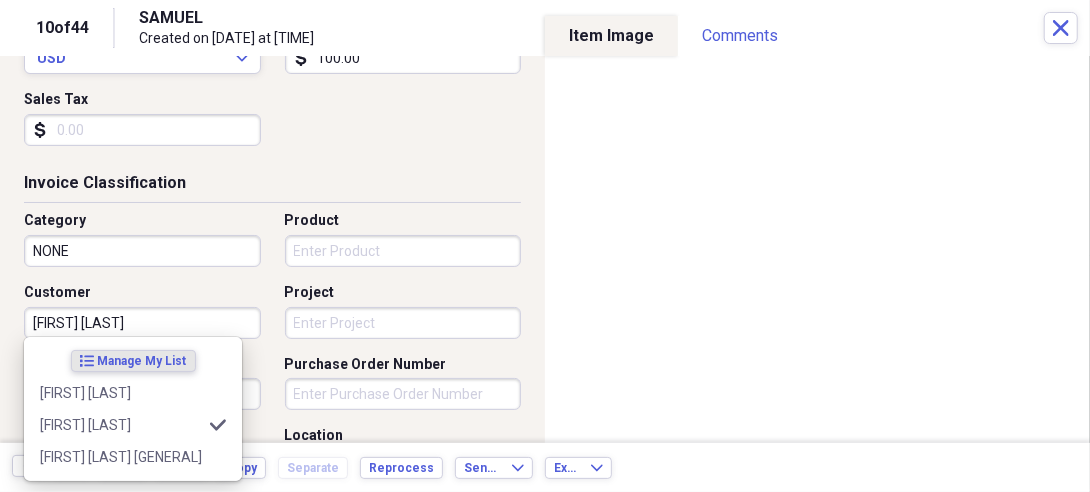 type on "[FIRST] [LAST]" 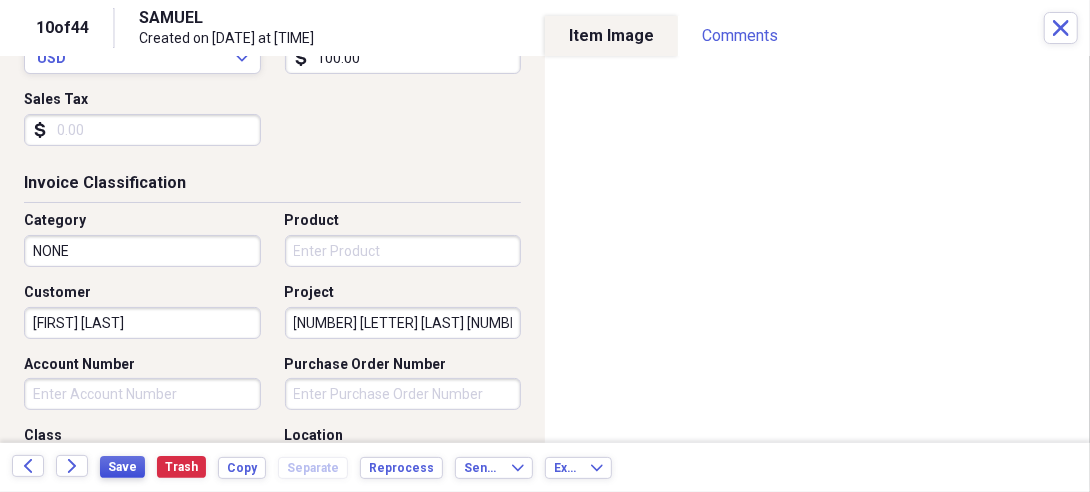 type on "[NUMBER] [LETTER] [LAST] [NUMBER]" 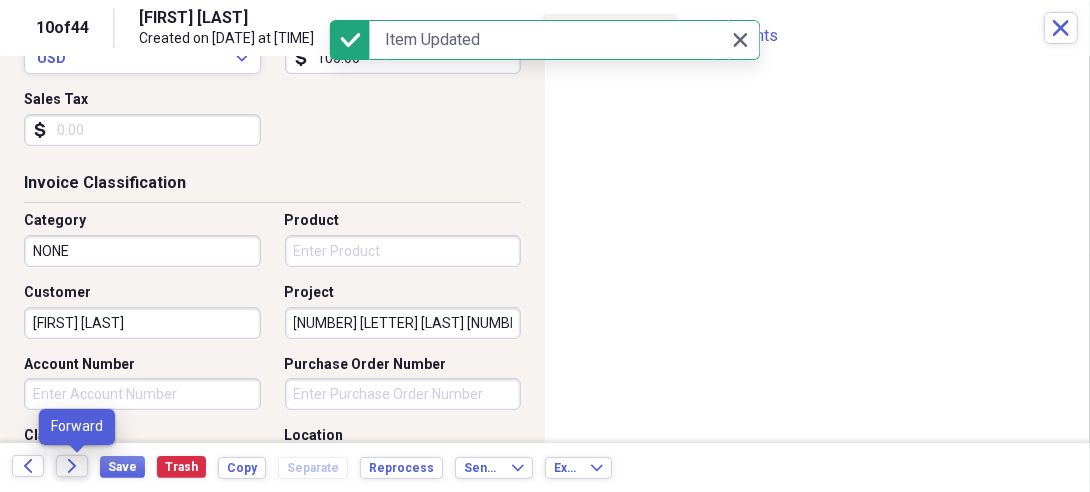 click on "Forward" at bounding box center [72, 466] 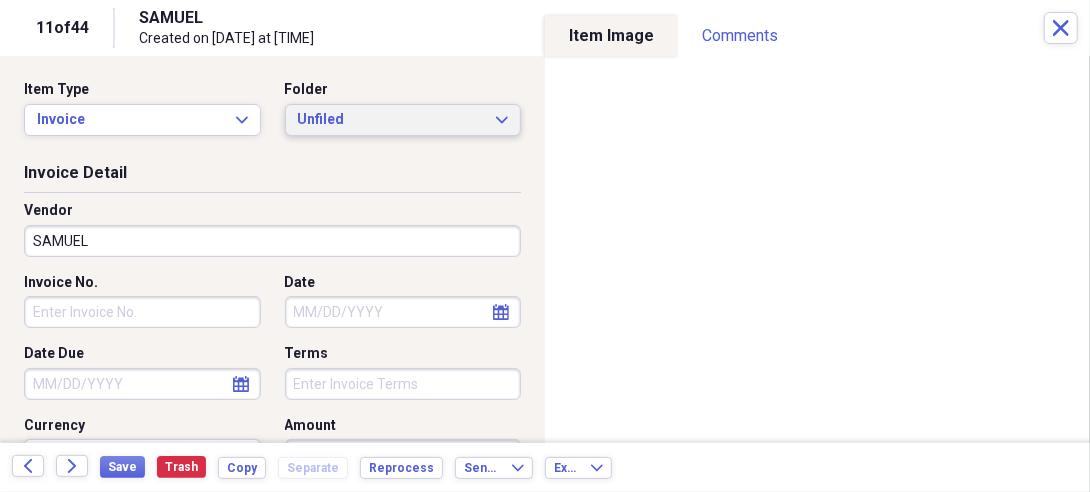 click on "Unfiled" at bounding box center (391, 120) 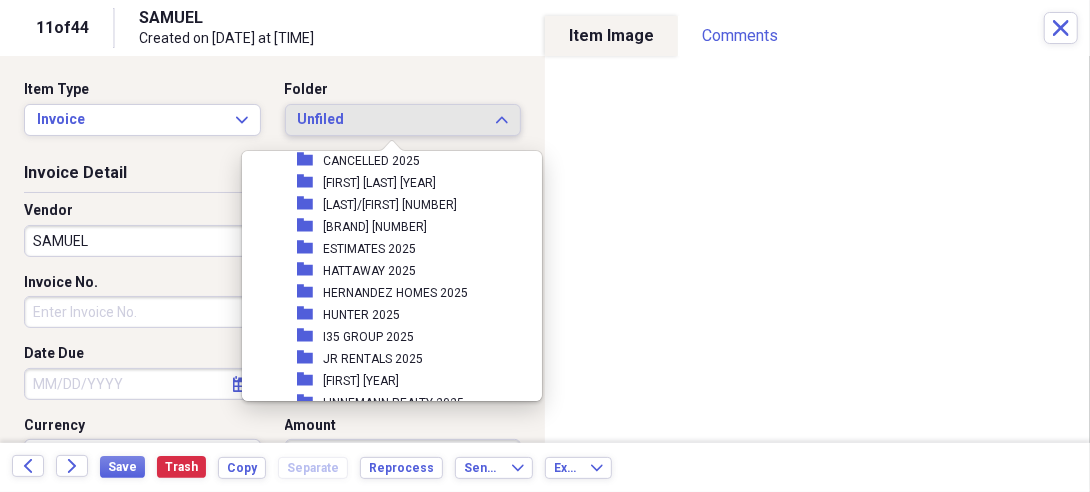 scroll, scrollTop: 656, scrollLeft: 0, axis: vertical 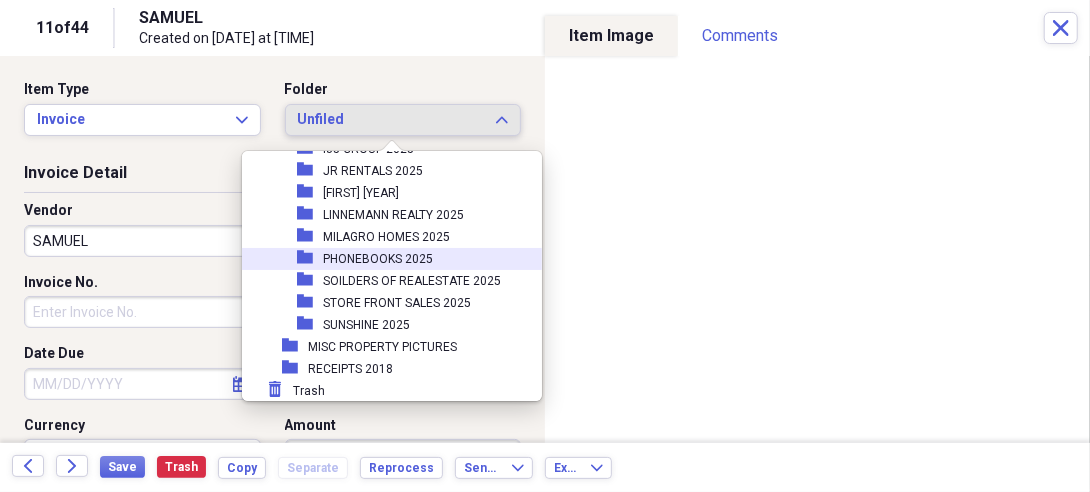 click on "PHONEBOOKS 2025" at bounding box center [378, 259] 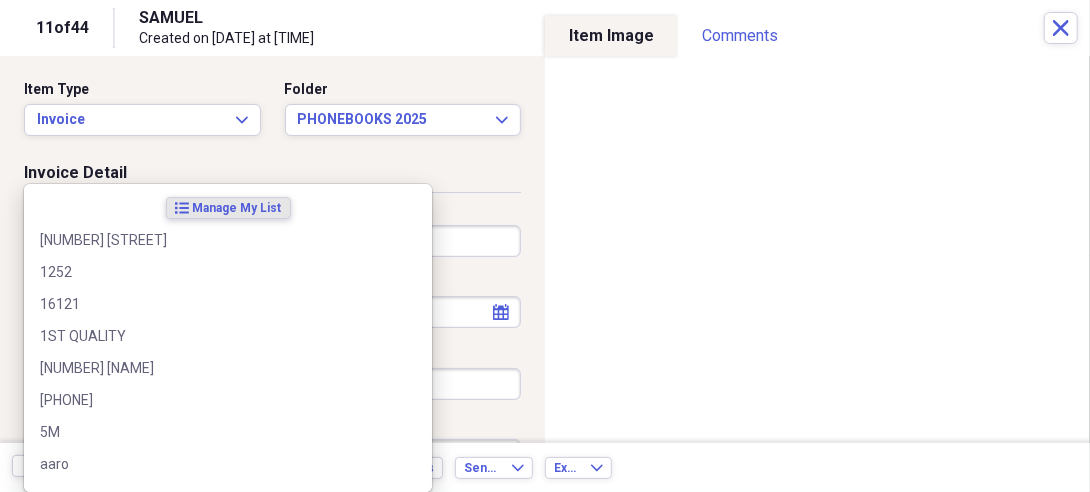 click on "Organize My Files 43 Collapse Unfiled Needs Review 43 Unfiled All Files Unfiled Unfiled Unfiled Saved Reports Collapse My Cabinet My Cabinet Add Folder Folder 10 YEAR SERVICE CONTRACTS Add Folder Folder 2016 1099'S Add Folder Folder 2016 SERVICE CONTRACTS Add Folder Folder 2017 SERVICE CONTRACTS Add Folder Folder 2018 SERVICE CONTRACTS Add Folder Folder 2019 SERVICE CONTRACTS Add Folder Folder 2020 SERVICE CONTRACTS Add Folder Folder 2021 SERVICE CONTRACTS Add Folder Folder 2022 SERVICE CONTRACTS Add Folder Folder 2023 SERVICE CONTRACTS Add Folder Folder 2024 SERVICE CONTRACTS Add Folder Folder 2025 SERVICE CONTRACTS Add Folder Folder DNF 2019 Add Folder Expand Folder INVOICES 2015 Add Folder Expand Folder INVOICES 2016 Add Folder Expand Folder INVOICES 2017 Add Folder Expand Folder INVOICES 2018 Add Folder Expand Folder INVOICES 2019 Add Folder Expand Folder INVOICES 2020 Add Folder Collapse Open Folder INVOICES 2021 Add Folder Folder AHS 2021 Add Folder Folder AMA 2021 Add Folder Folder BOB BROWN 2021 Trash" at bounding box center [545, 246] 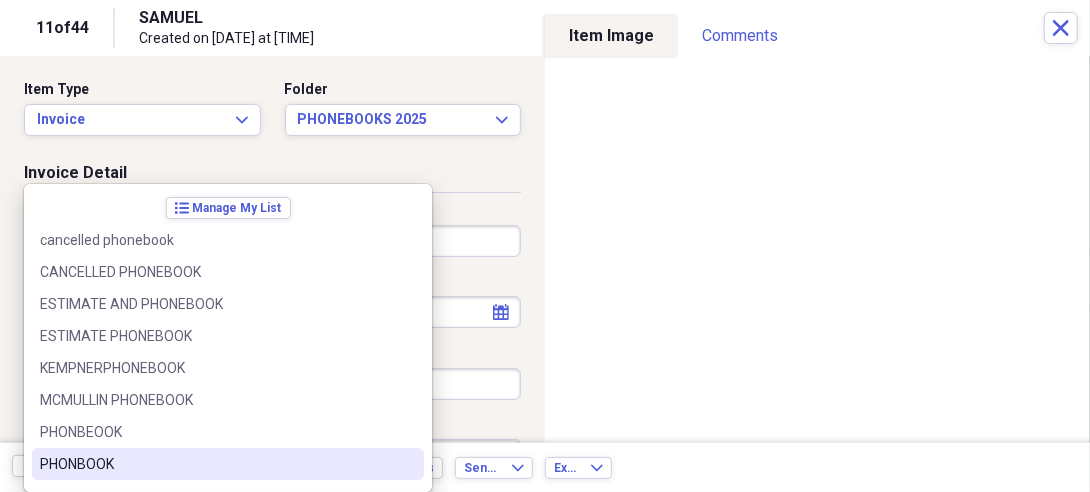 click on "PHONBOOK" at bounding box center (216, 464) 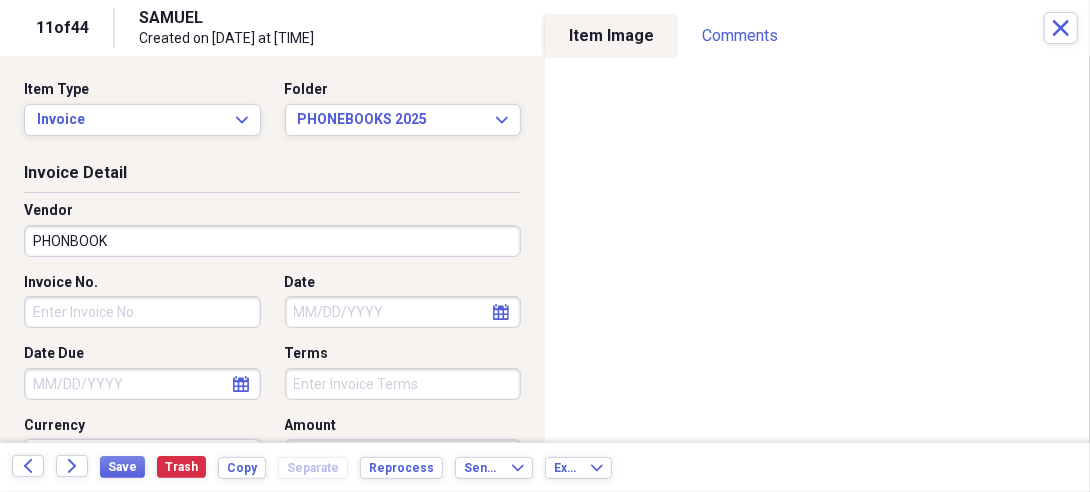 type on "NONE" 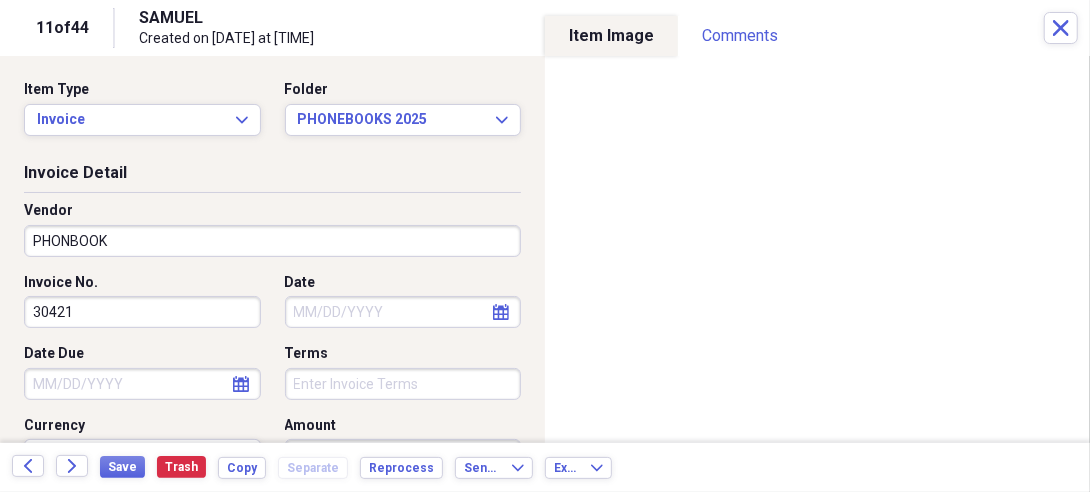 type on "30421" 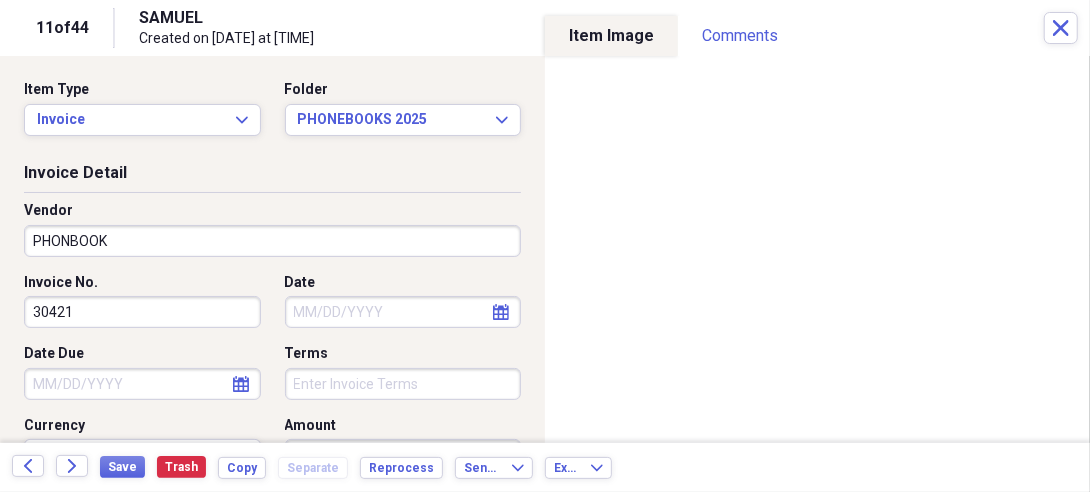 select on "7" 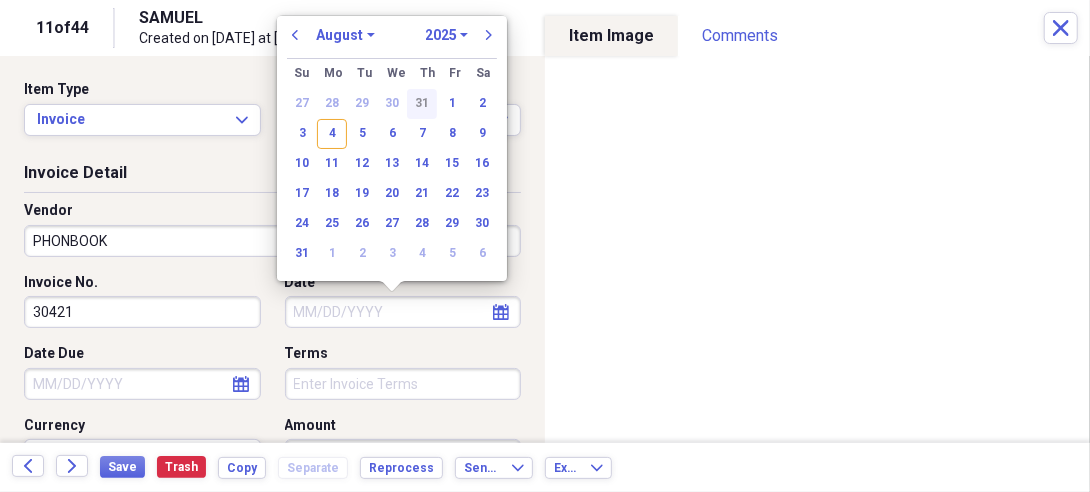 click on "31" at bounding box center (422, 104) 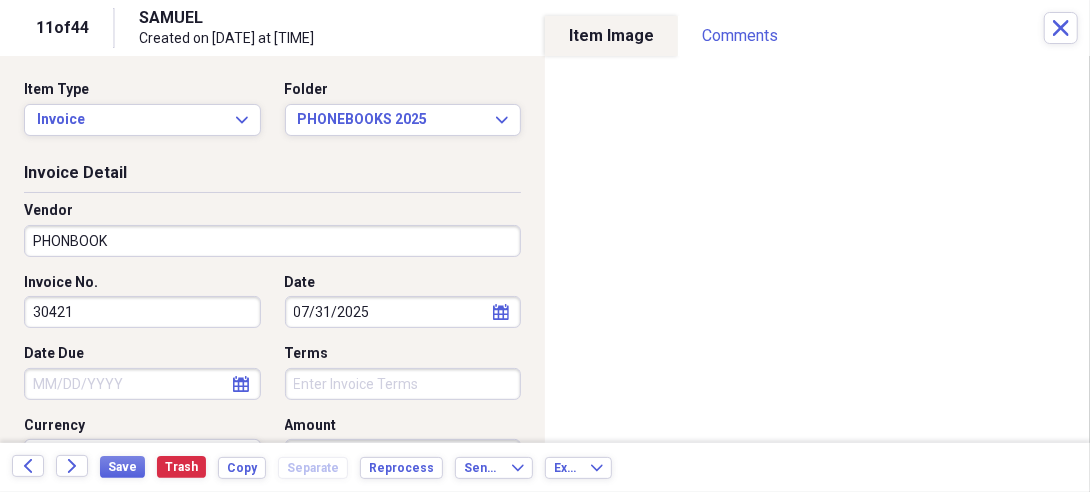 select on "7" 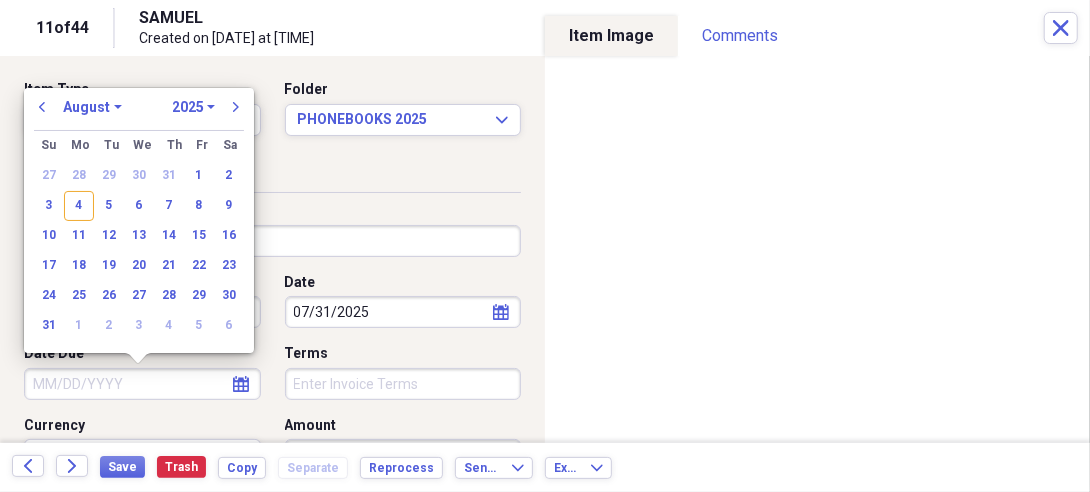 click on "Date Due" at bounding box center (142, 384) 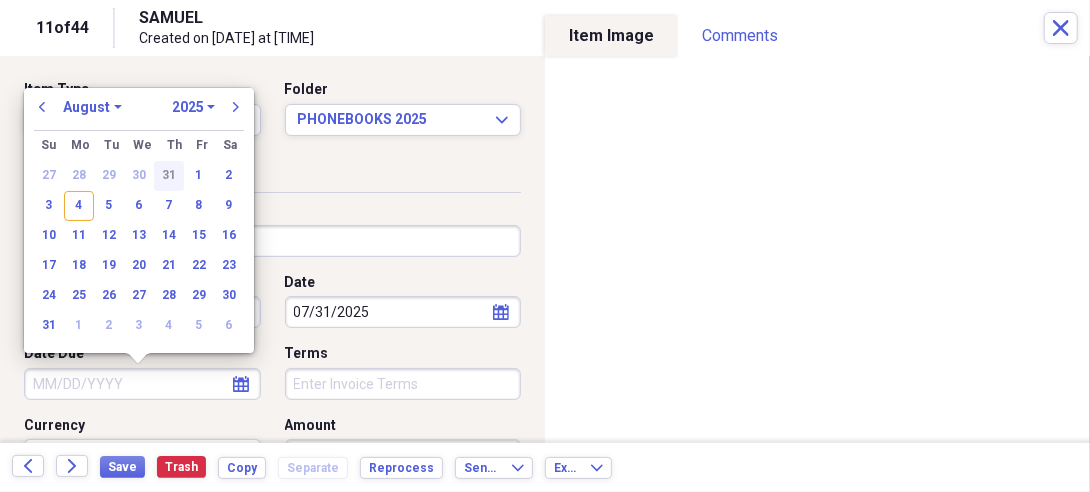 click on "31" at bounding box center [169, 176] 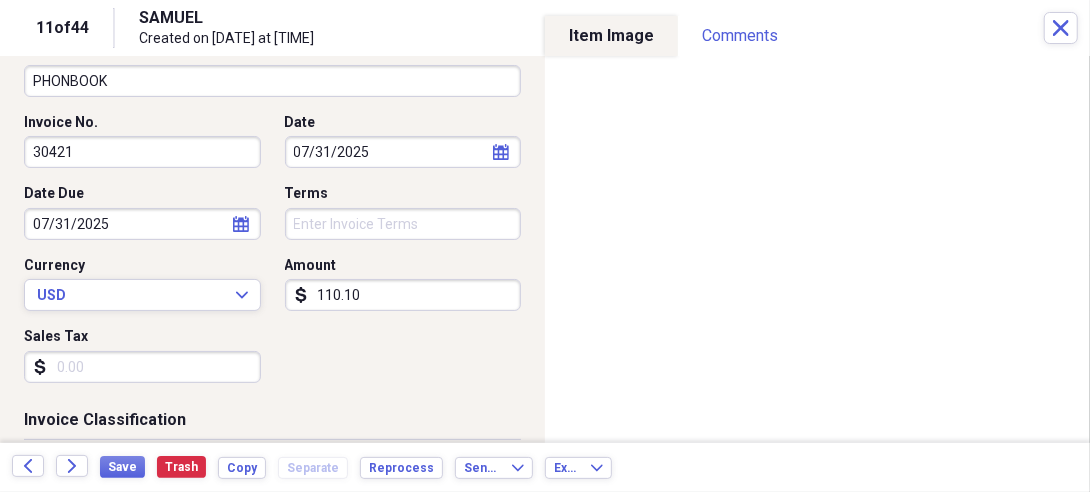 scroll, scrollTop: 192, scrollLeft: 0, axis: vertical 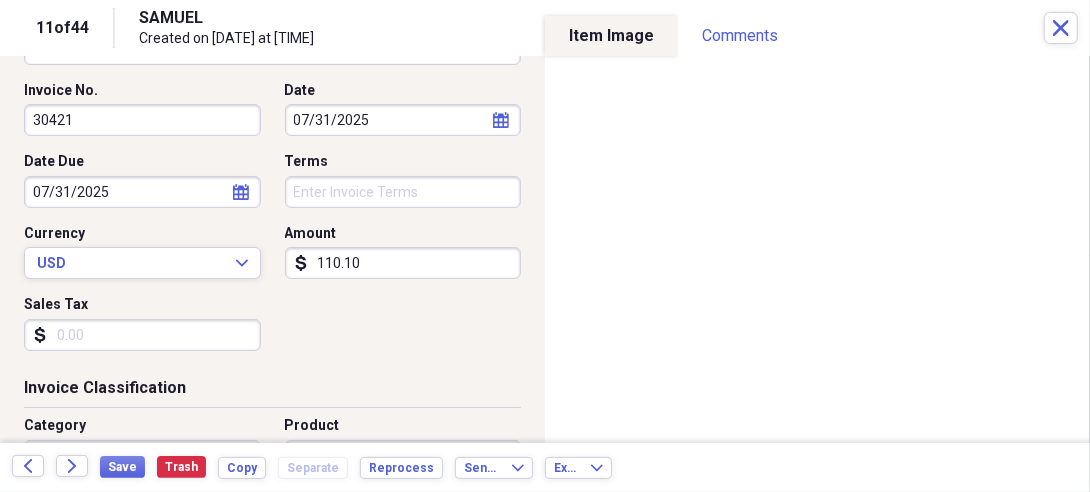 click on "110.10" at bounding box center (403, 263) 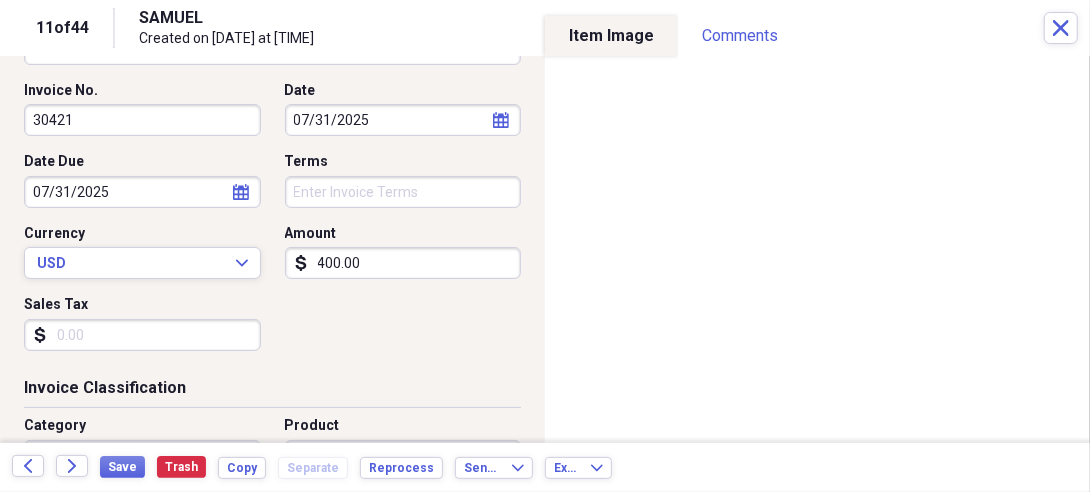 type on "400.00" 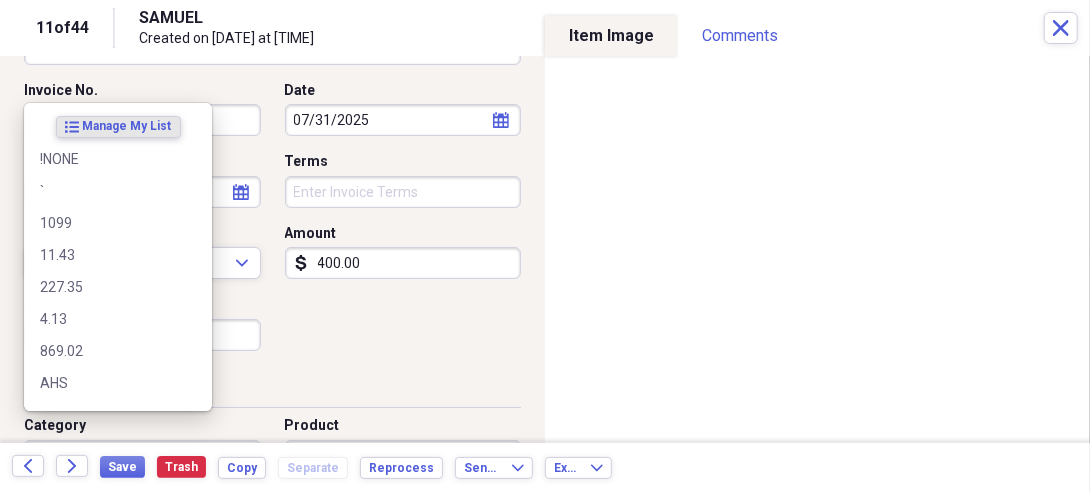 scroll, scrollTop: 220, scrollLeft: 0, axis: vertical 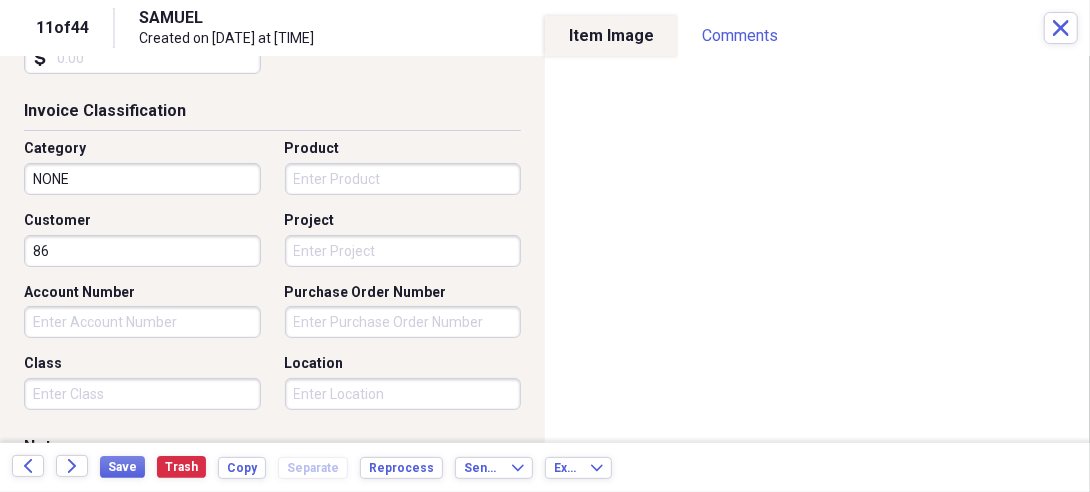 type on "8" 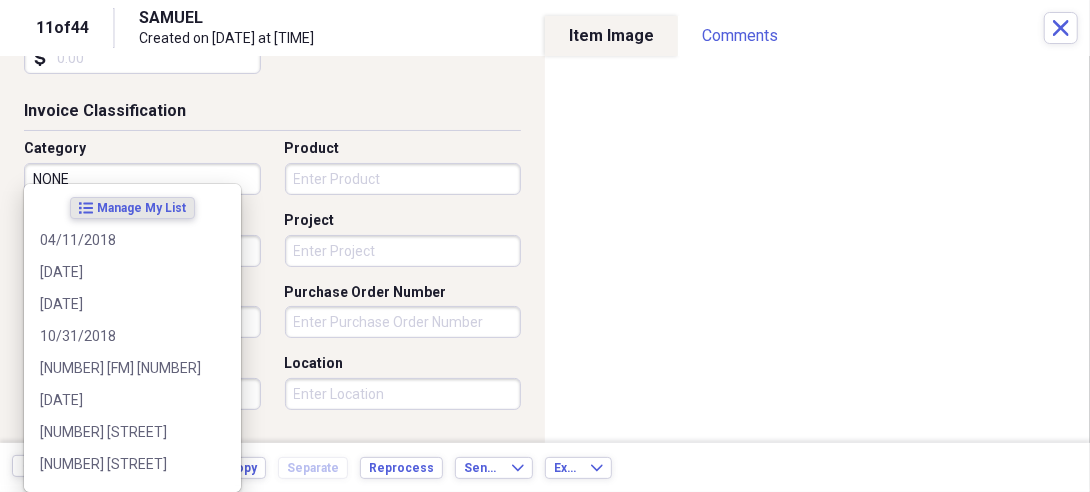 type 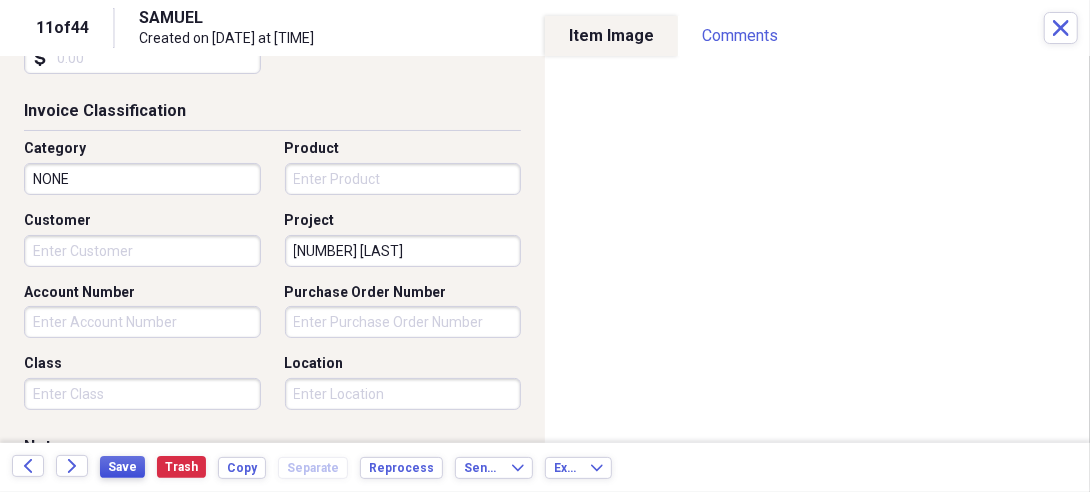 type on "[NUMBER] [LAST]" 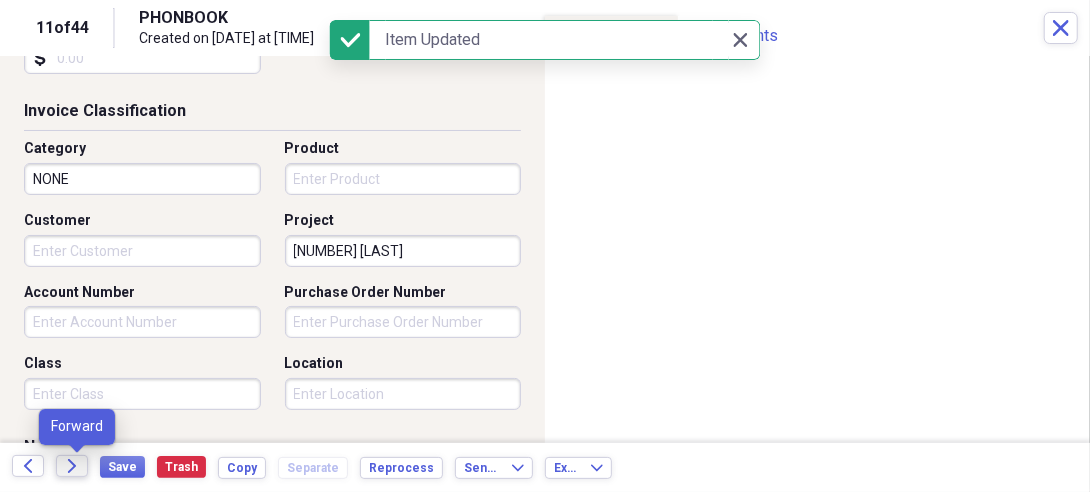 click on "Forward" at bounding box center (72, 466) 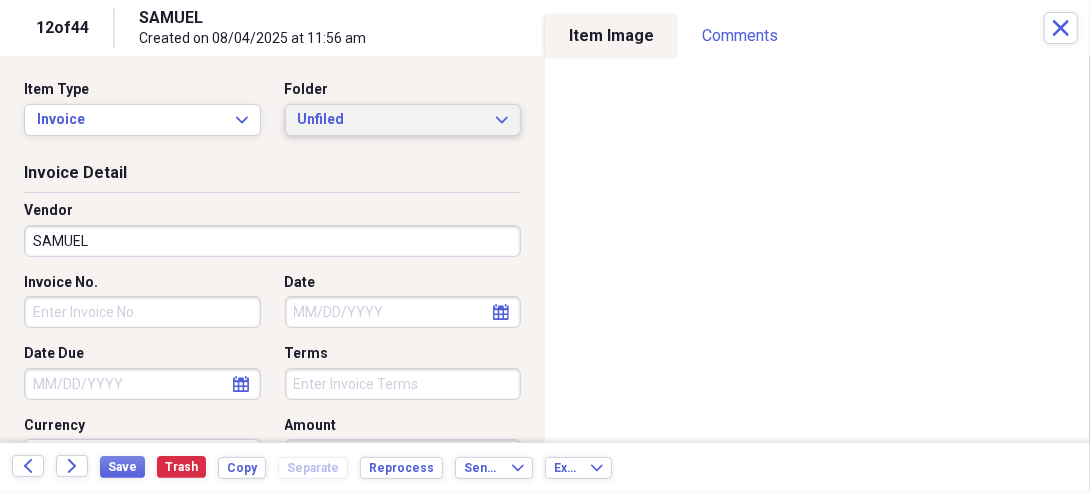 click on "Unfiled" at bounding box center (391, 120) 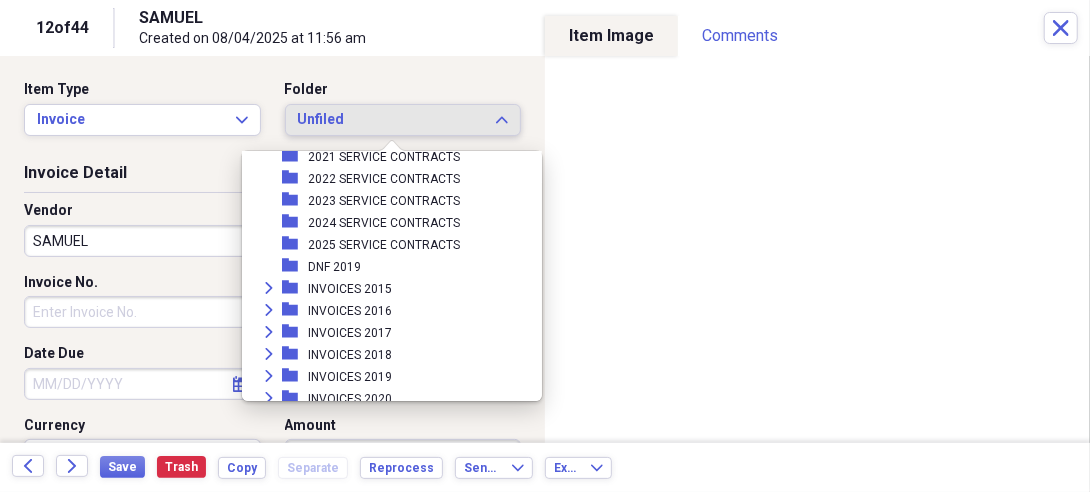 scroll, scrollTop: 437, scrollLeft: 0, axis: vertical 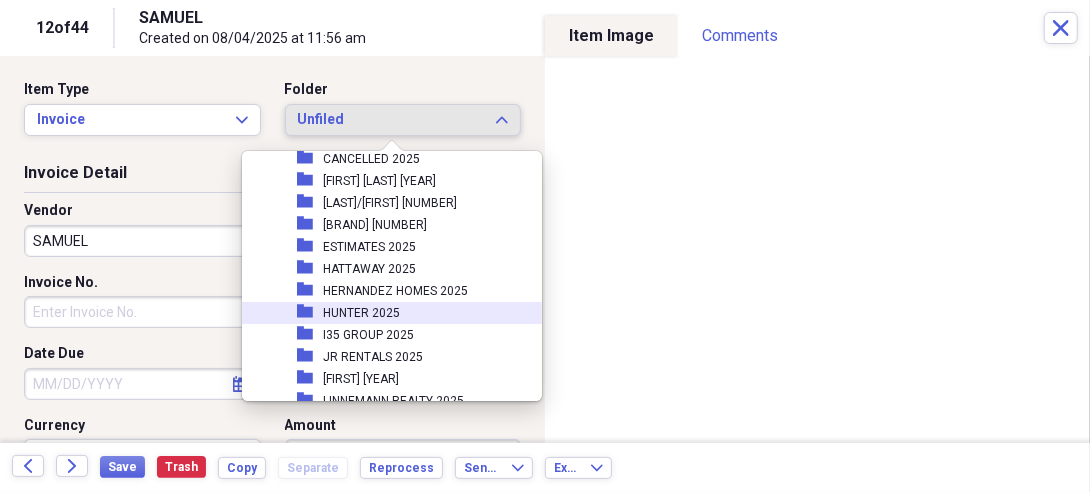 click on "folder HUNTER 2025" at bounding box center (384, 313) 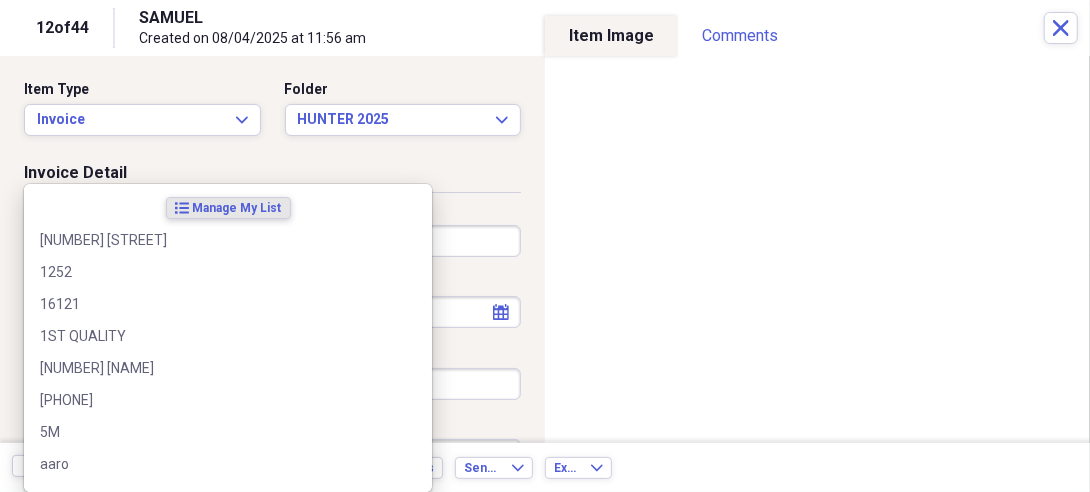 click on "Organize My Files 43 Collapse Unfiled Needs Review 43 Unfiled All Files Unfiled Unfiled Unfiled Saved Reports Collapse My Cabinet My Cabinet Add Folder Folder 10 YEAR SERVICE CONTRACTS Add Folder Folder 2016 1099'S Add Folder Folder 2016 SERVICE CONTRACTS Add Folder Folder 2017 SERVICE CONTRACTS Add Folder Folder 2018 SERVICE CONTRACTS Add Folder Folder 2019 SERVICE CONTRACTS Add Folder Folder 2020 SERVICE CONTRACTS Add Folder Folder 2021 SERVICE CONTRACTS Add Folder Folder 2022 SERVICE CONTRACTS Add Folder Folder 2023 SERVICE CONTRACTS Add Folder Folder 2024 SERVICE CONTRACTS Add Folder Folder 2025 SERVICE CONTRACTS Add Folder Folder DNF 2019 Add Folder Expand Folder INVOICES 2015 Add Folder Expand Folder INVOICES 2016 Add Folder Expand Folder INVOICES 2017 Add Folder Expand Folder INVOICES 2018 Add Folder Expand Folder INVOICES 2019 Add Folder Expand Folder INVOICES 2020 Add Folder Collapse Open Folder INVOICES 2021 Add Folder Folder AHS 2021 Add Folder Folder AMA 2021 Add Folder Folder BOB BROWN 2021 Trash" at bounding box center [545, 246] 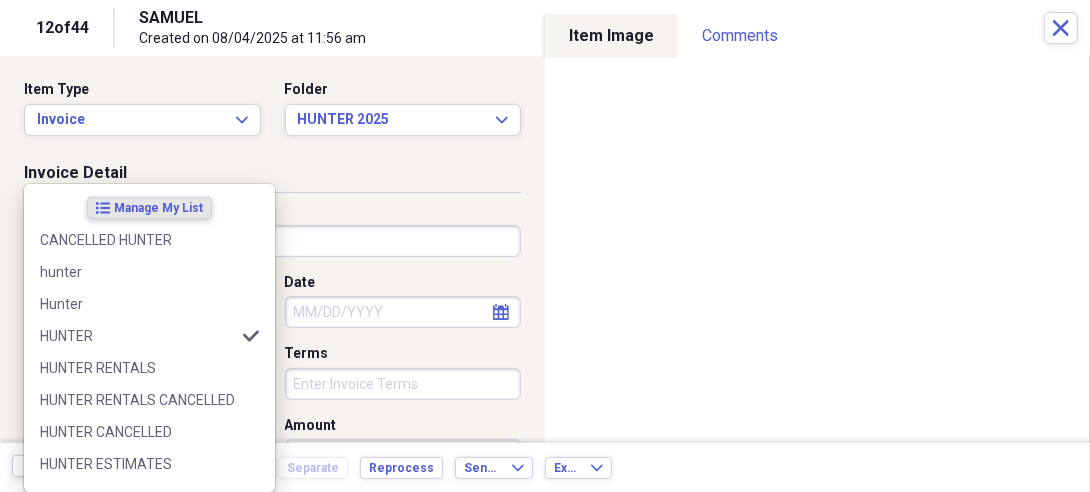 type on "HUNTER" 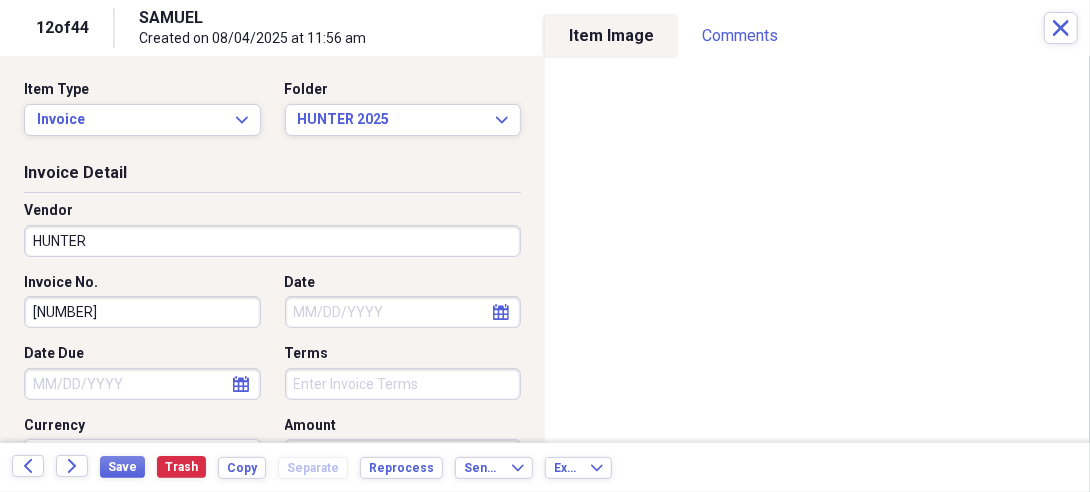 type on "[NUMBER]" 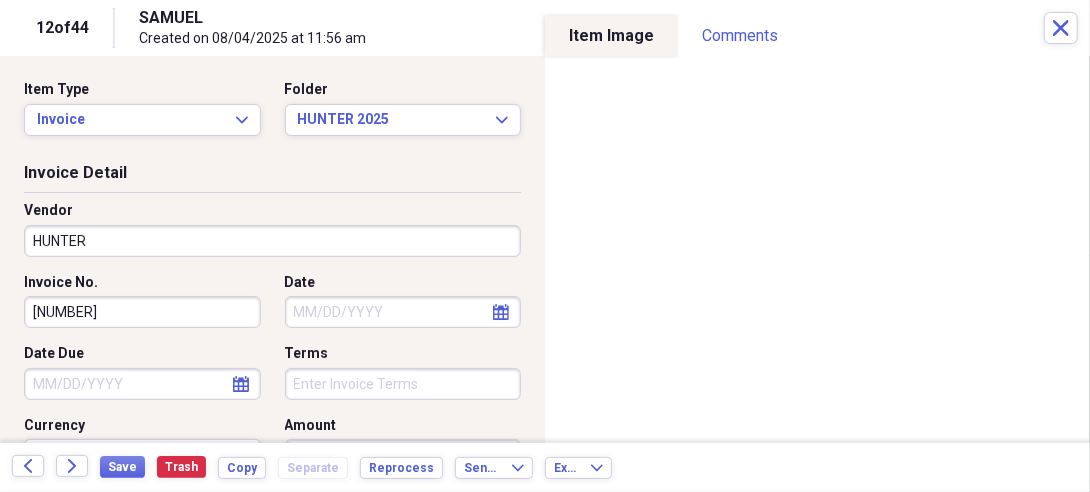 select on "7" 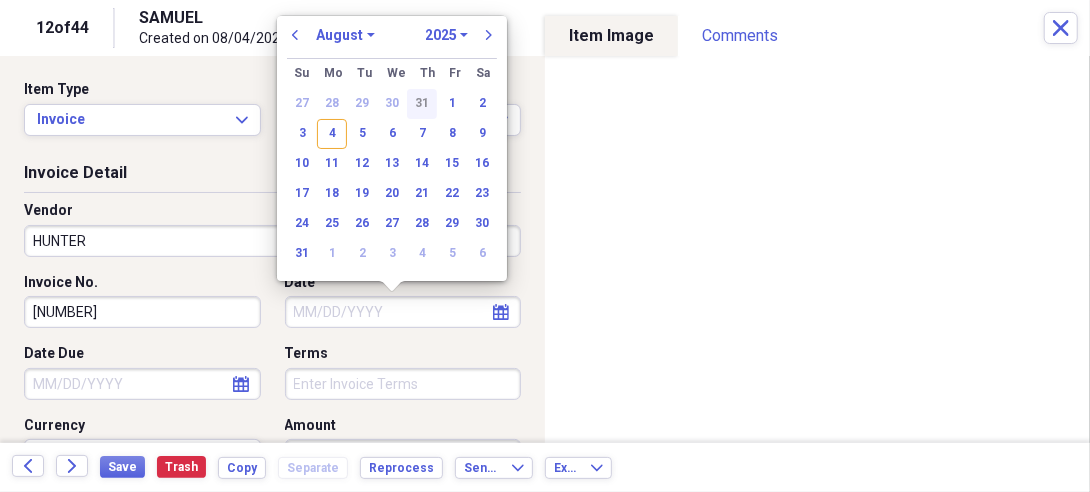 click on "31" at bounding box center [422, 104] 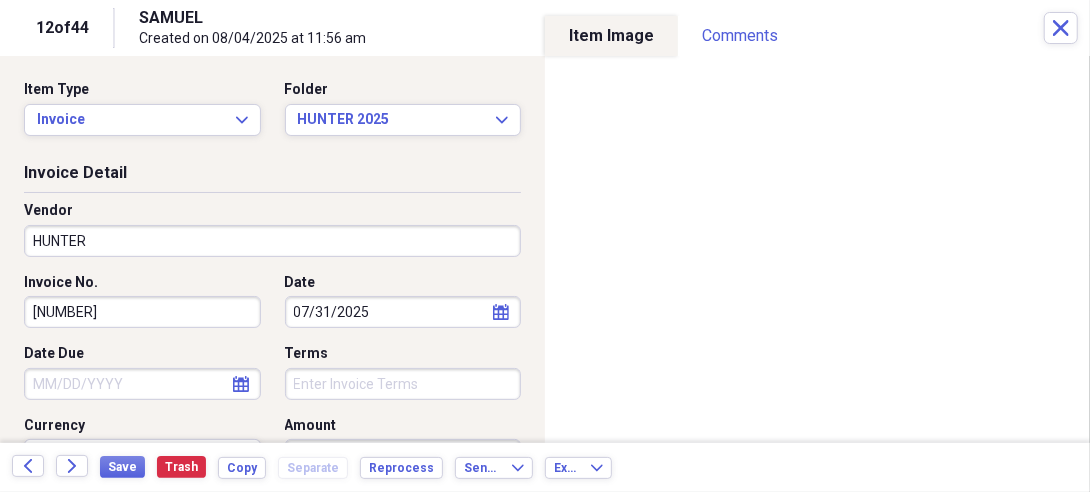select on "7" 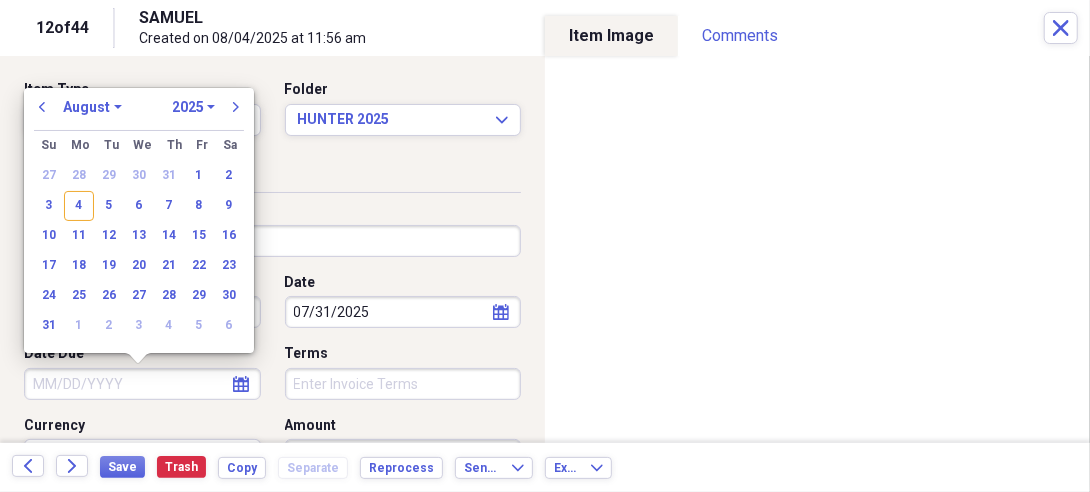 click on "Date Due" at bounding box center [142, 384] 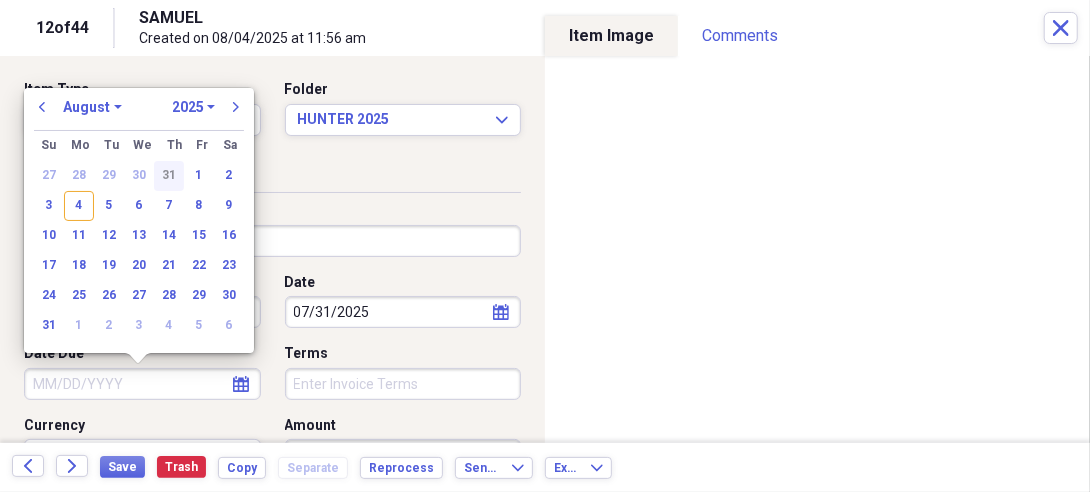 click on "31" at bounding box center (169, 176) 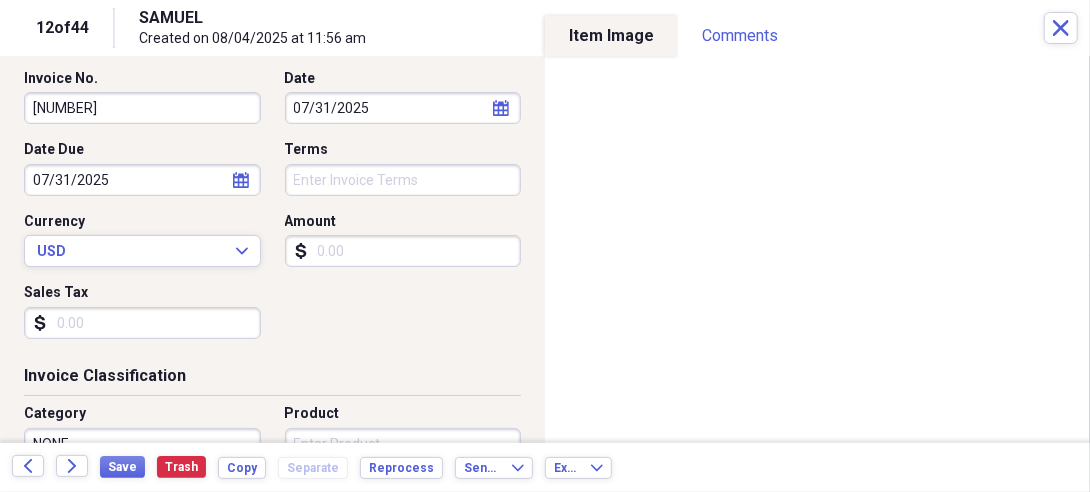 scroll, scrollTop: 214, scrollLeft: 0, axis: vertical 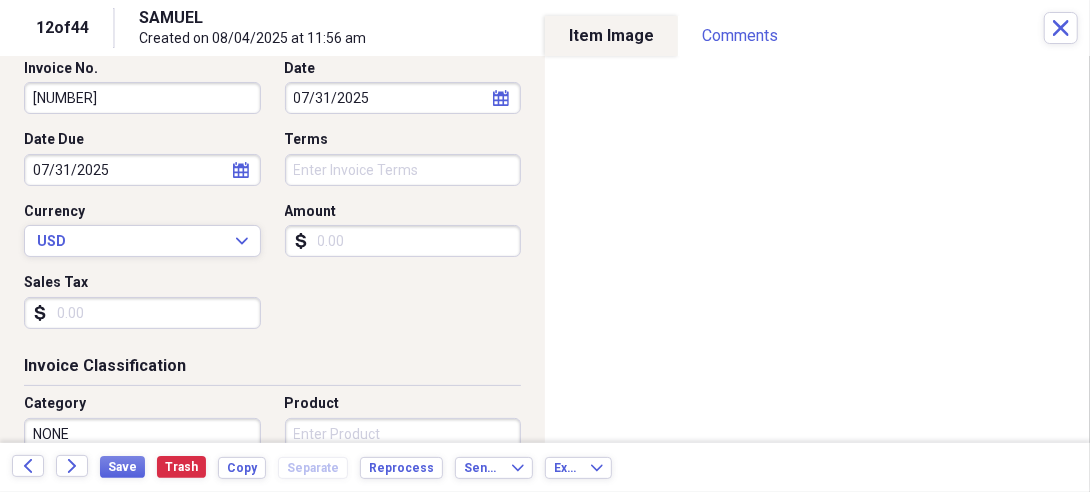 click on "Amount" at bounding box center (403, 241) 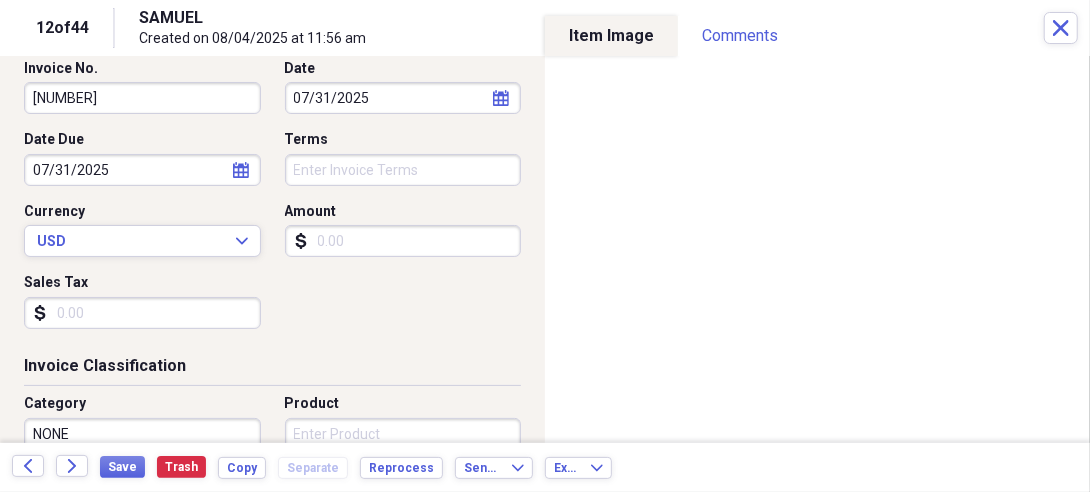 type on "0.05" 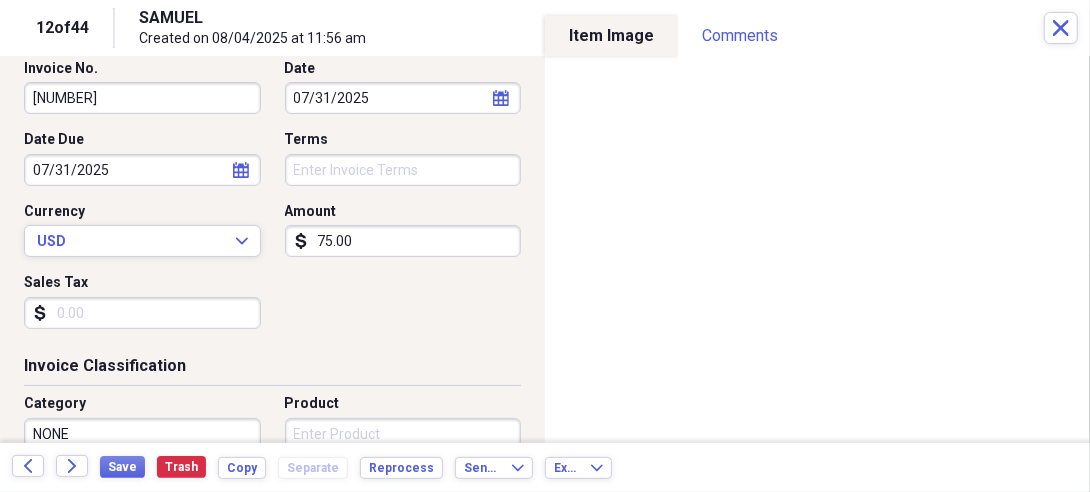type on "75.00" 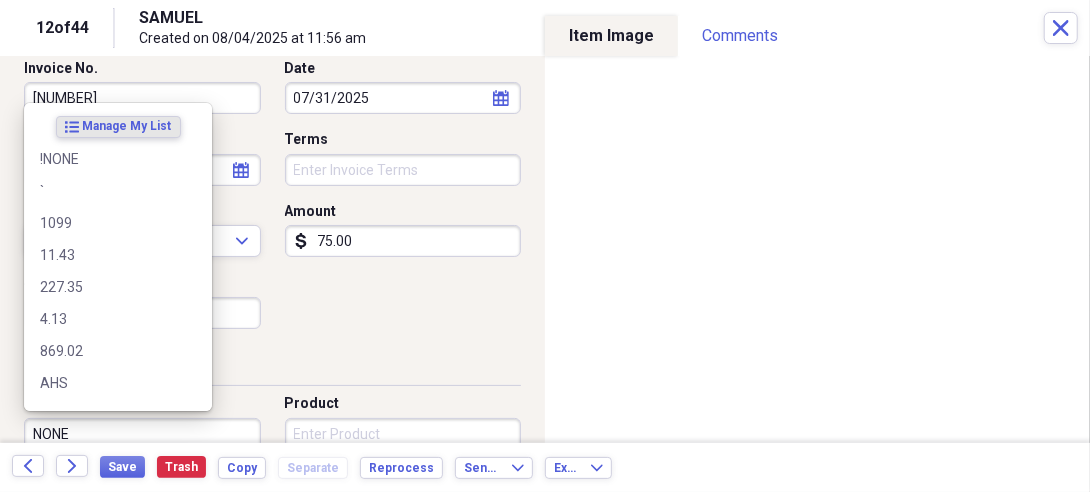 scroll, scrollTop: 220, scrollLeft: 0, axis: vertical 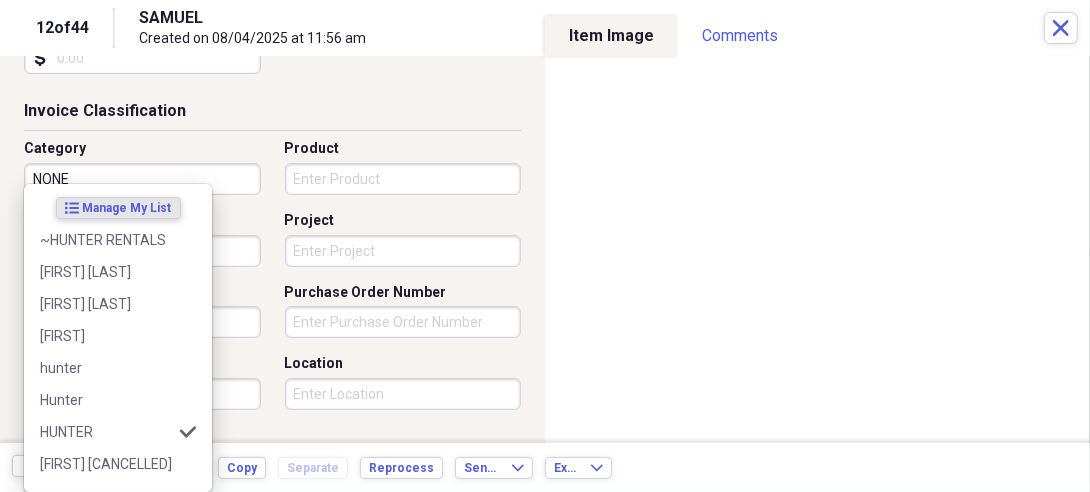 type on "HUNTER" 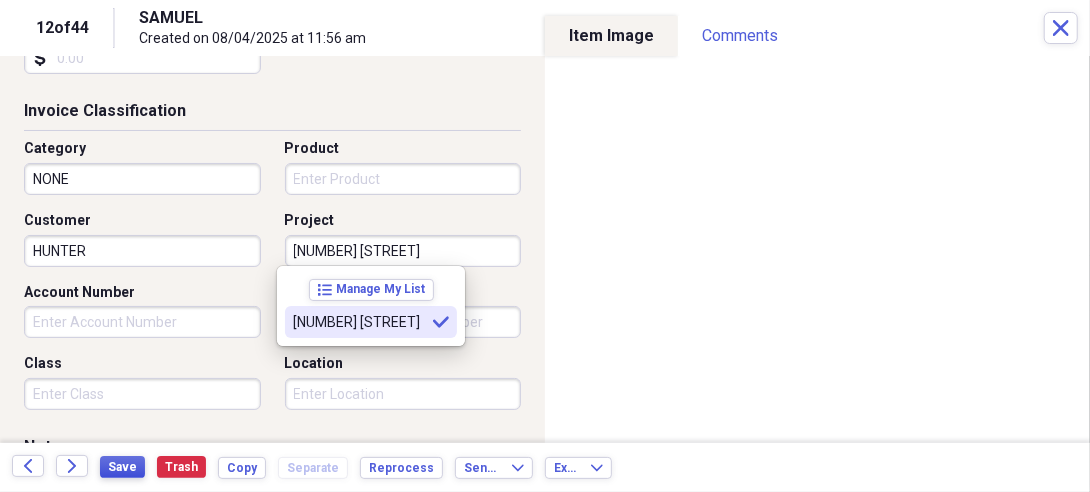 type on "[NUMBER] [STREET]" 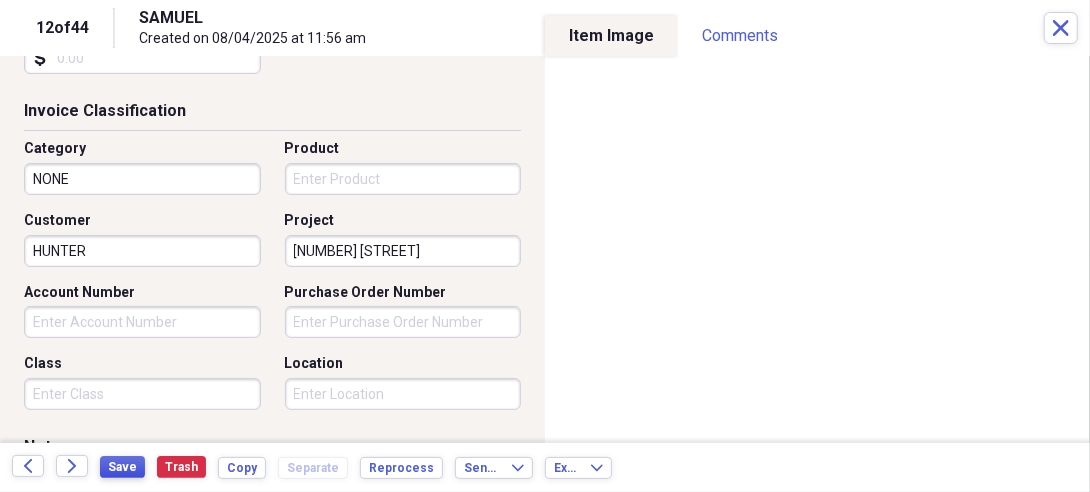 click on "Save" at bounding box center (122, 467) 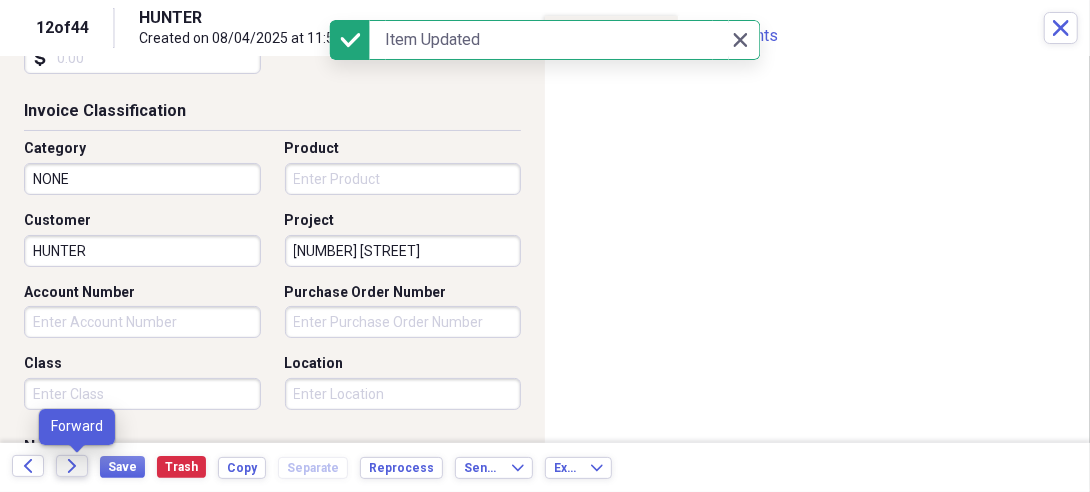 click 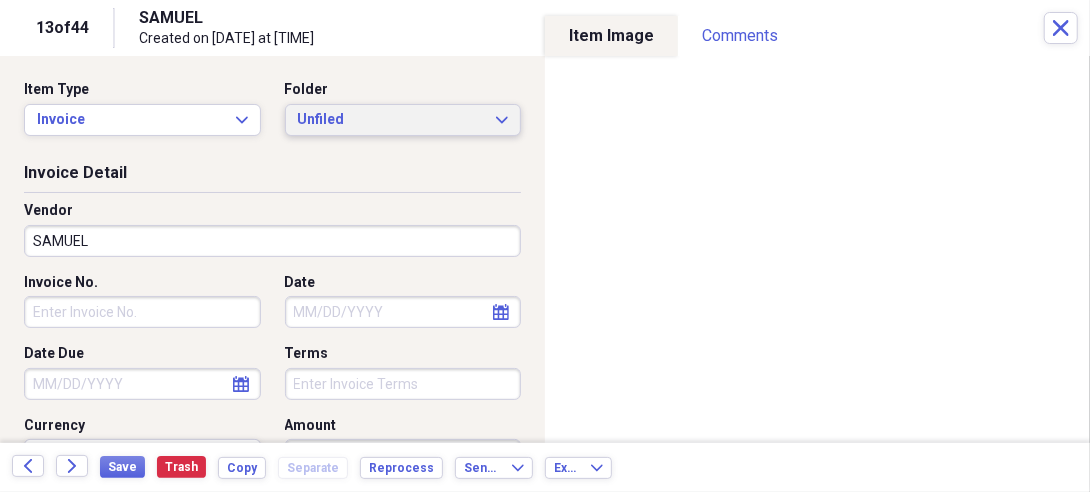 click on "Unfiled" at bounding box center [391, 120] 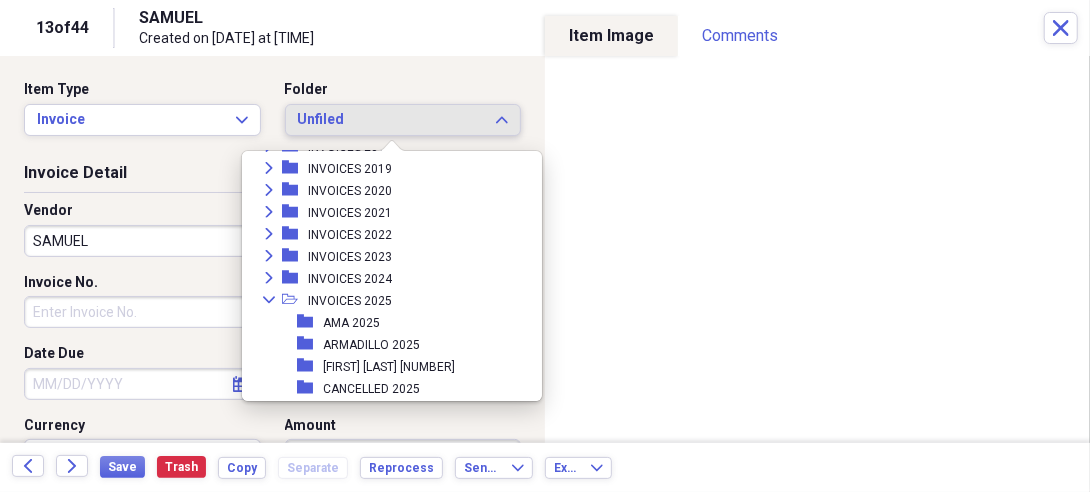 scroll, scrollTop: 437, scrollLeft: 0, axis: vertical 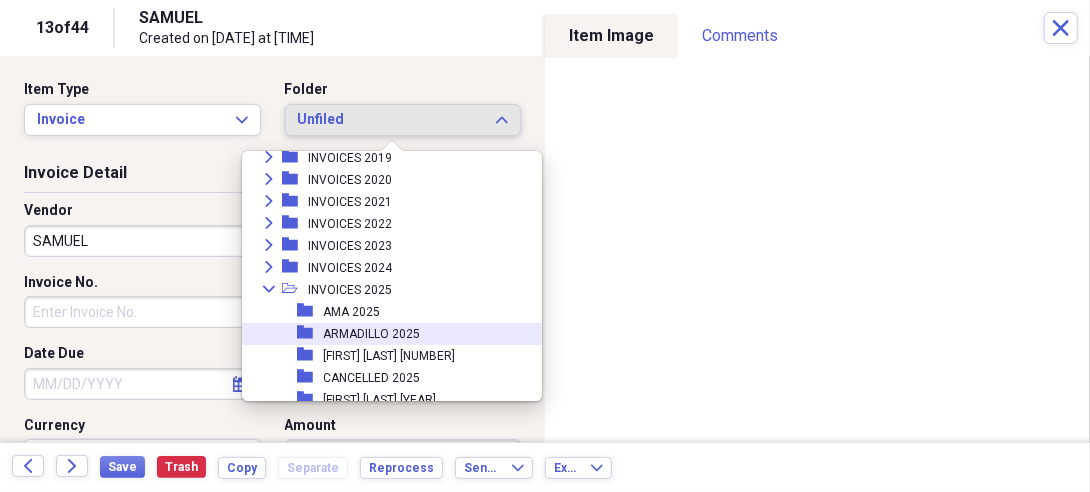 click on "[FOLDER] [LAST] [YEAR]" at bounding box center [384, 334] 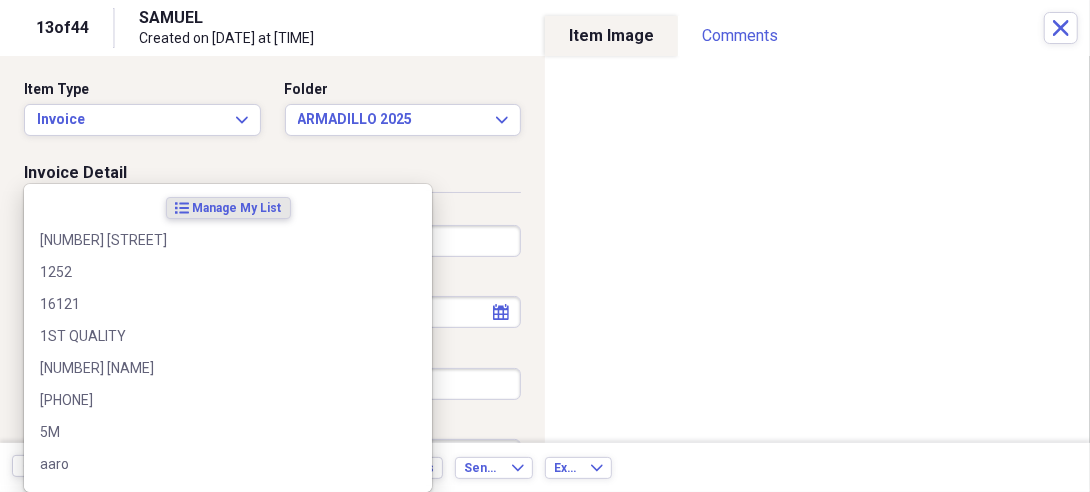 click on "Organize My Files 43 Collapse Unfiled Needs Review 43 Unfiled All Files Unfiled Unfiled Unfiled Saved Reports Collapse My Cabinet My Cabinet Add Folder Folder 10 YEAR SERVICE CONTRACTS Add Folder Folder 2016 1099'S Add Folder Folder 2016 SERVICE CONTRACTS Add Folder Folder 2017 SERVICE CONTRACTS Add Folder Folder 2018 SERVICE CONTRACTS Add Folder Folder 2019 SERVICE CONTRACTS Add Folder Folder 2020 SERVICE CONTRACTS Add Folder Folder 2021 SERVICE CONTRACTS Add Folder Folder 2022 SERVICE CONTRACTS Add Folder Folder 2023 SERVICE CONTRACTS Add Folder Folder 2024 SERVICE CONTRACTS Add Folder Folder 2025 SERVICE CONTRACTS Add Folder Folder DNF 2019 Add Folder Expand Folder INVOICES 2015 Add Folder Expand Folder INVOICES 2016 Add Folder Expand Folder INVOICES 2017 Add Folder Expand Folder INVOICES 2018 Add Folder Expand Folder INVOICES 2019 Add Folder Expand Folder INVOICES 2020 Add Folder Collapse Open Folder INVOICES 2021 Add Folder Folder AHS 2021 Add Folder Folder AMA 2021 Add Folder Folder BOB BROWN 2021 Trash" at bounding box center (545, 246) 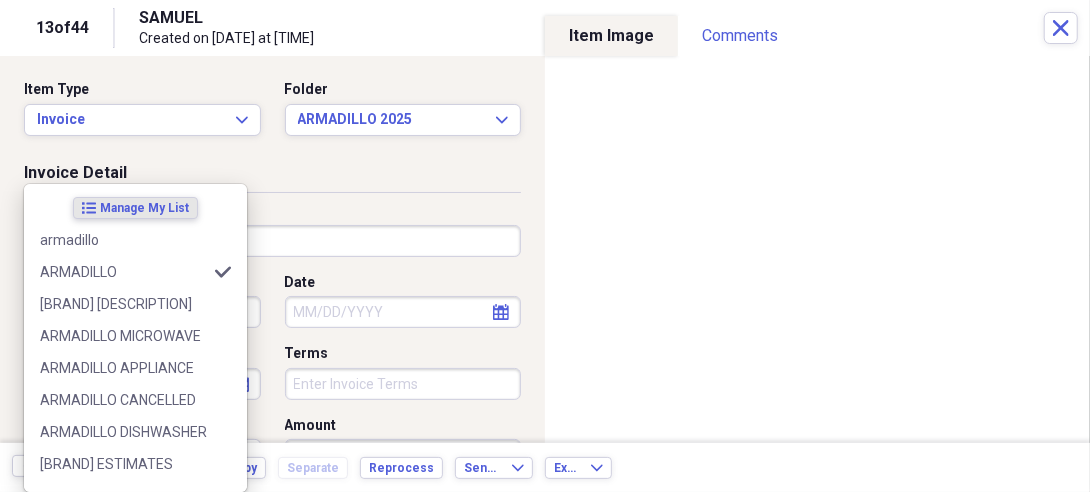 type on "ARMADILLO" 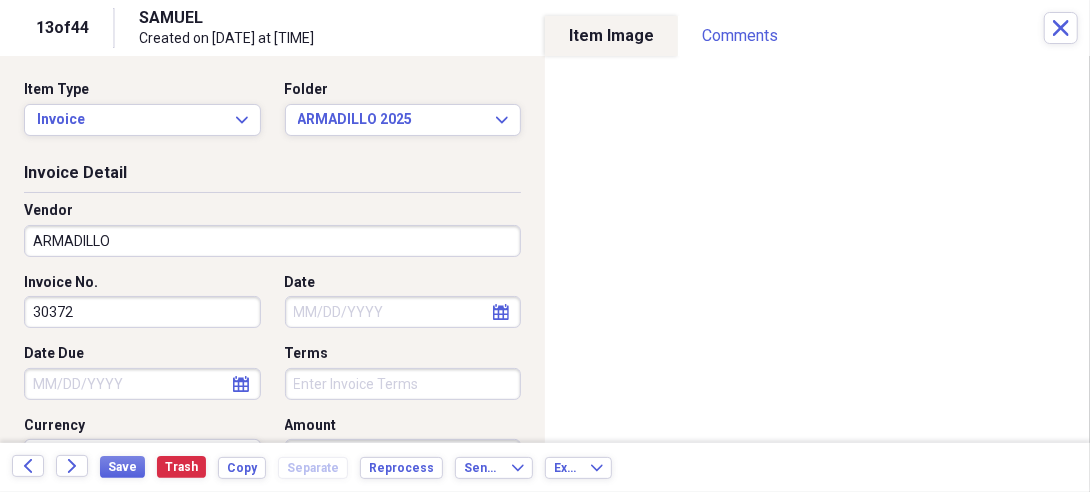 type on "30372" 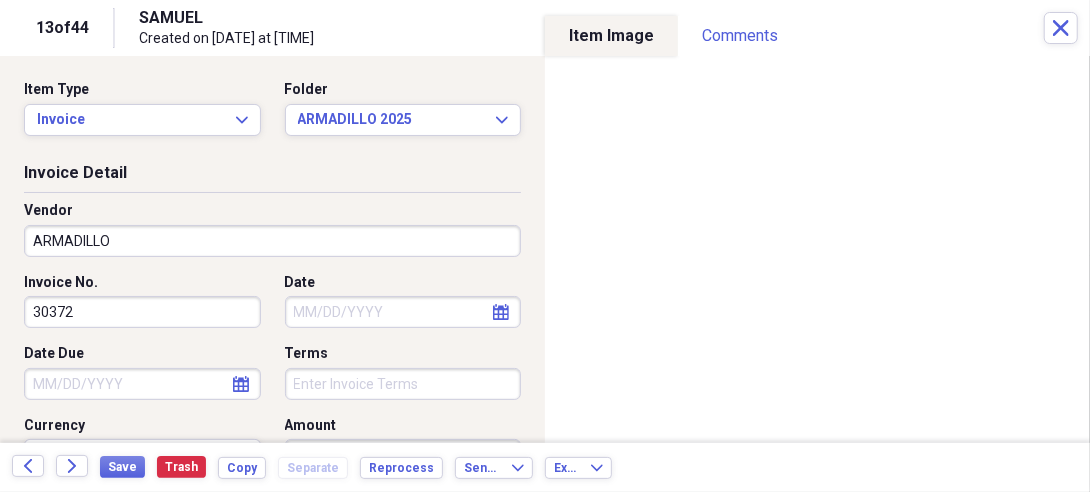 select on "7" 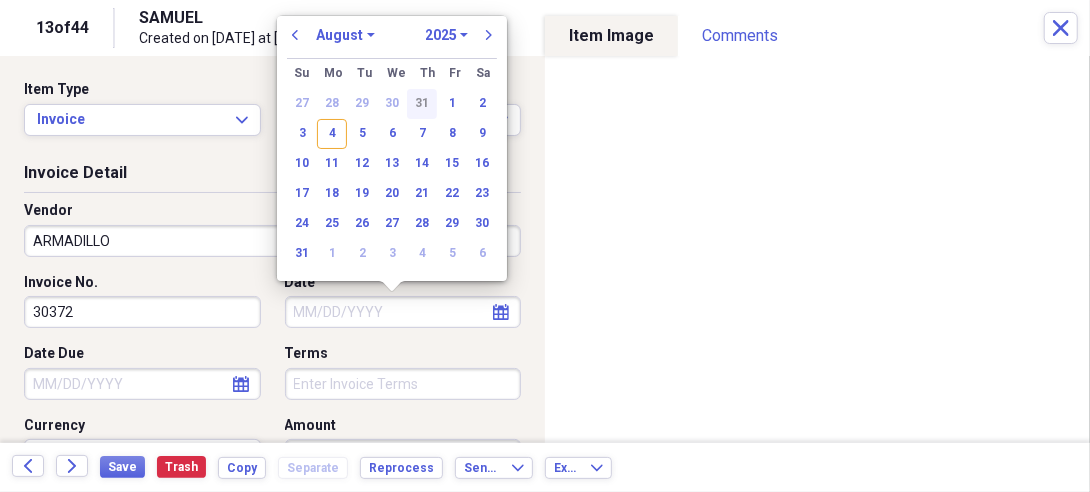 click on "31" at bounding box center [422, 104] 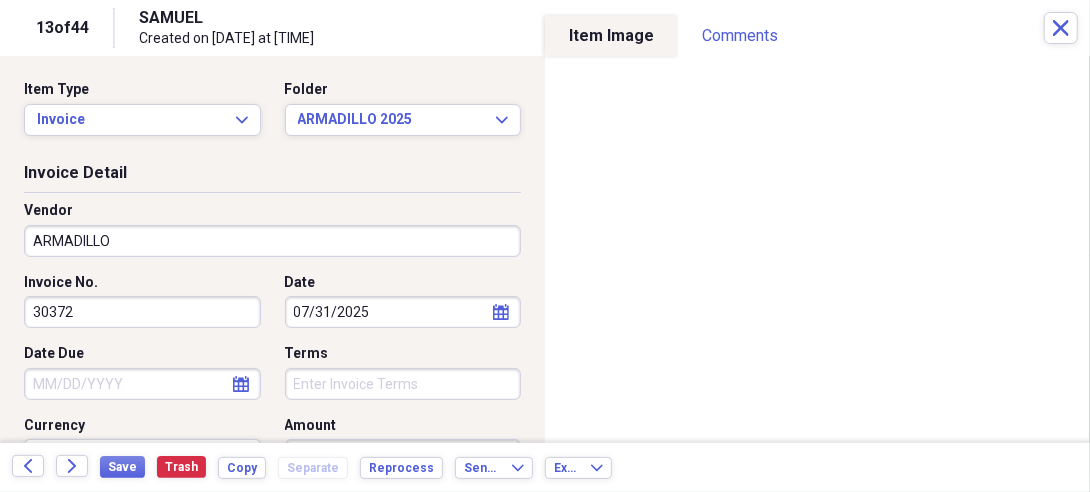 select on "7" 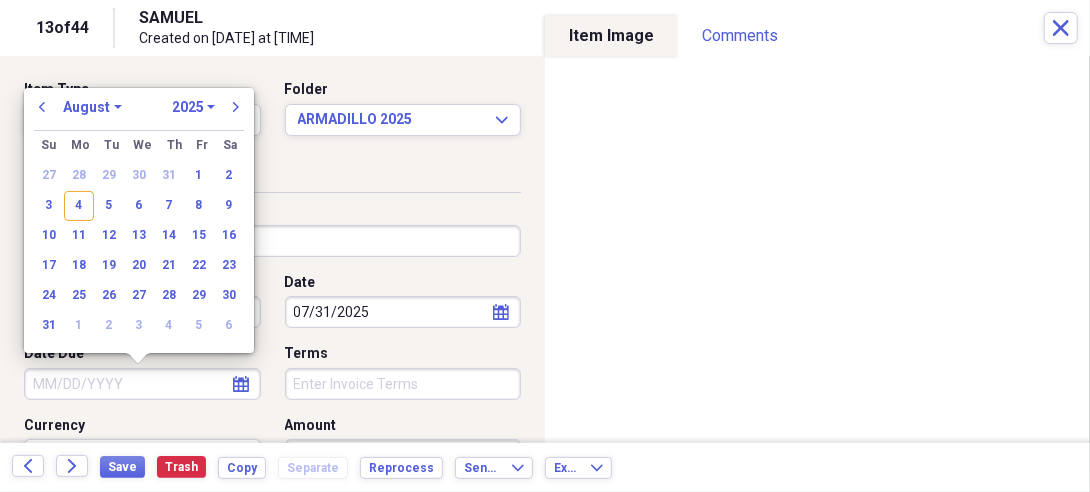 click on "Date Due" at bounding box center [142, 384] 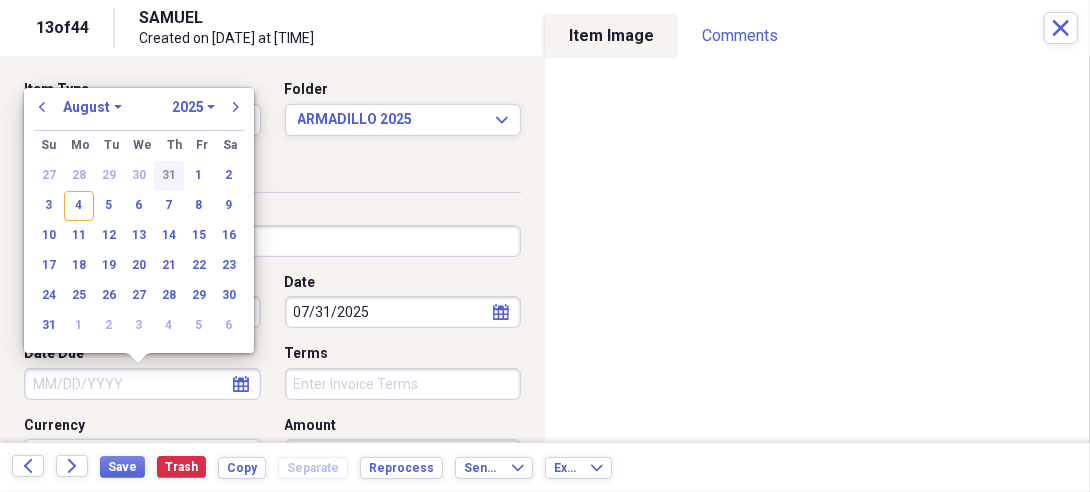 click on "31" at bounding box center (169, 176) 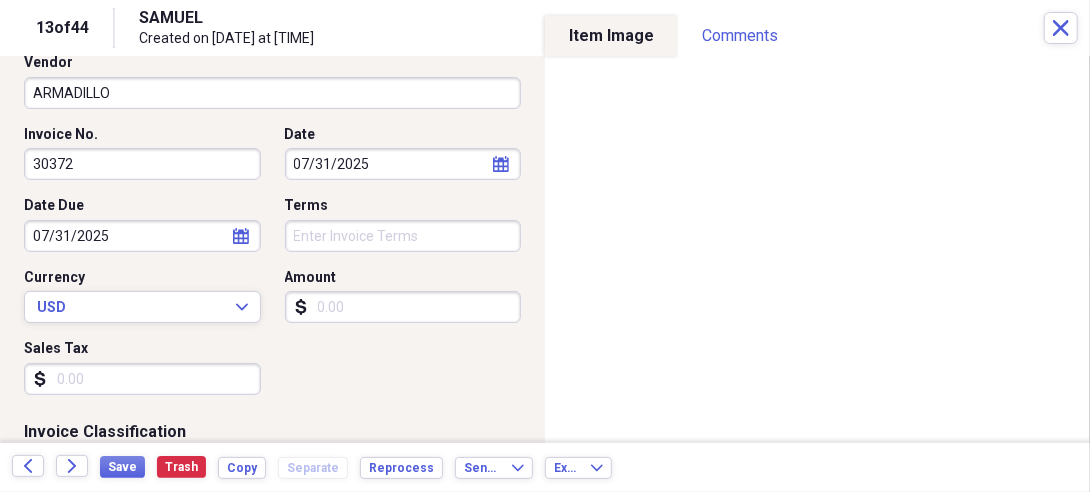 scroll, scrollTop: 295, scrollLeft: 0, axis: vertical 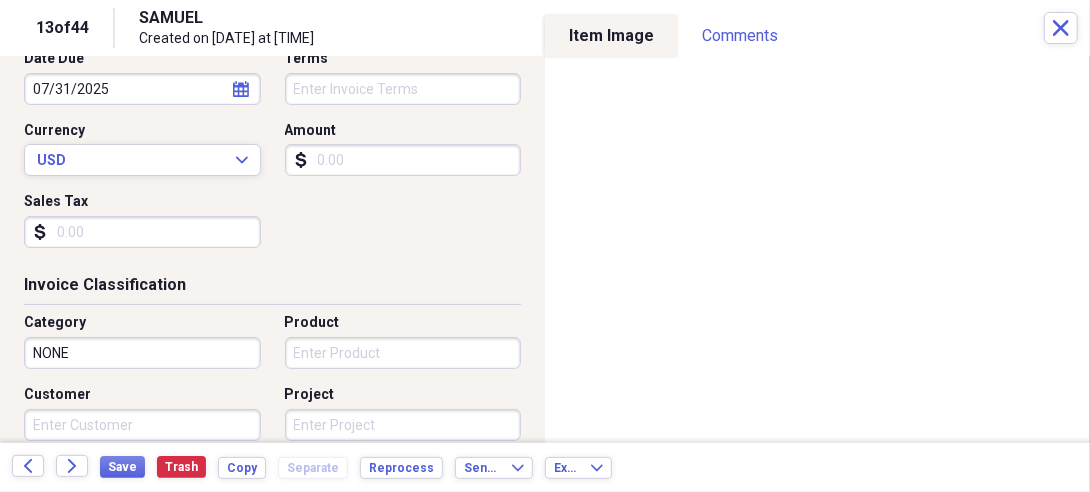 click on "Amount" at bounding box center [403, 160] 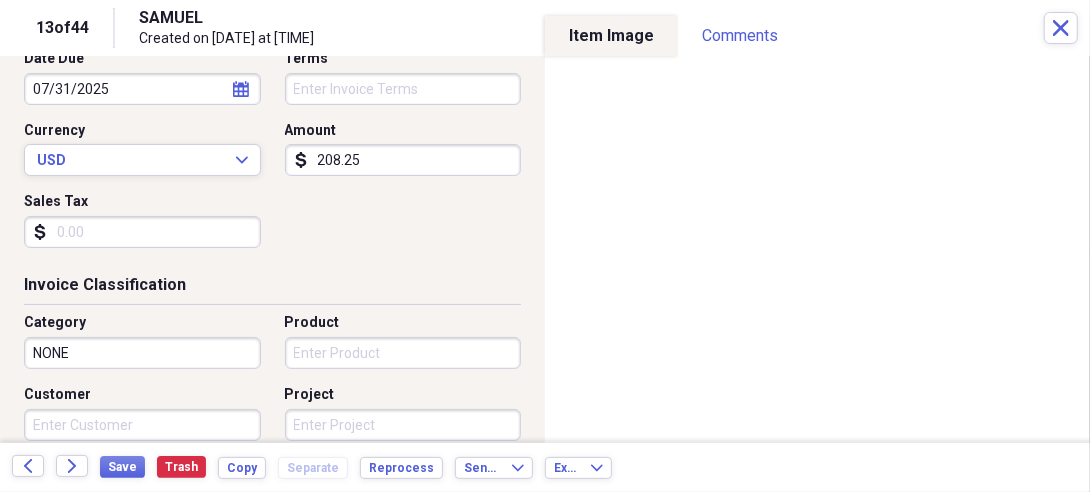 type on "208.25" 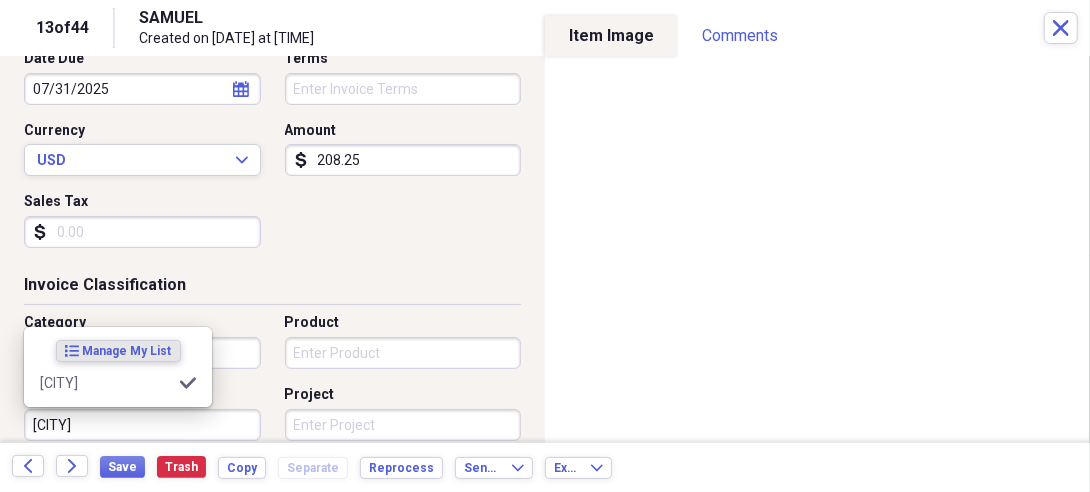 type on "[CITY]" 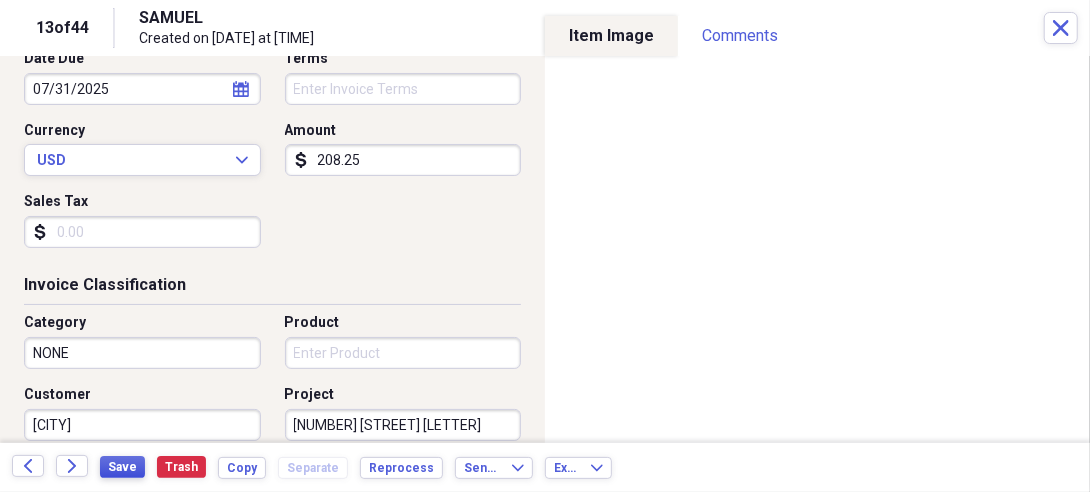 type on "[NUMBER] [STREET] [LETTER]" 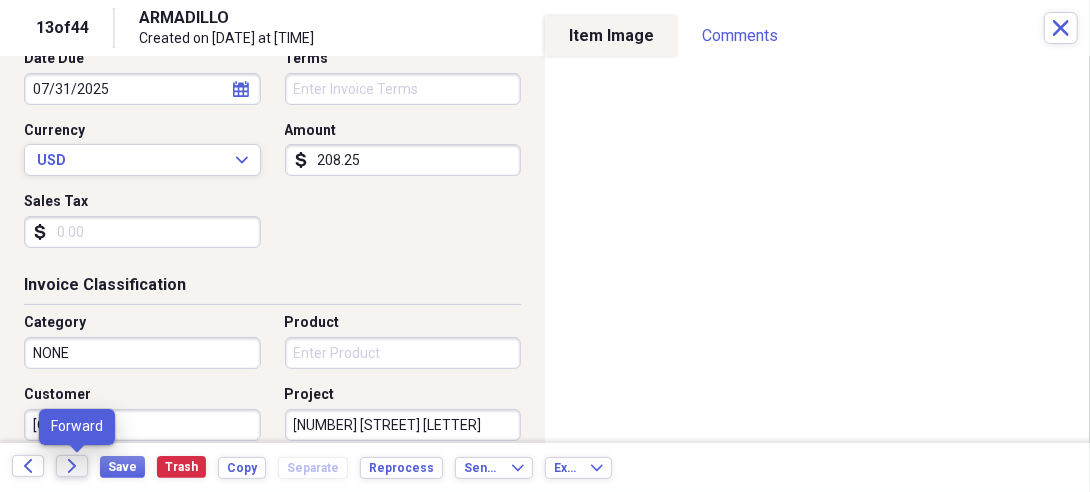 click on "Forward" 